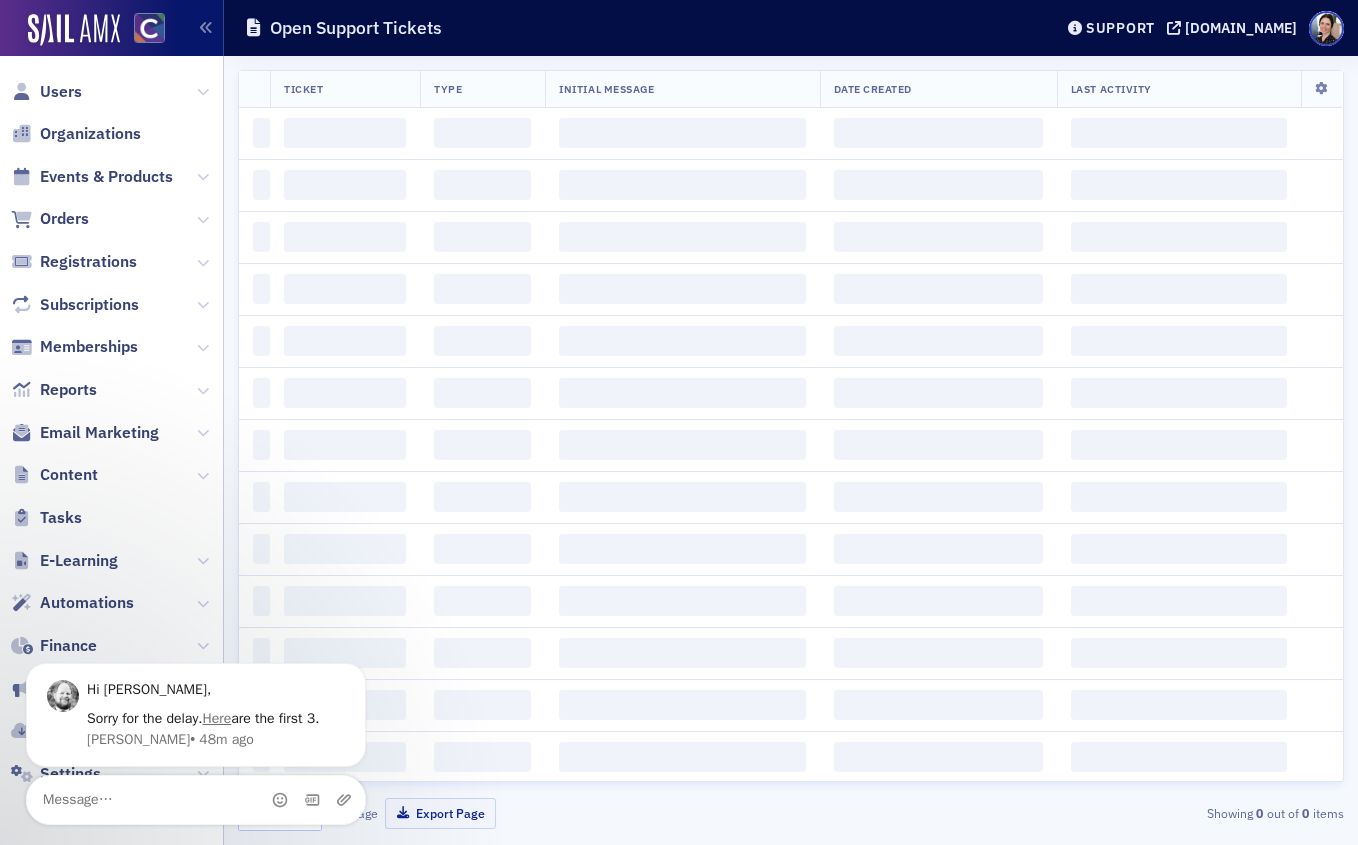 scroll, scrollTop: 0, scrollLeft: 0, axis: both 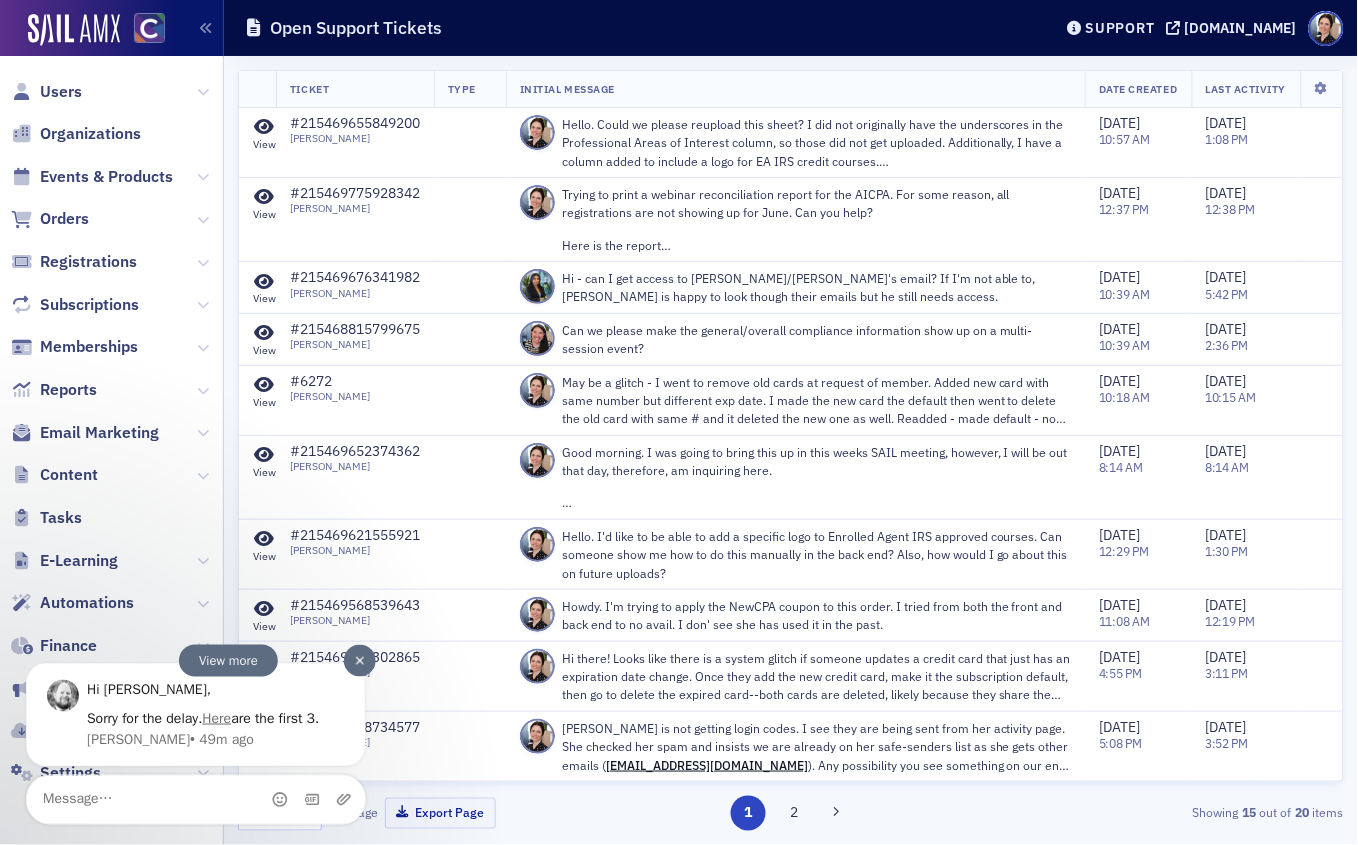 click at bounding box center (359, 660) 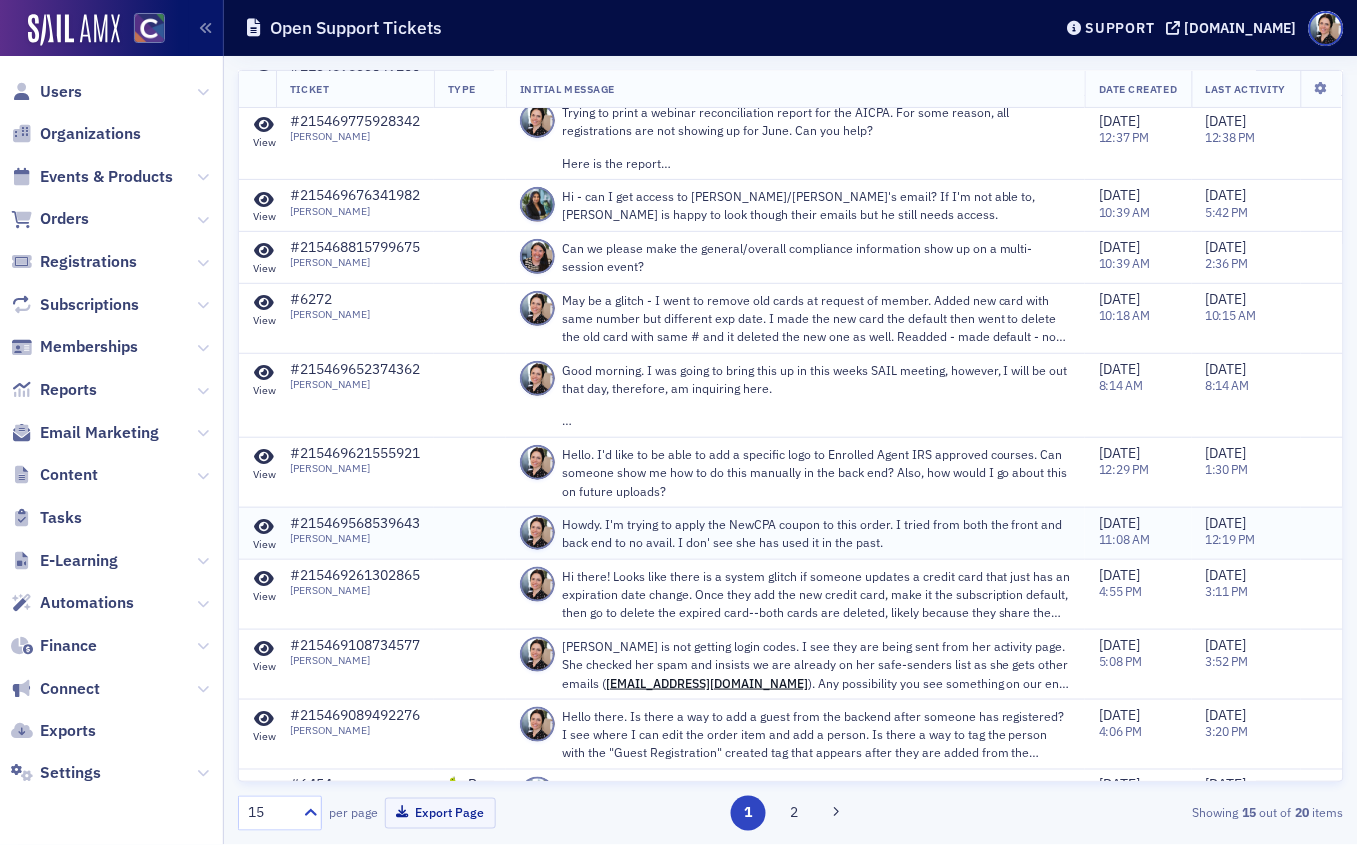 scroll, scrollTop: 80, scrollLeft: 0, axis: vertical 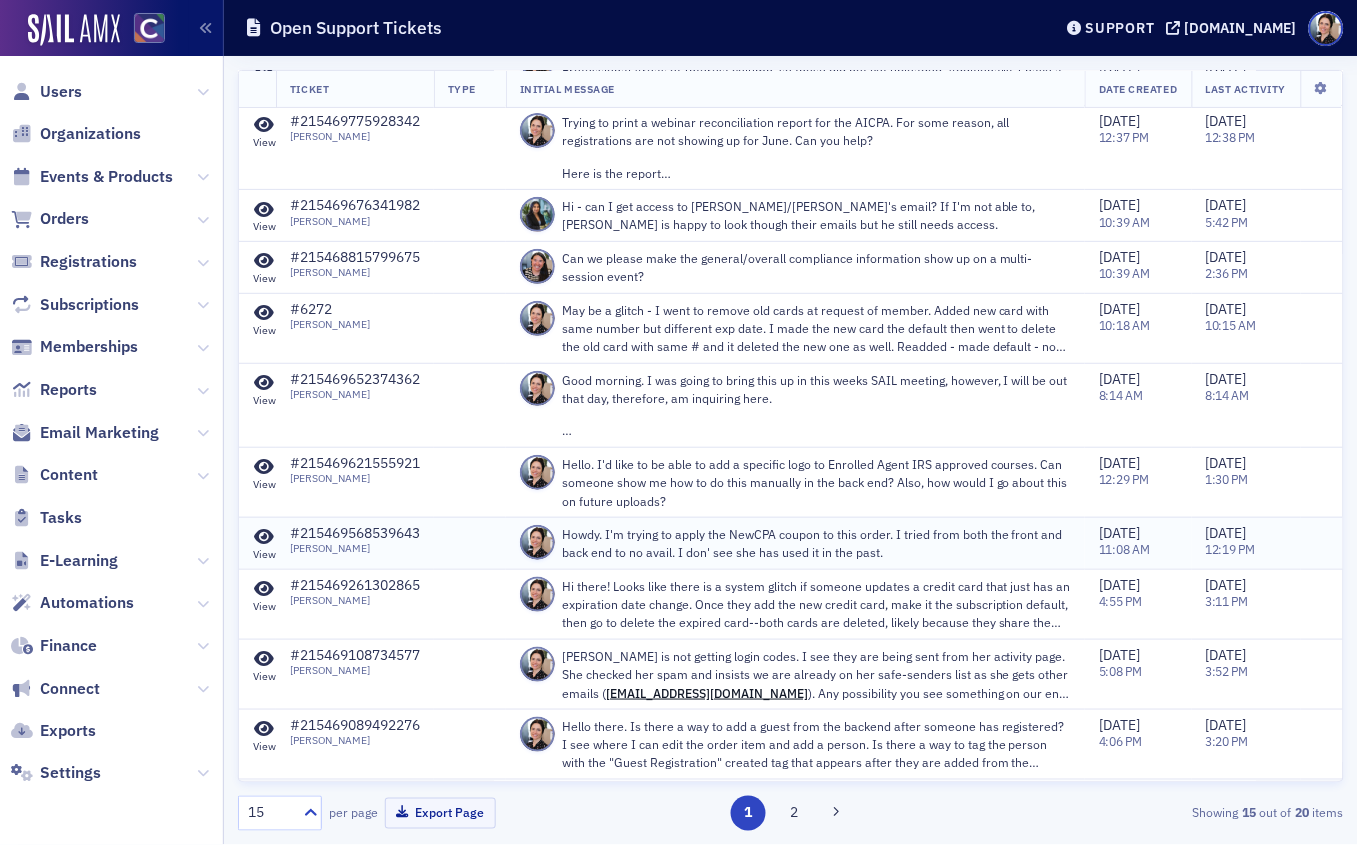click 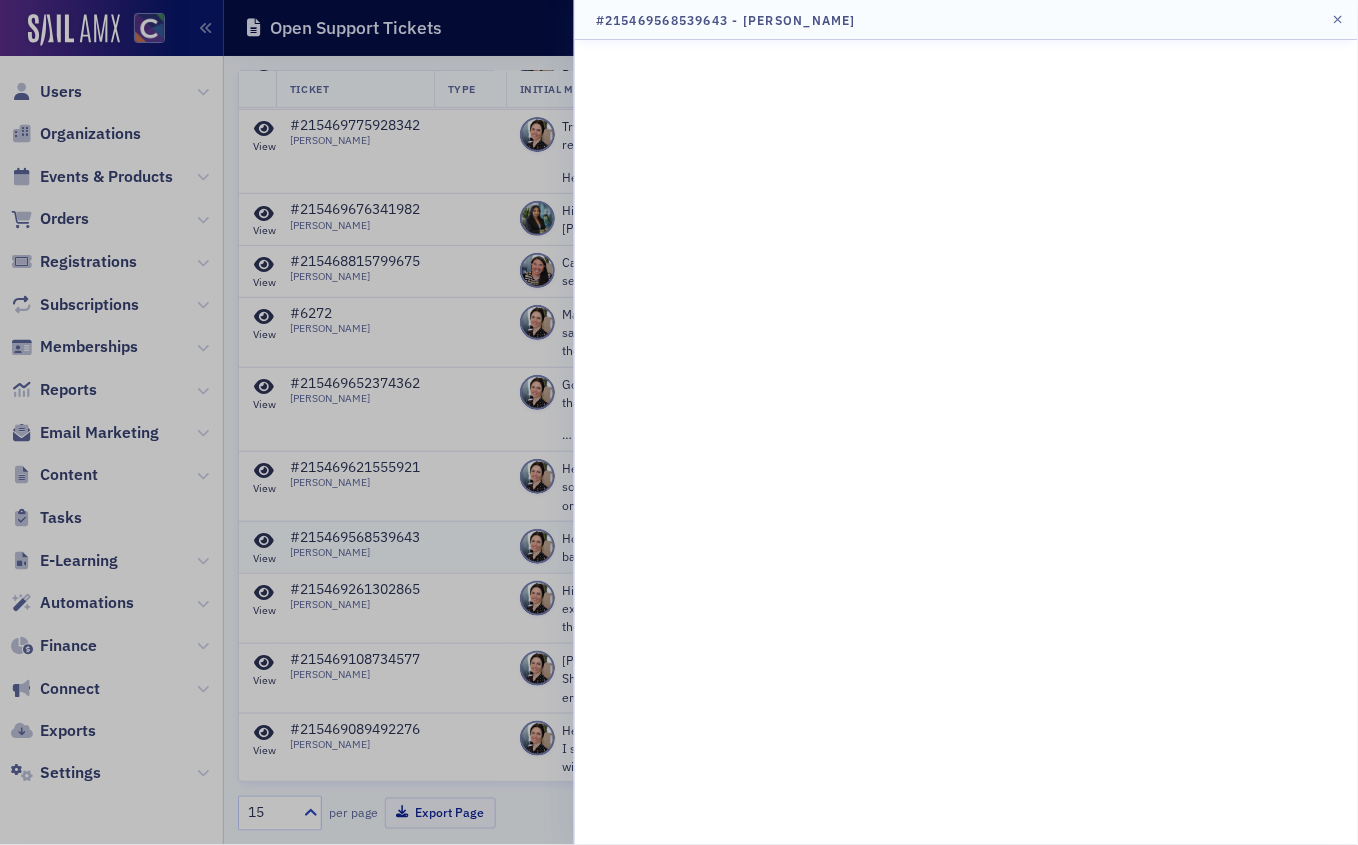 scroll, scrollTop: 72, scrollLeft: 0, axis: vertical 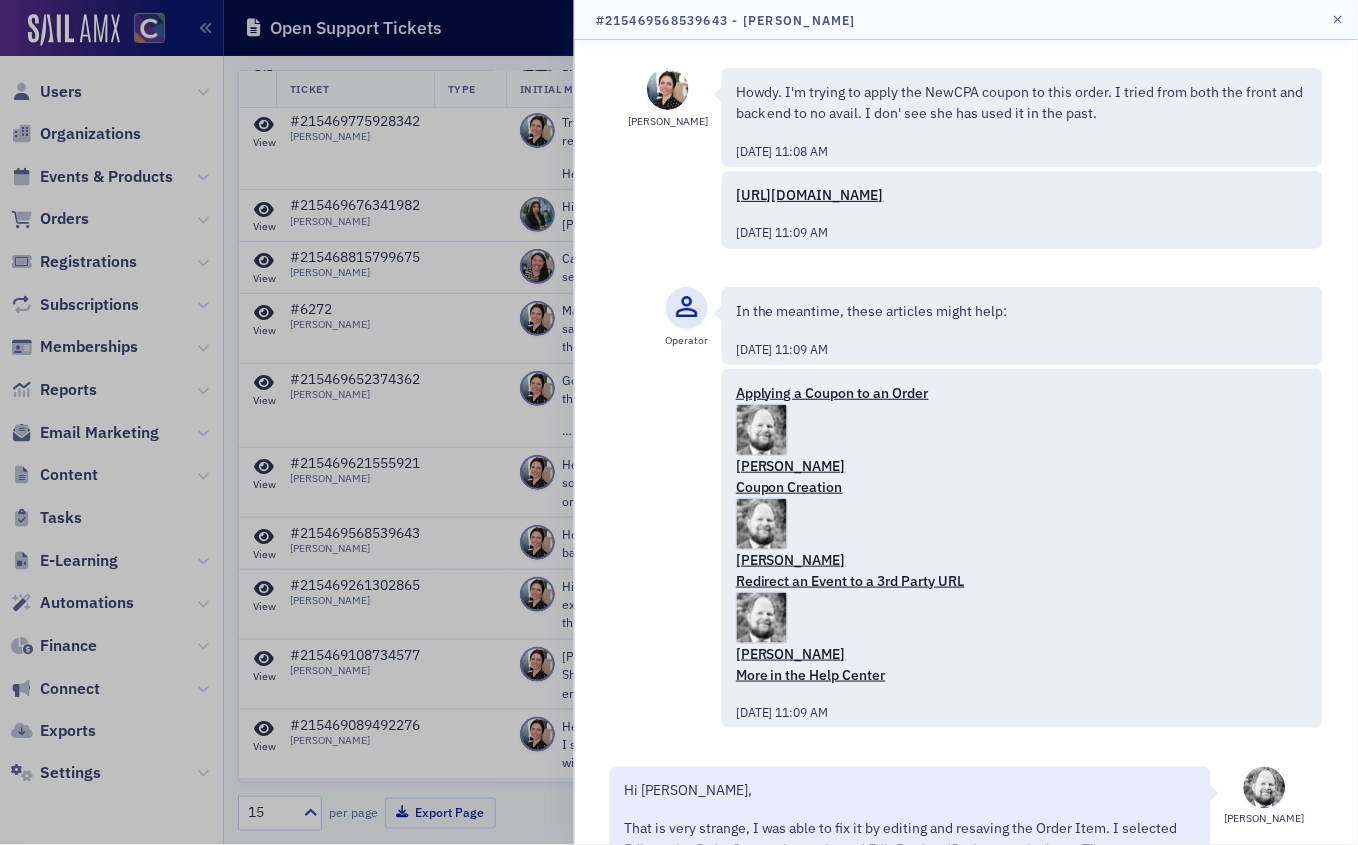 click at bounding box center (679, 422) 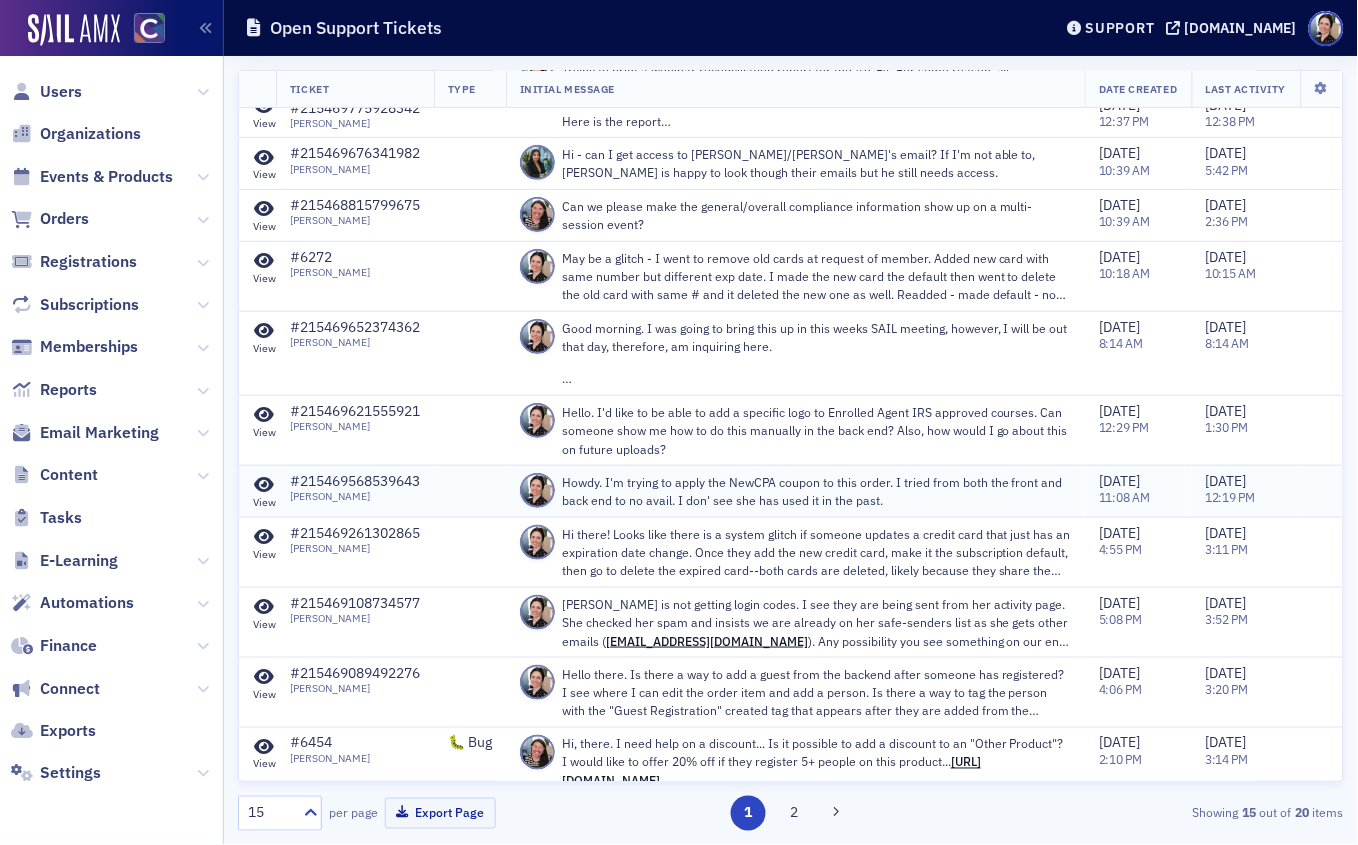 scroll, scrollTop: 0, scrollLeft: 0, axis: both 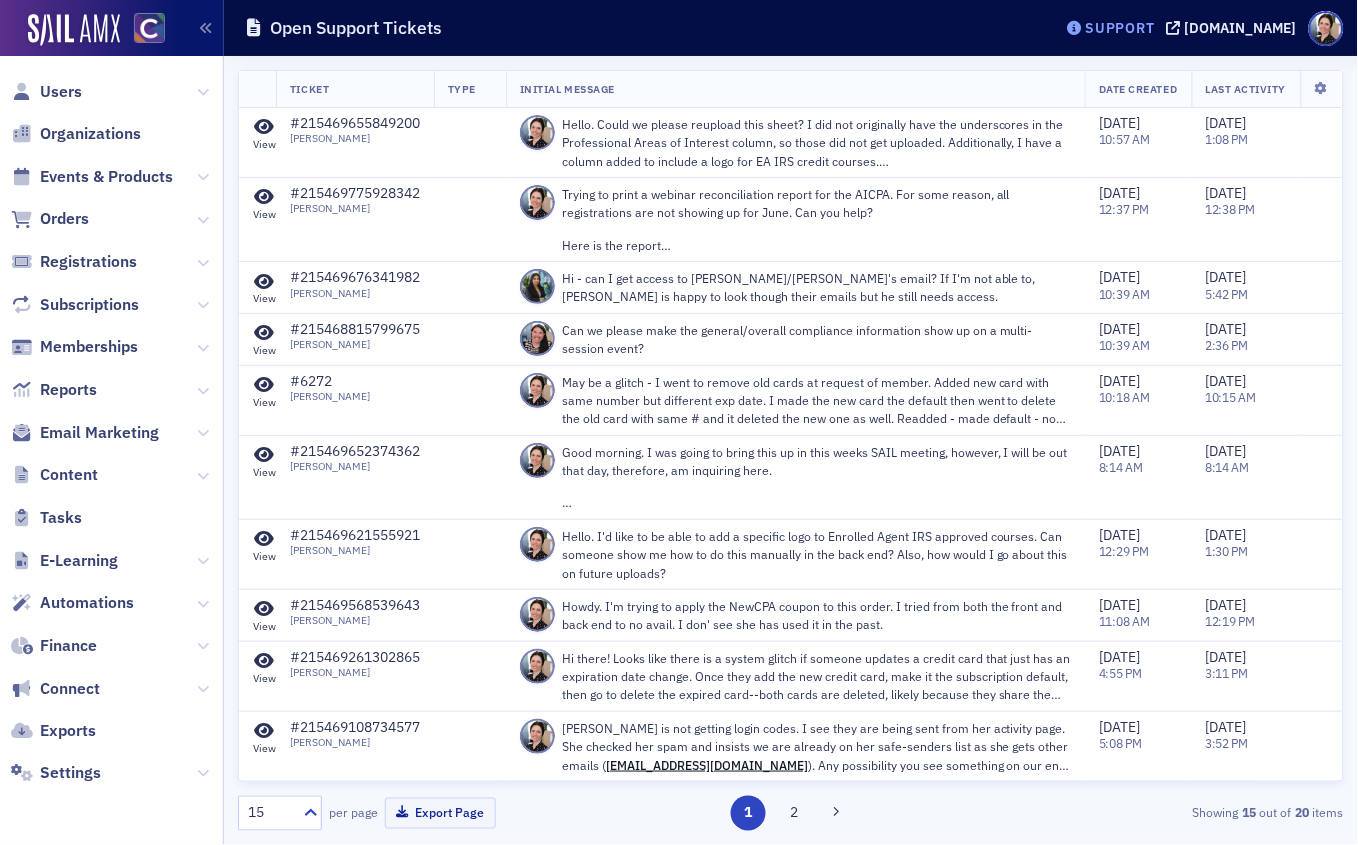 click on "Support" 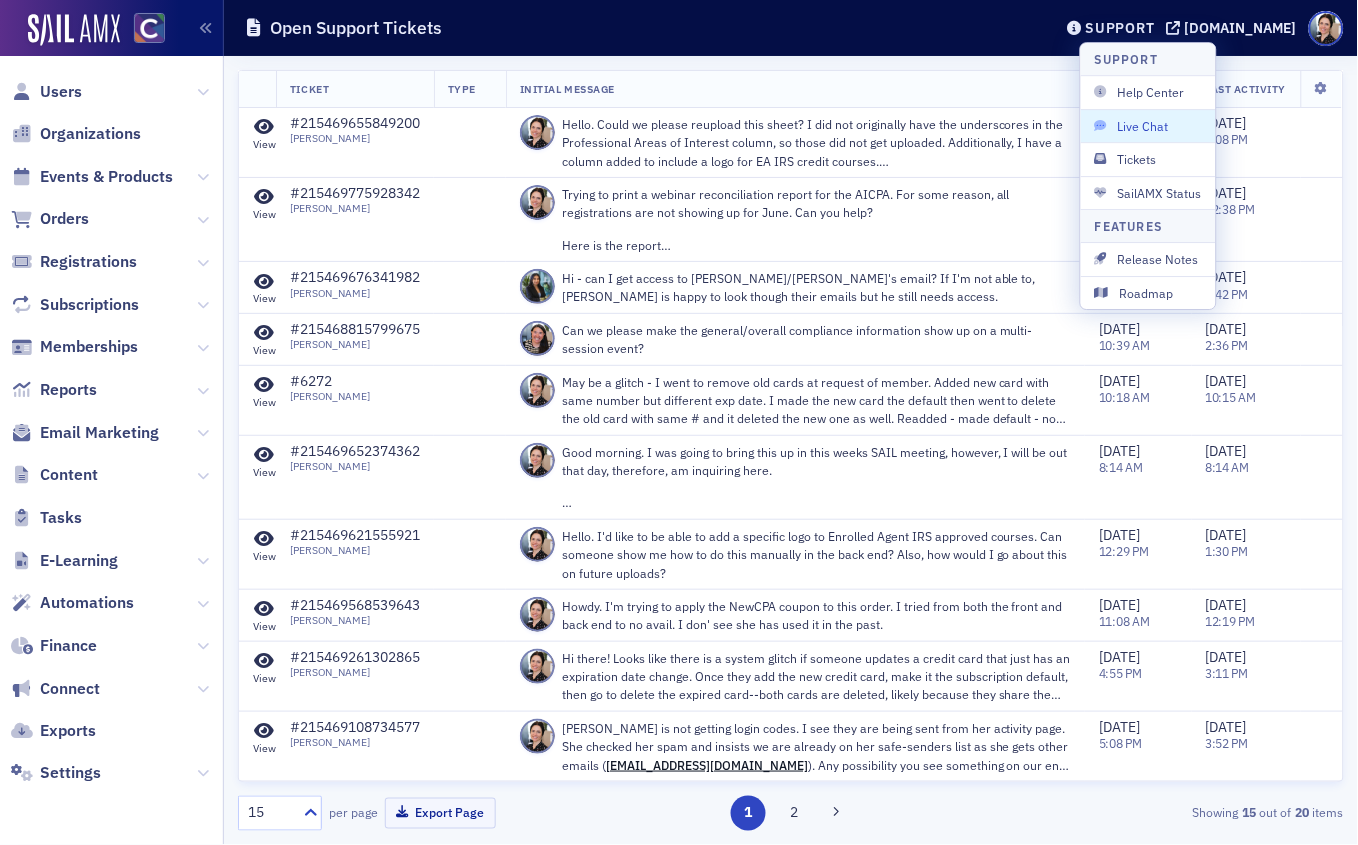 click on "Live Chat" at bounding box center [1148, 126] 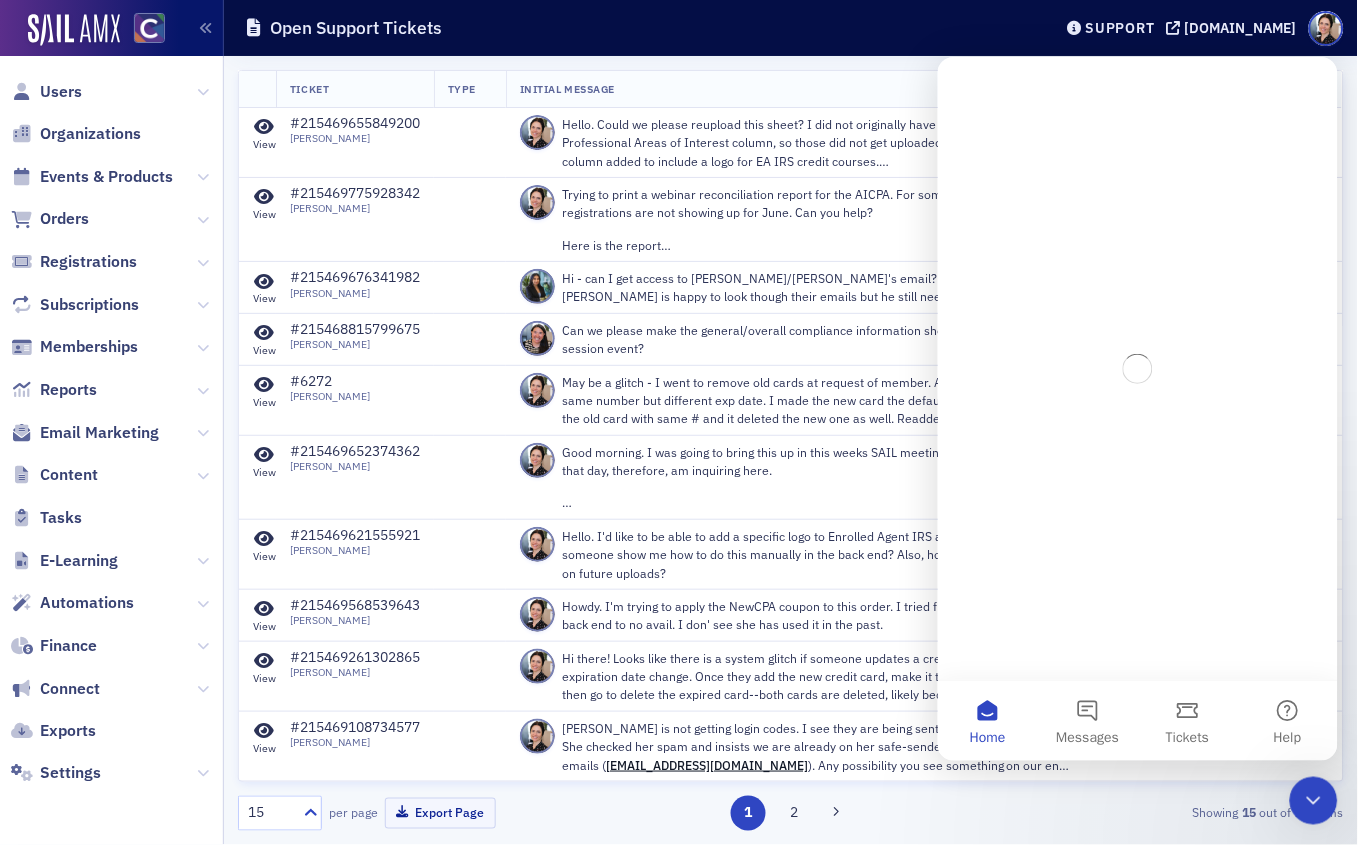 scroll, scrollTop: 0, scrollLeft: 0, axis: both 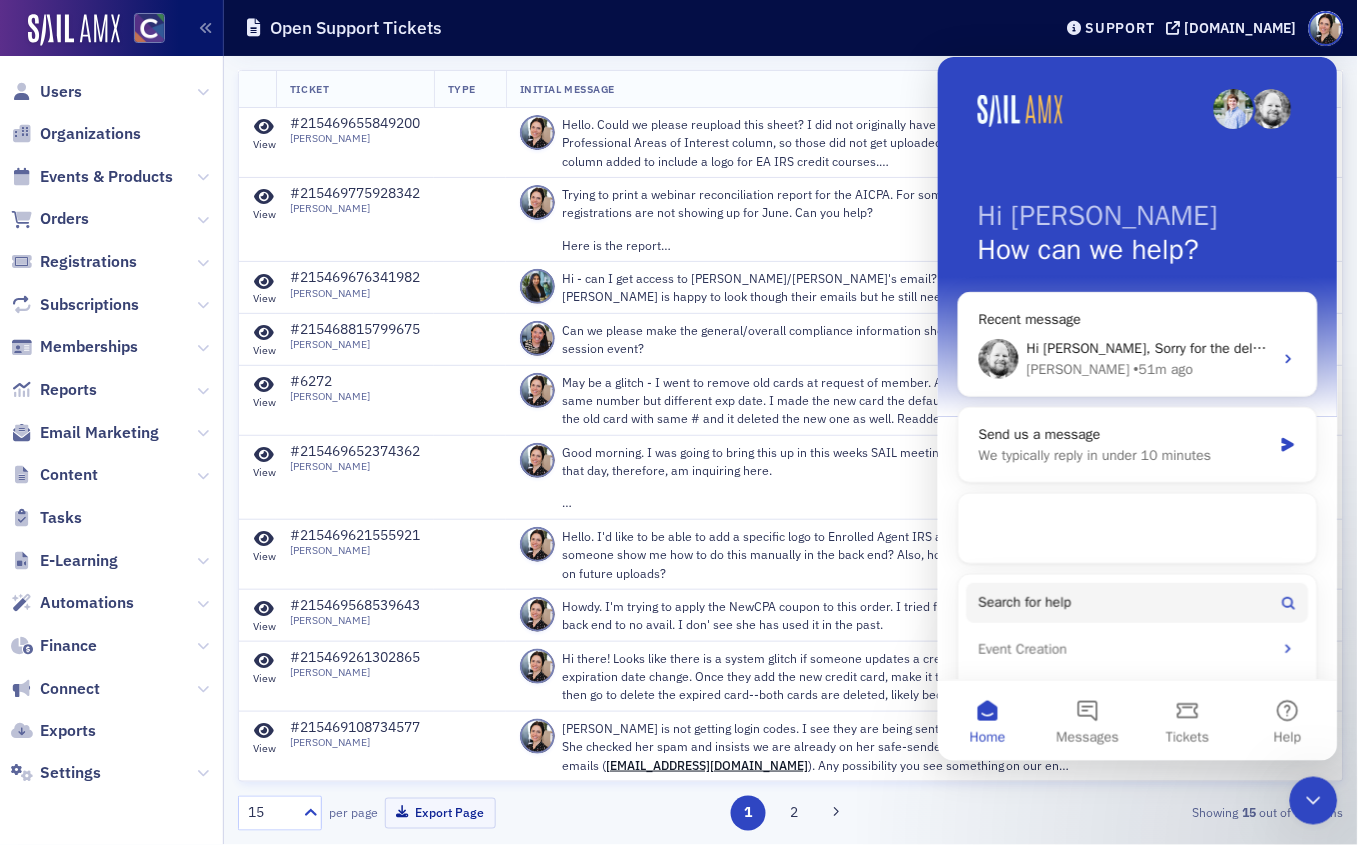 click on "Hi Pamela,   Sorry for the delay. Here are the first 3." at bounding box center (1210, 347) 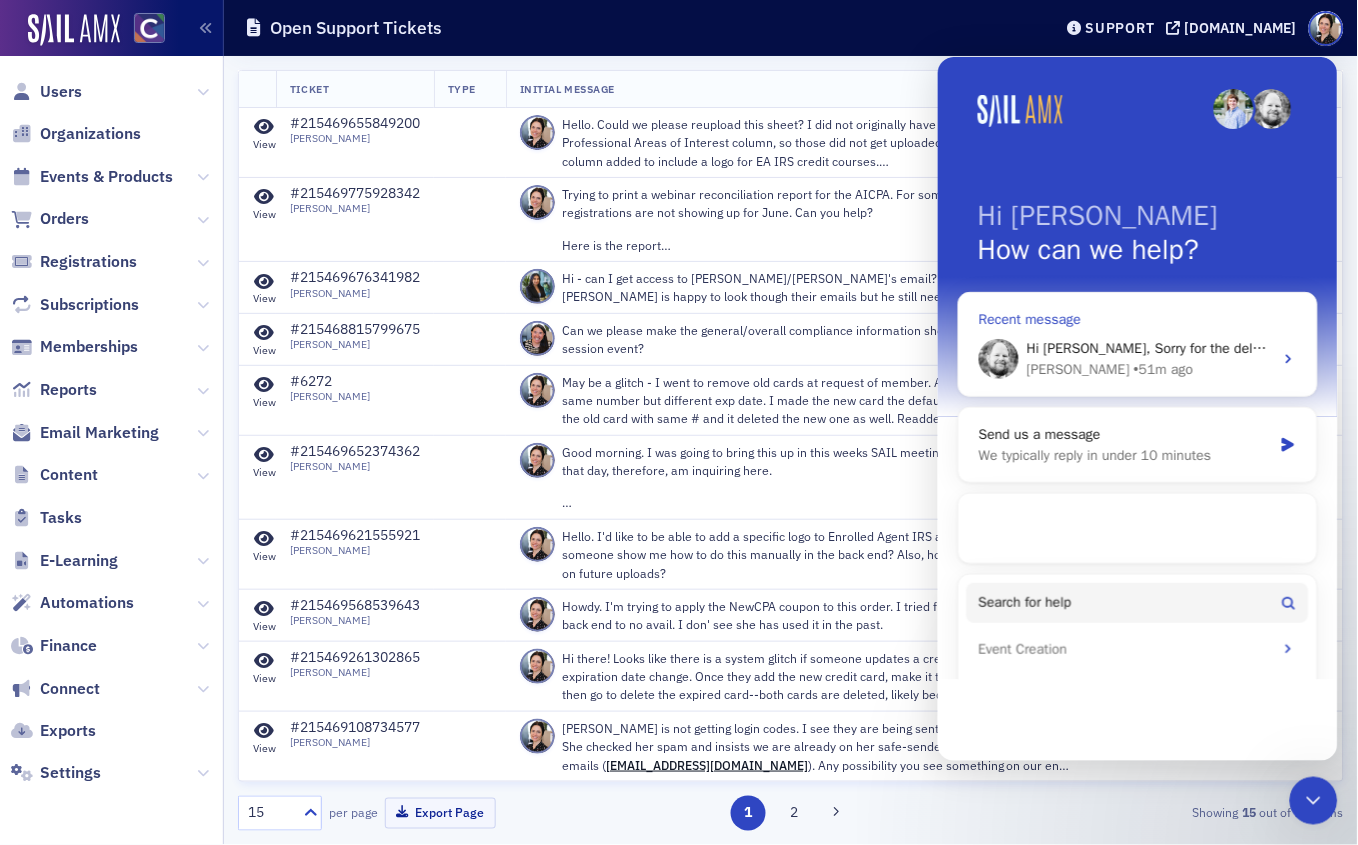 click on "Hi Pamela,   Sorry for the delay. Here are the first 3." at bounding box center (1210, 347) 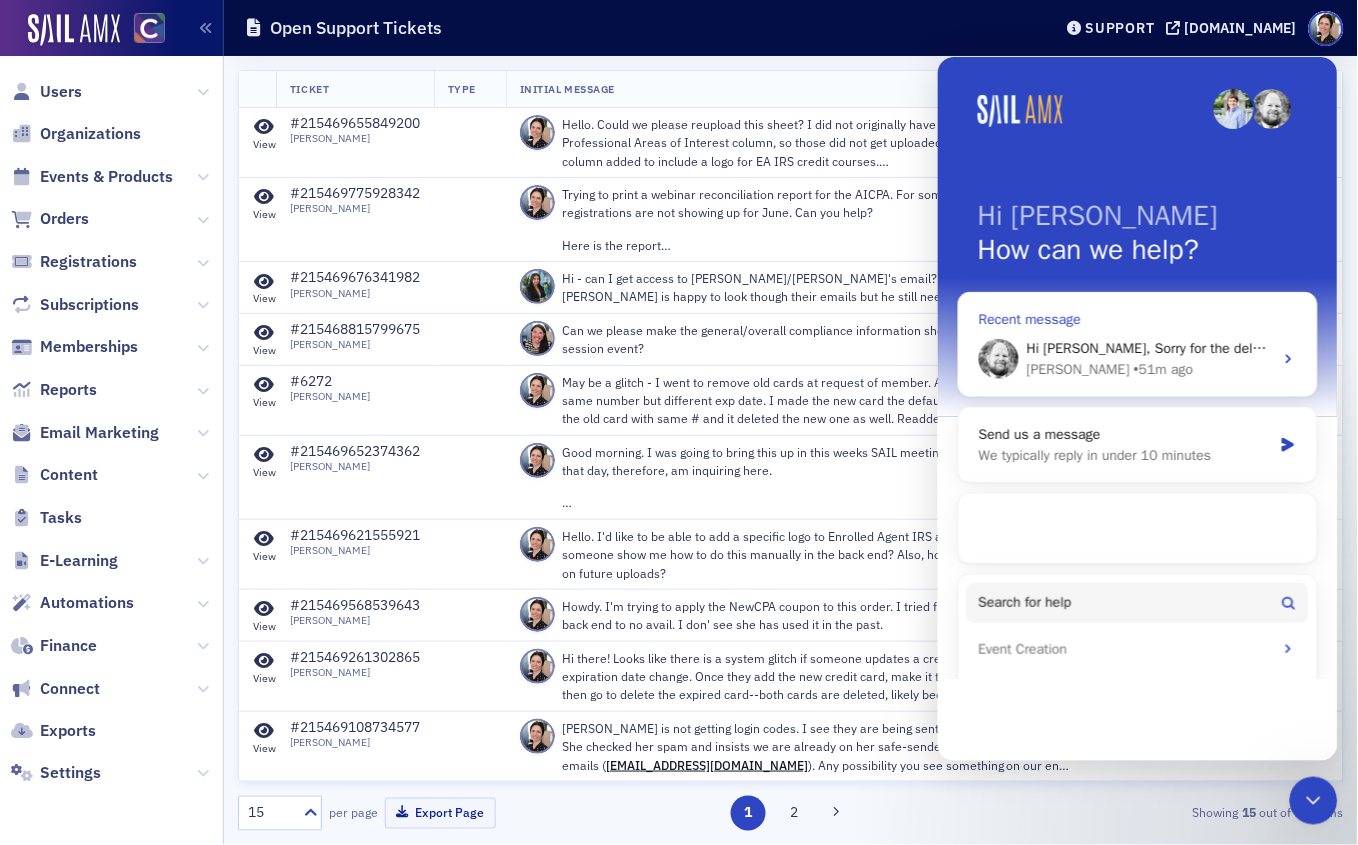 click 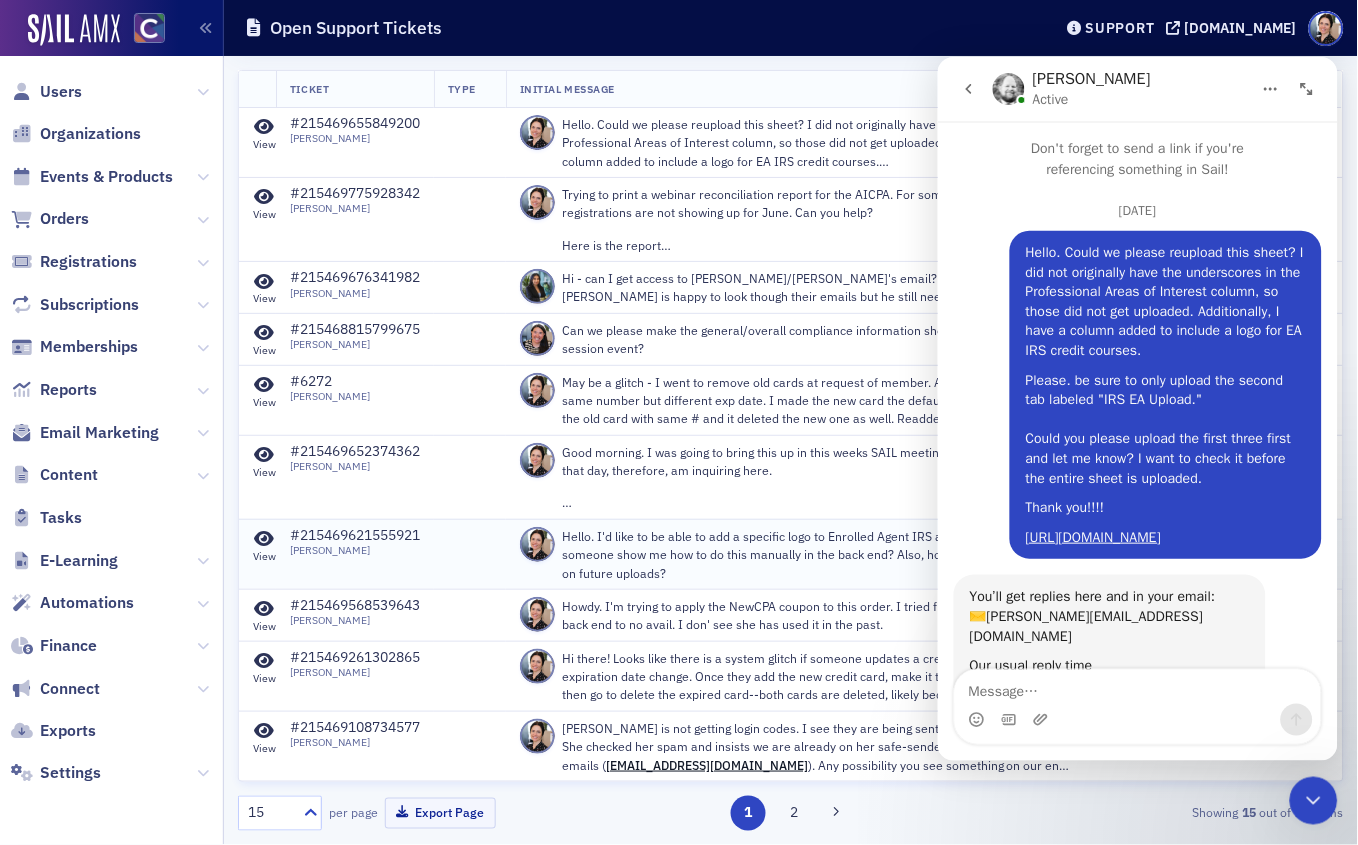 scroll, scrollTop: 352, scrollLeft: 0, axis: vertical 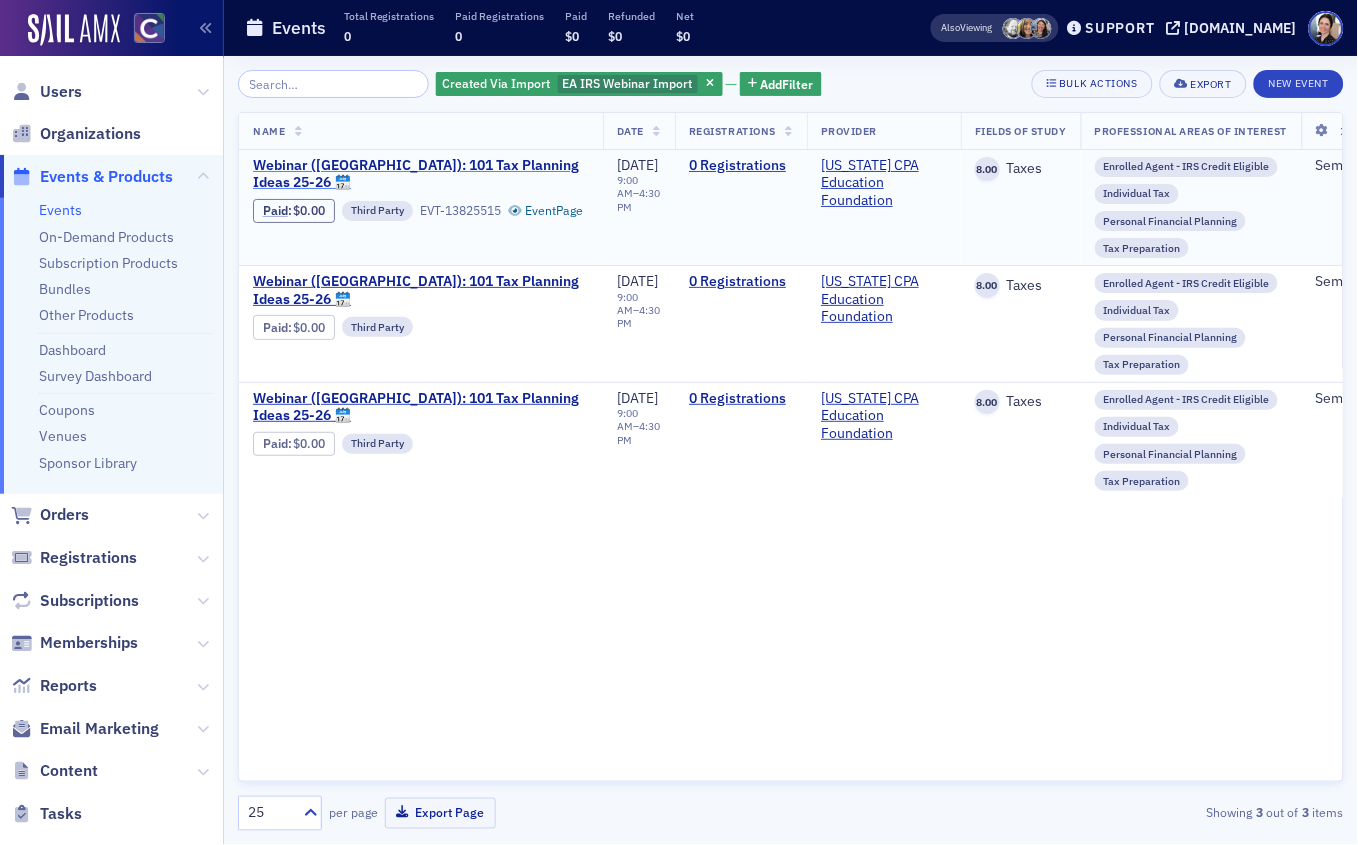 click on "Webinar (CA): 101 Tax Planning Ideas 25-26 🗓" 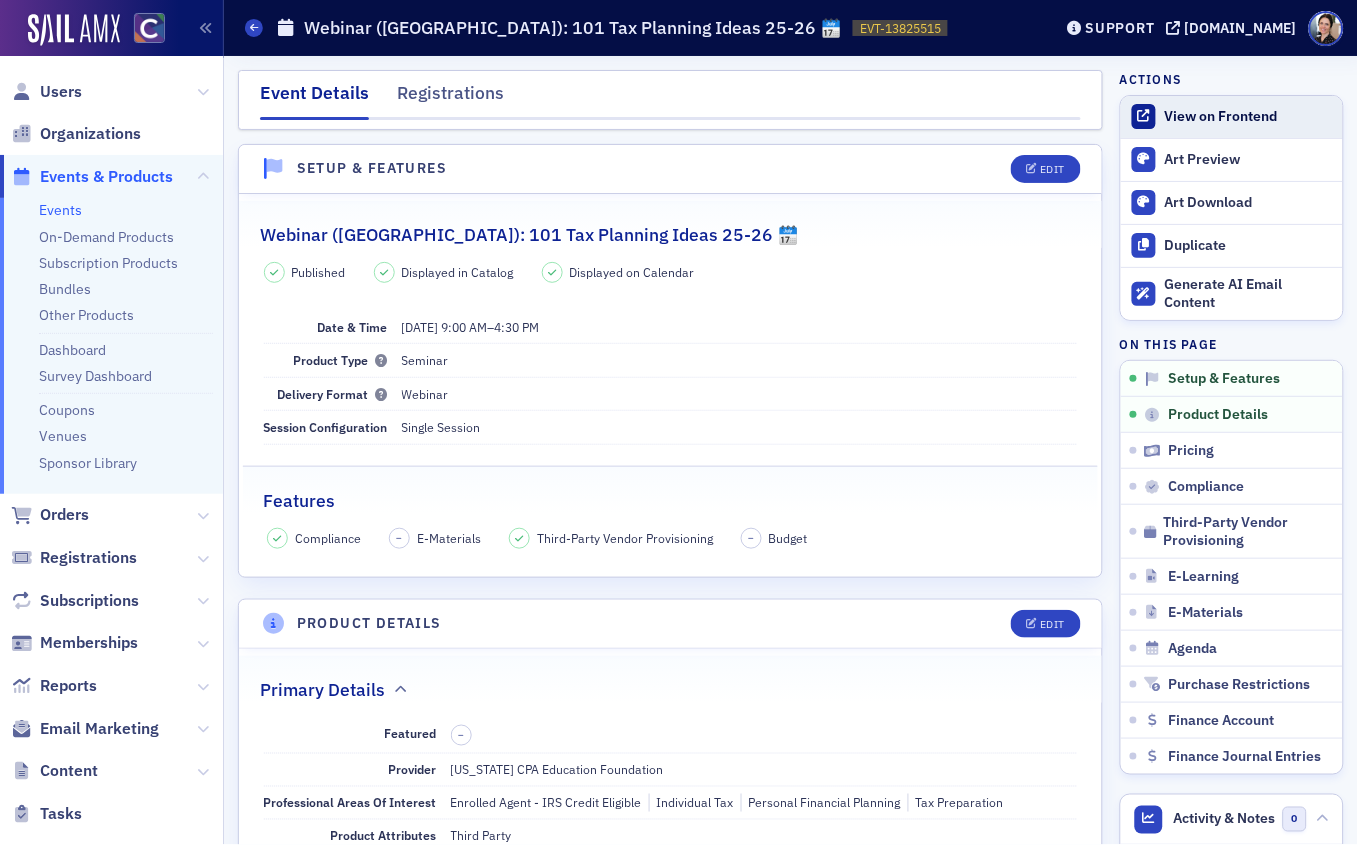 click on "View on Frontend" 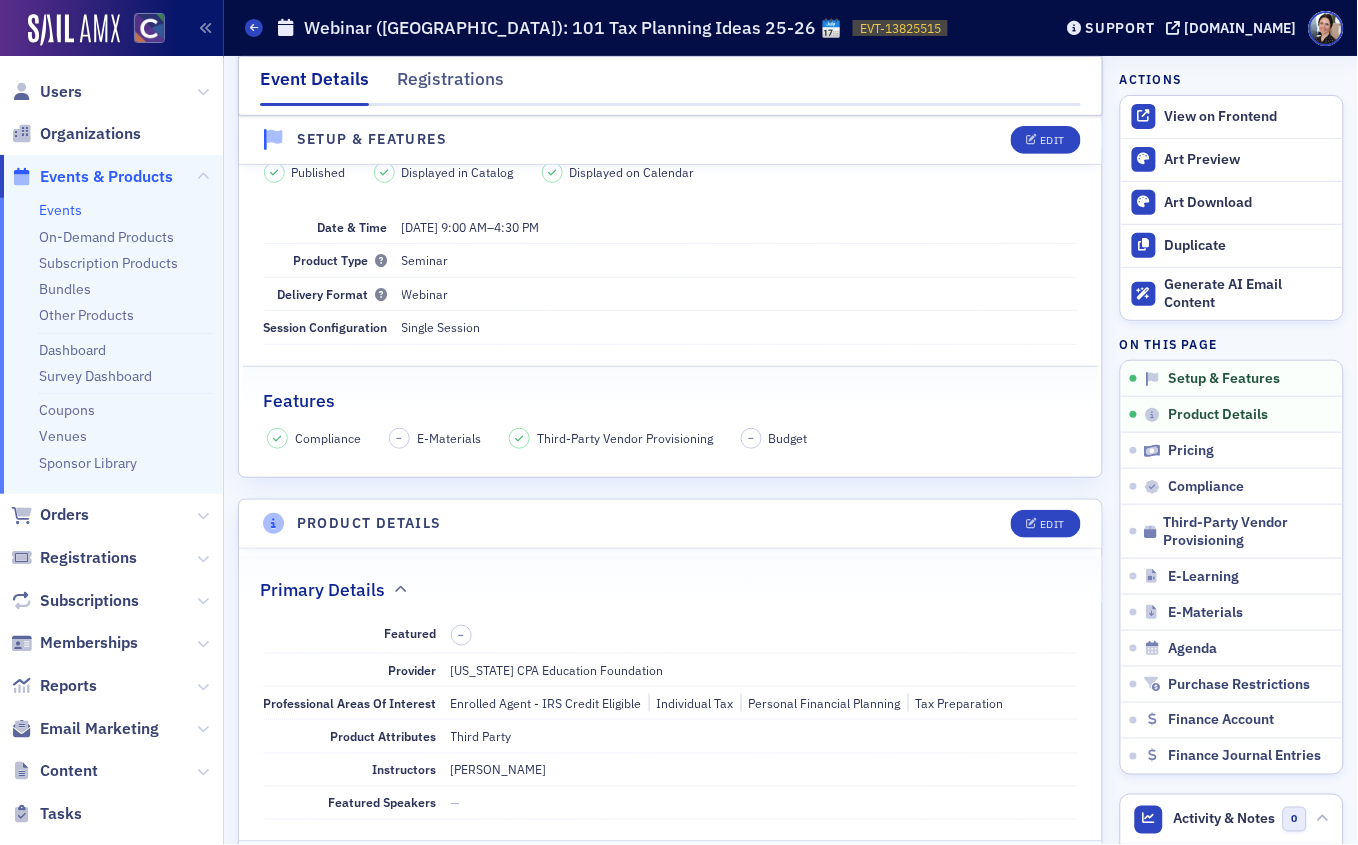 scroll, scrollTop: 0, scrollLeft: 0, axis: both 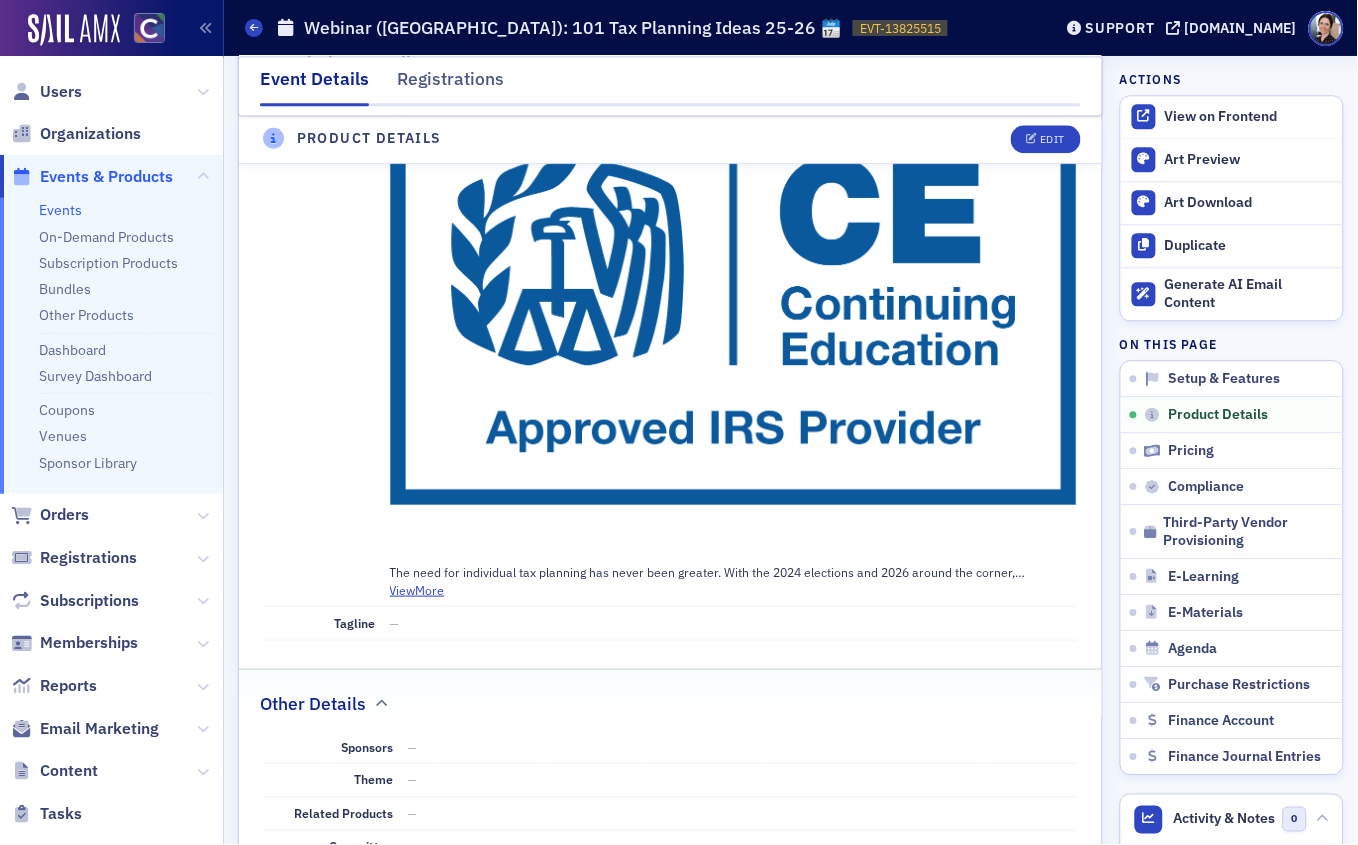 drag, startPoint x: 431, startPoint y: 593, endPoint x: 354, endPoint y: 590, distance: 77.05842 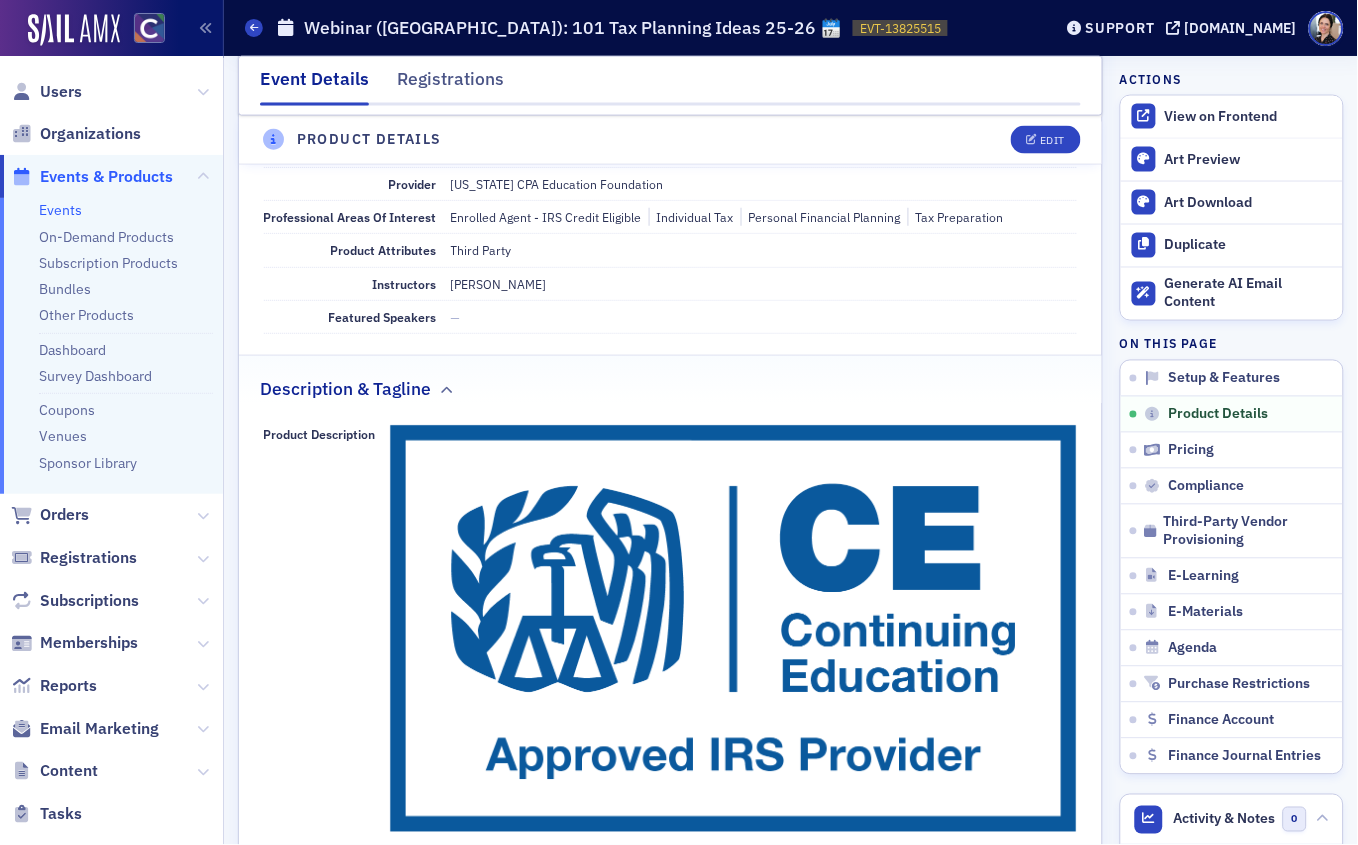 scroll, scrollTop: 565, scrollLeft: 0, axis: vertical 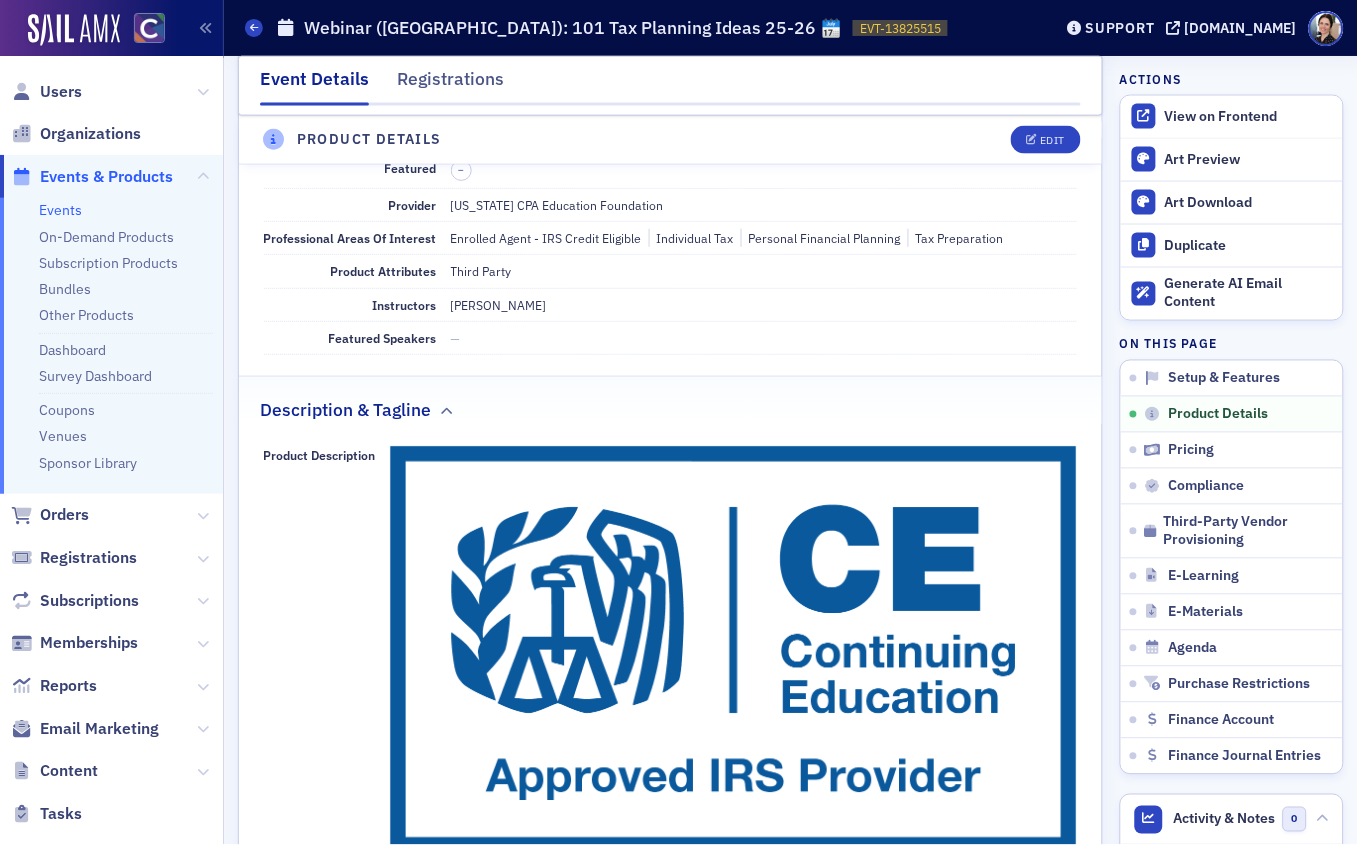 click 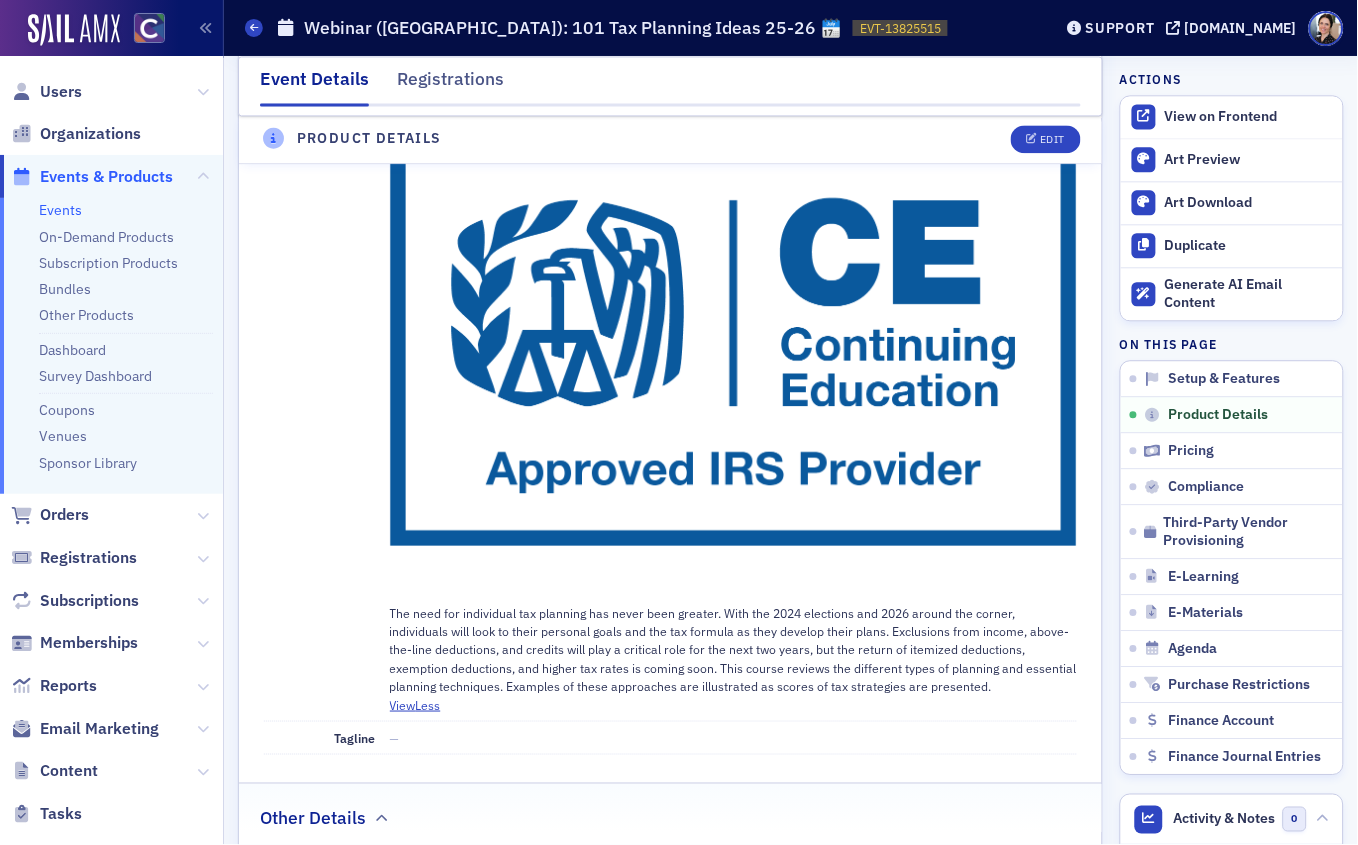 scroll, scrollTop: 880, scrollLeft: 0, axis: vertical 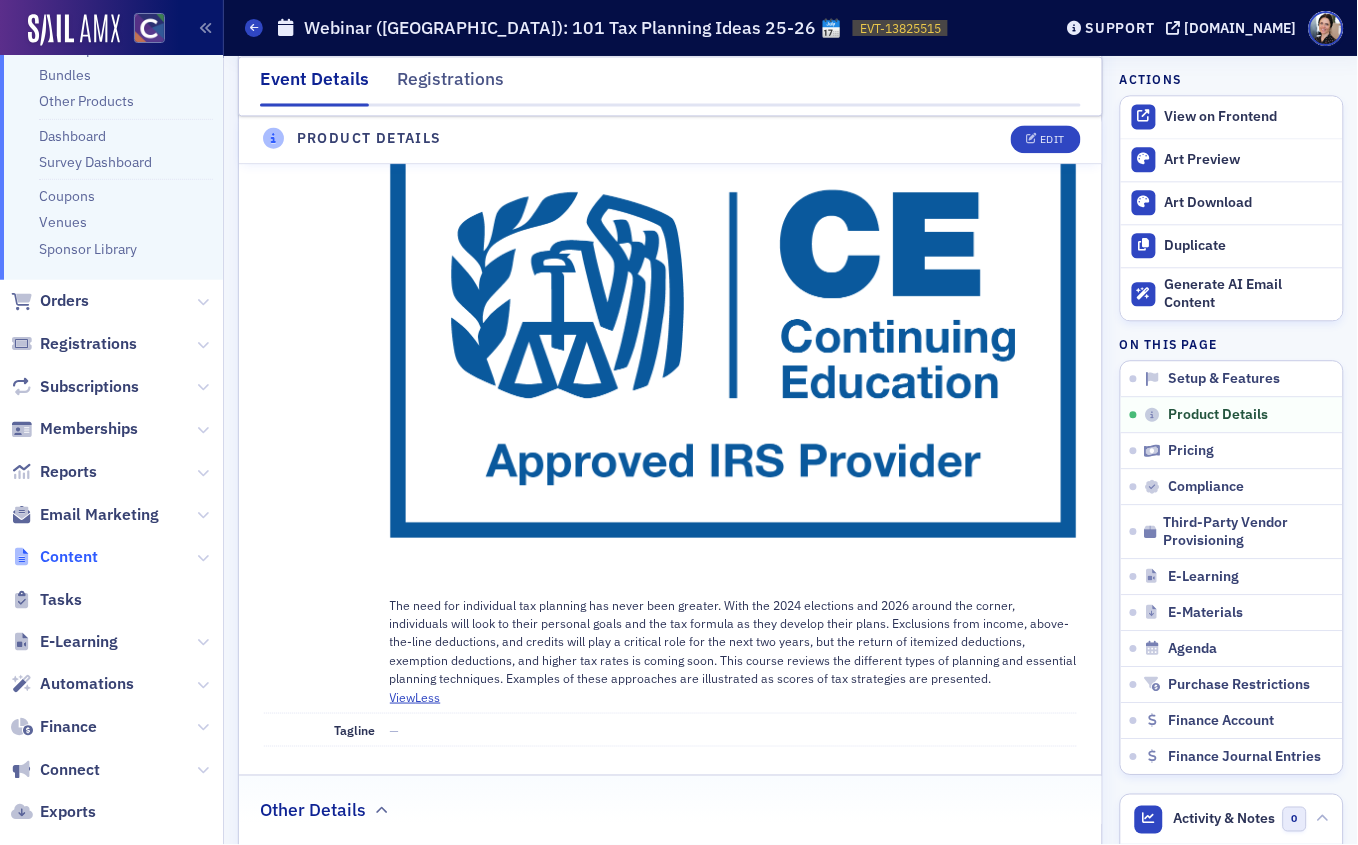 click on "Content" 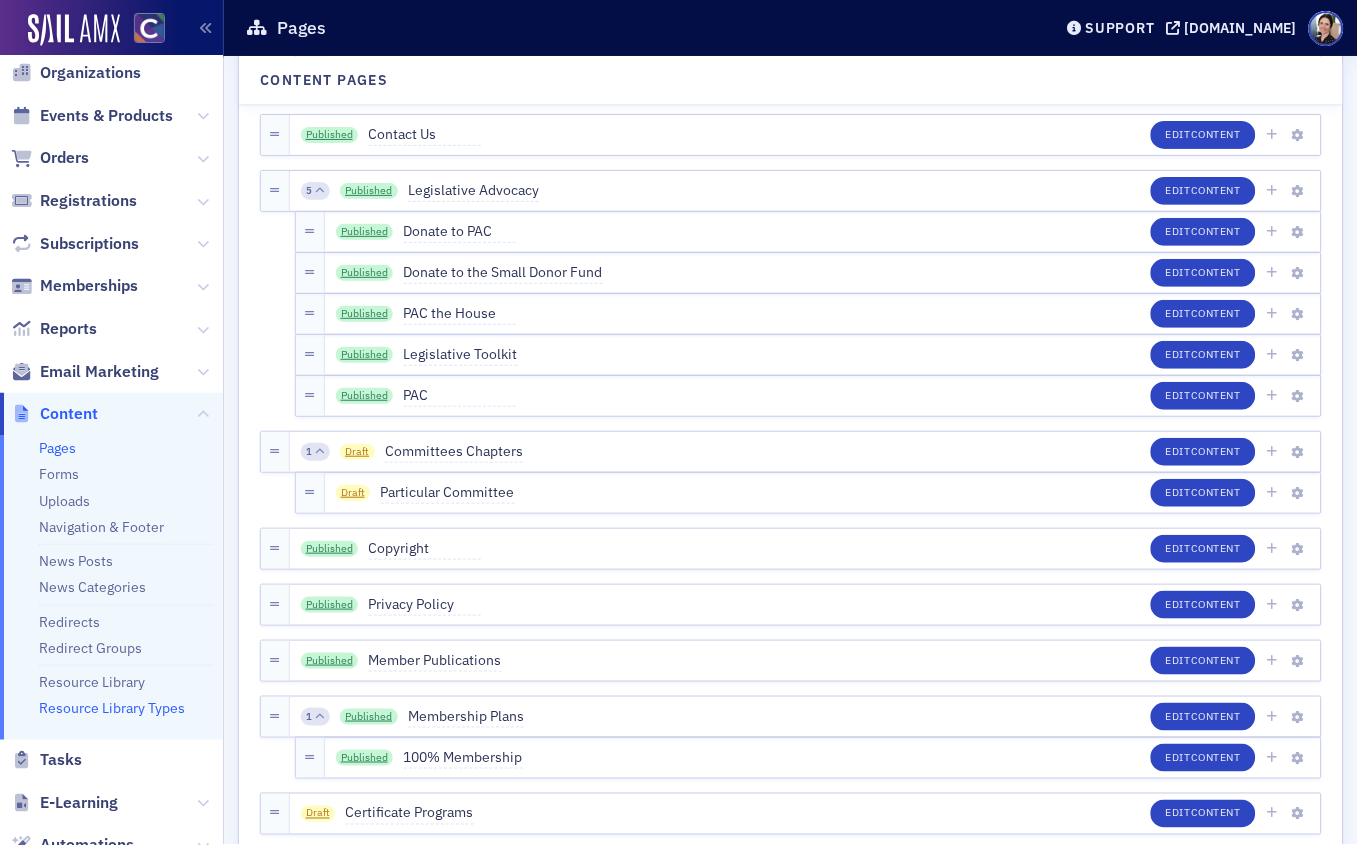 scroll, scrollTop: 0, scrollLeft: 0, axis: both 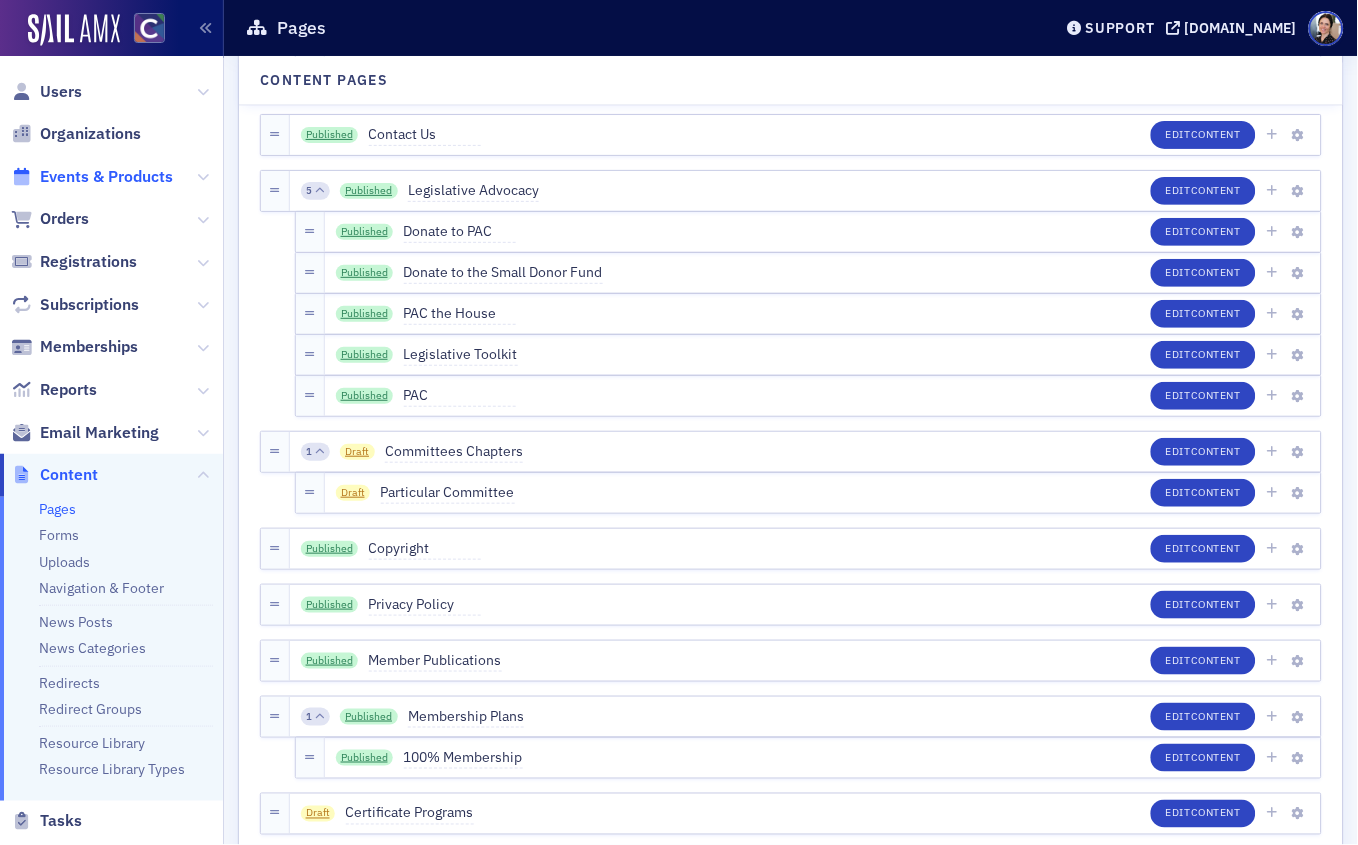 click on "Events & Products" 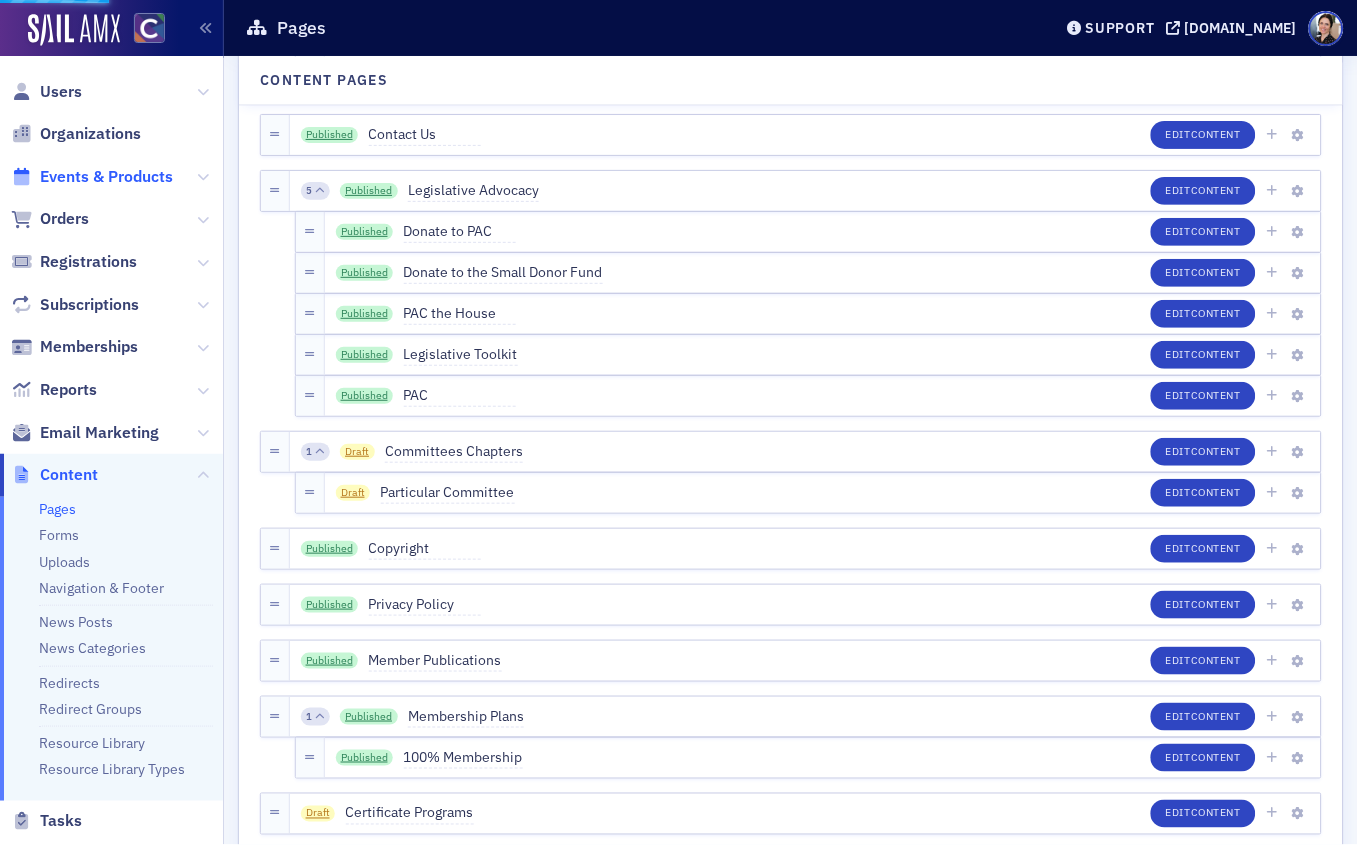 scroll, scrollTop: 0, scrollLeft: 0, axis: both 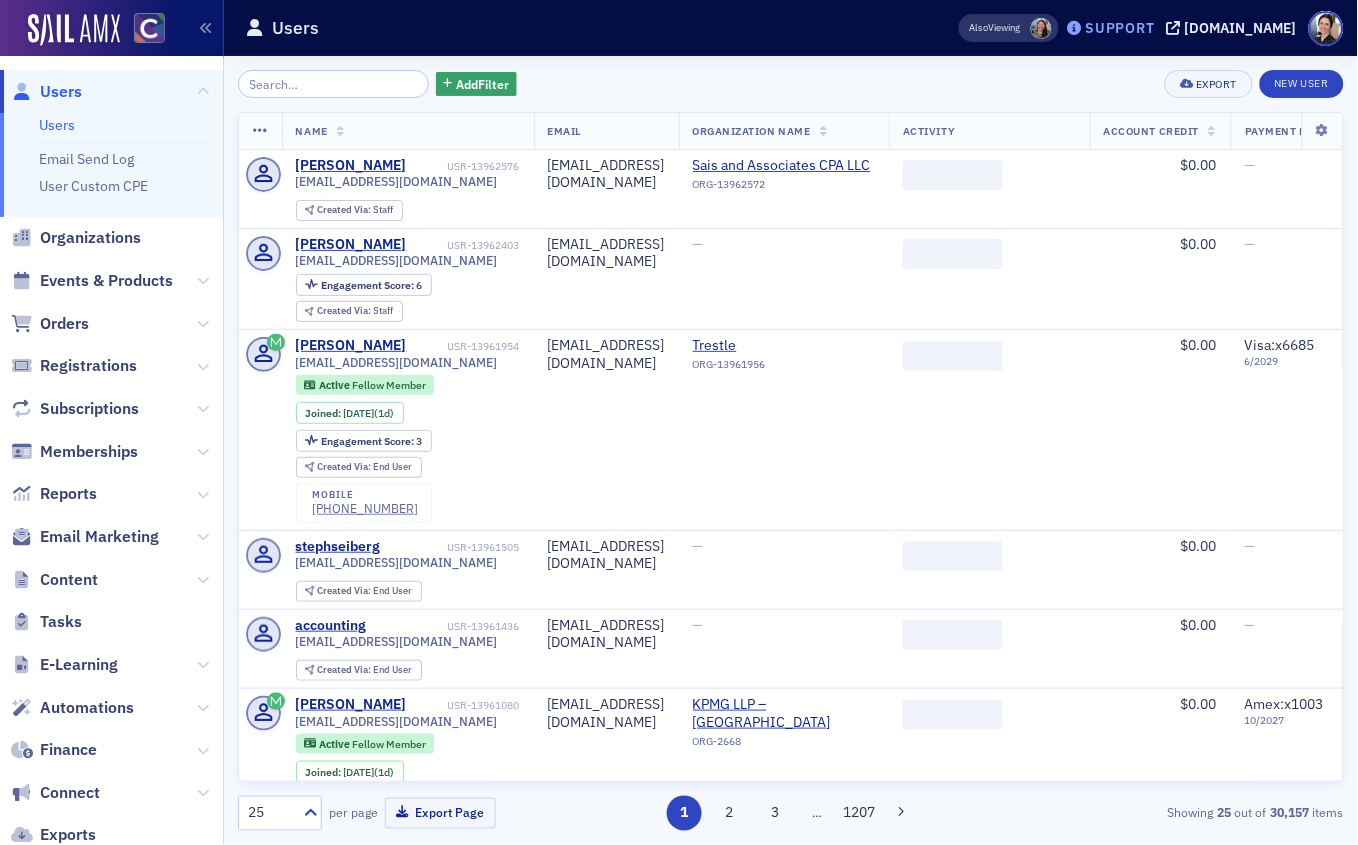 click on "Support" 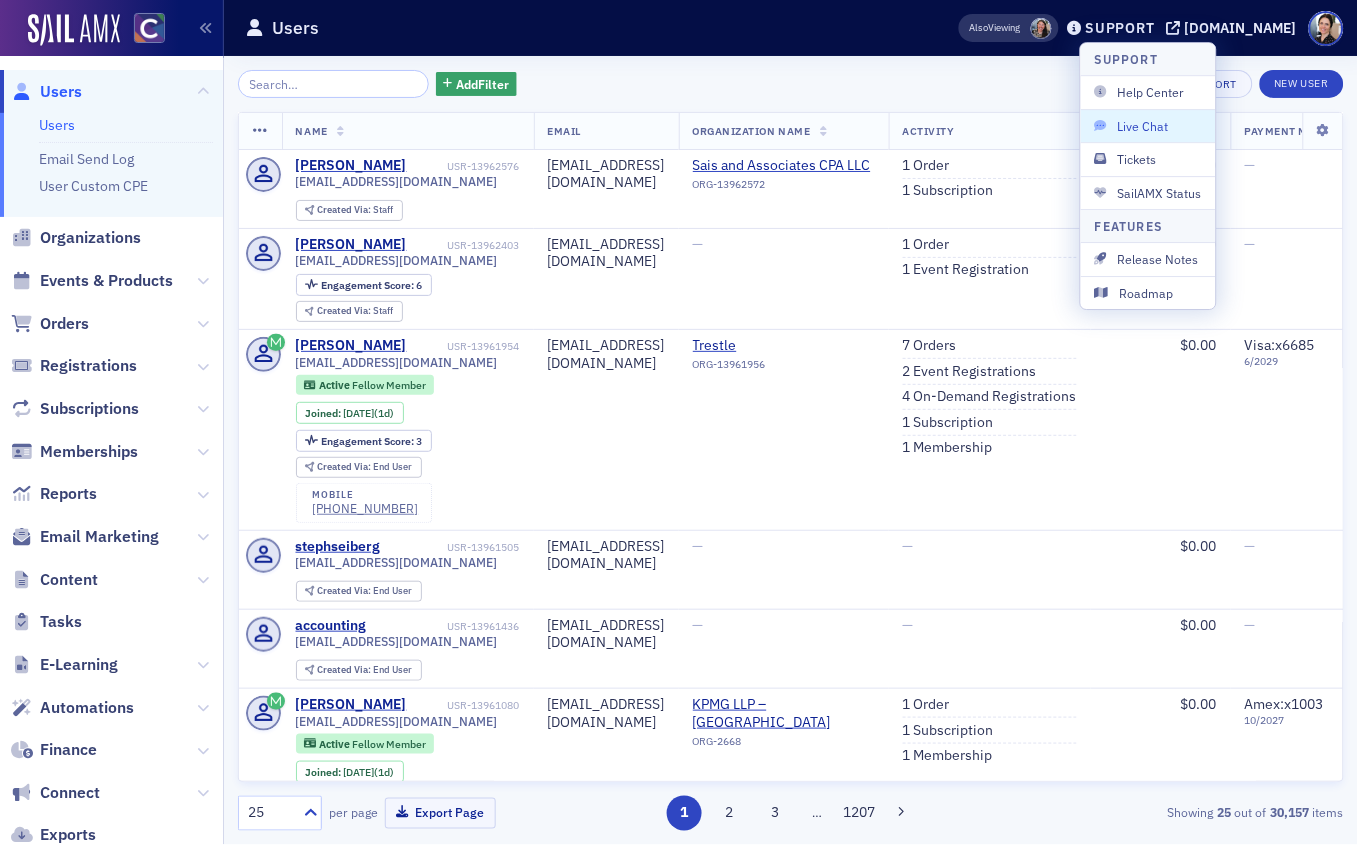 click on "Live Chat" at bounding box center [1148, 126] 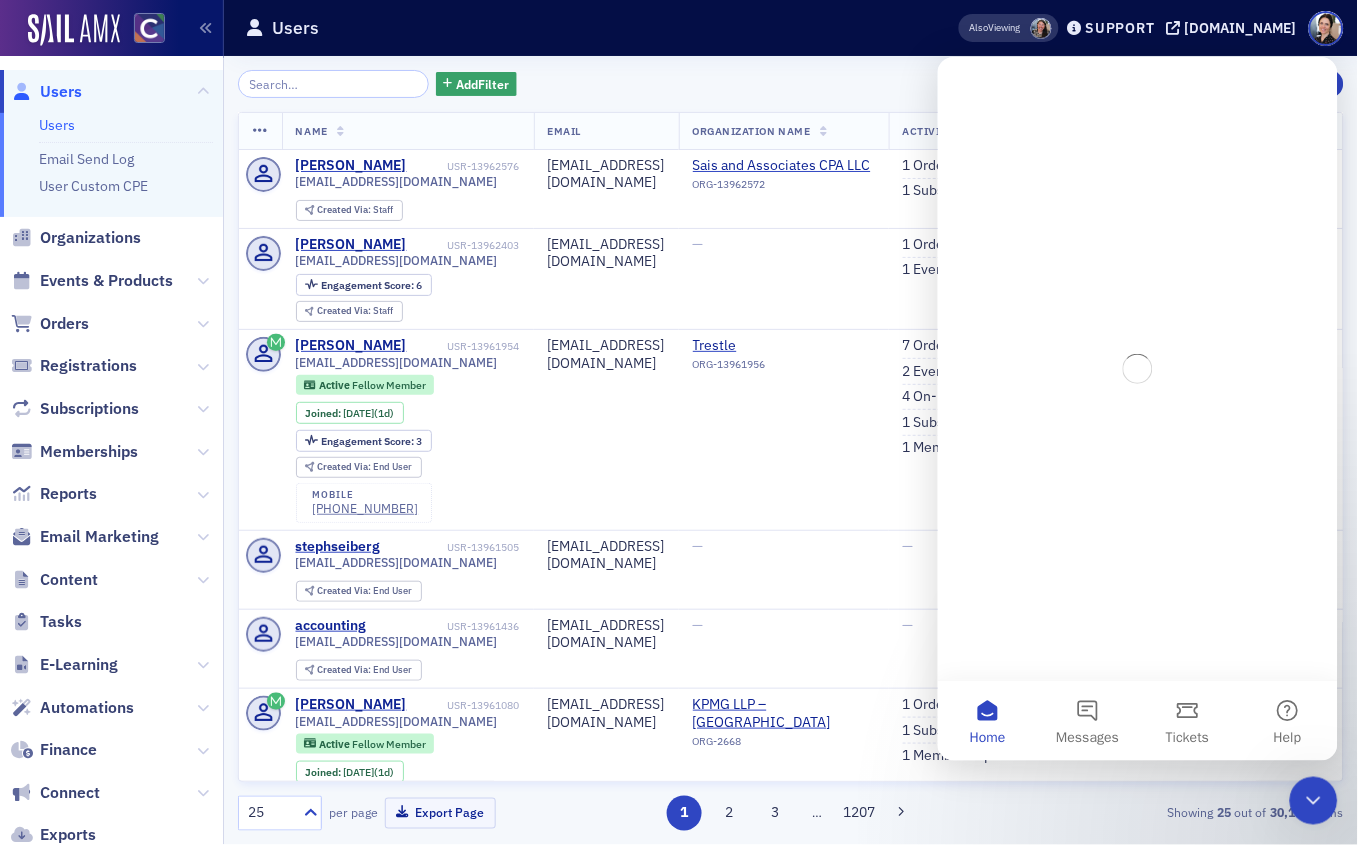 scroll, scrollTop: 0, scrollLeft: 0, axis: both 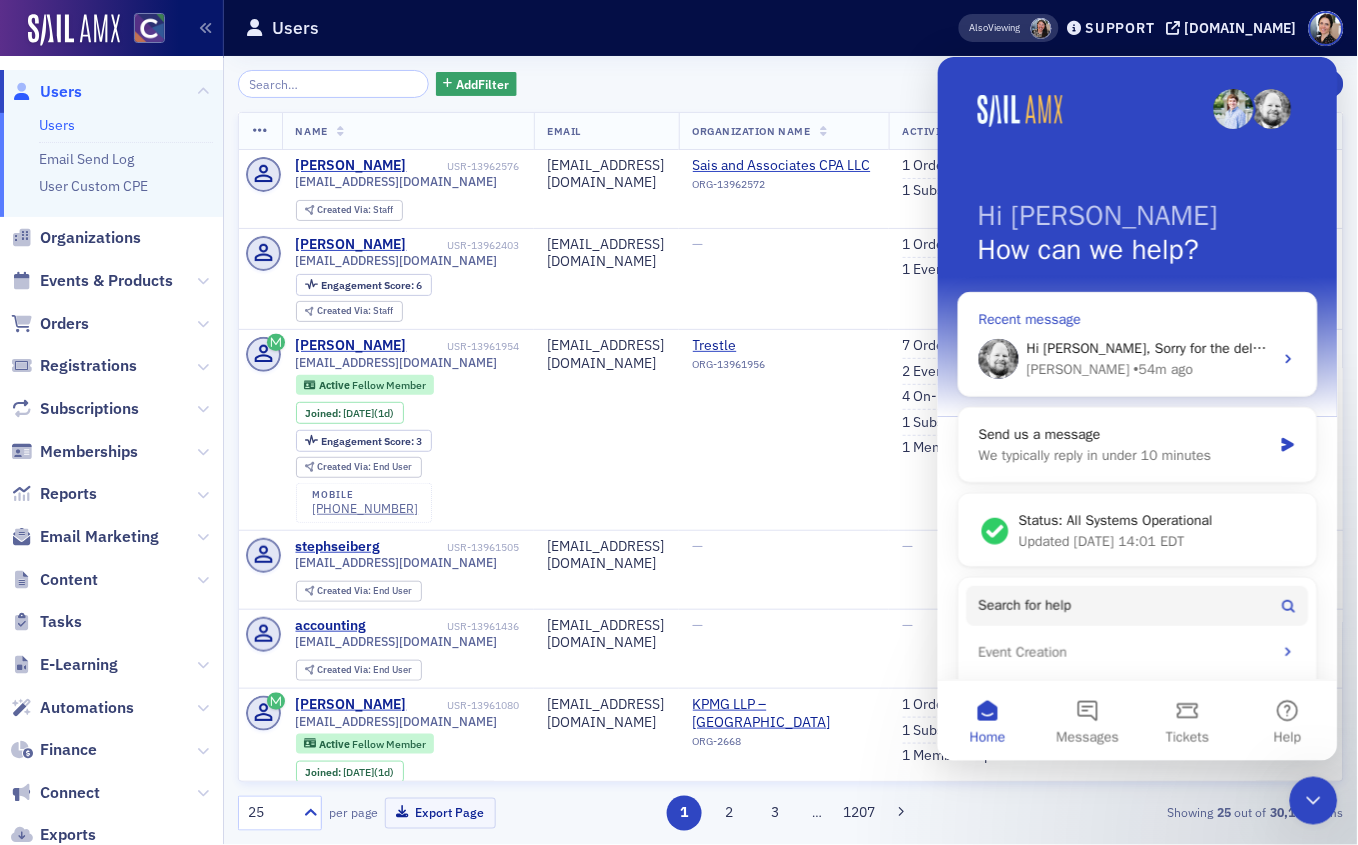 click on "•  54m ago" at bounding box center (1162, 368) 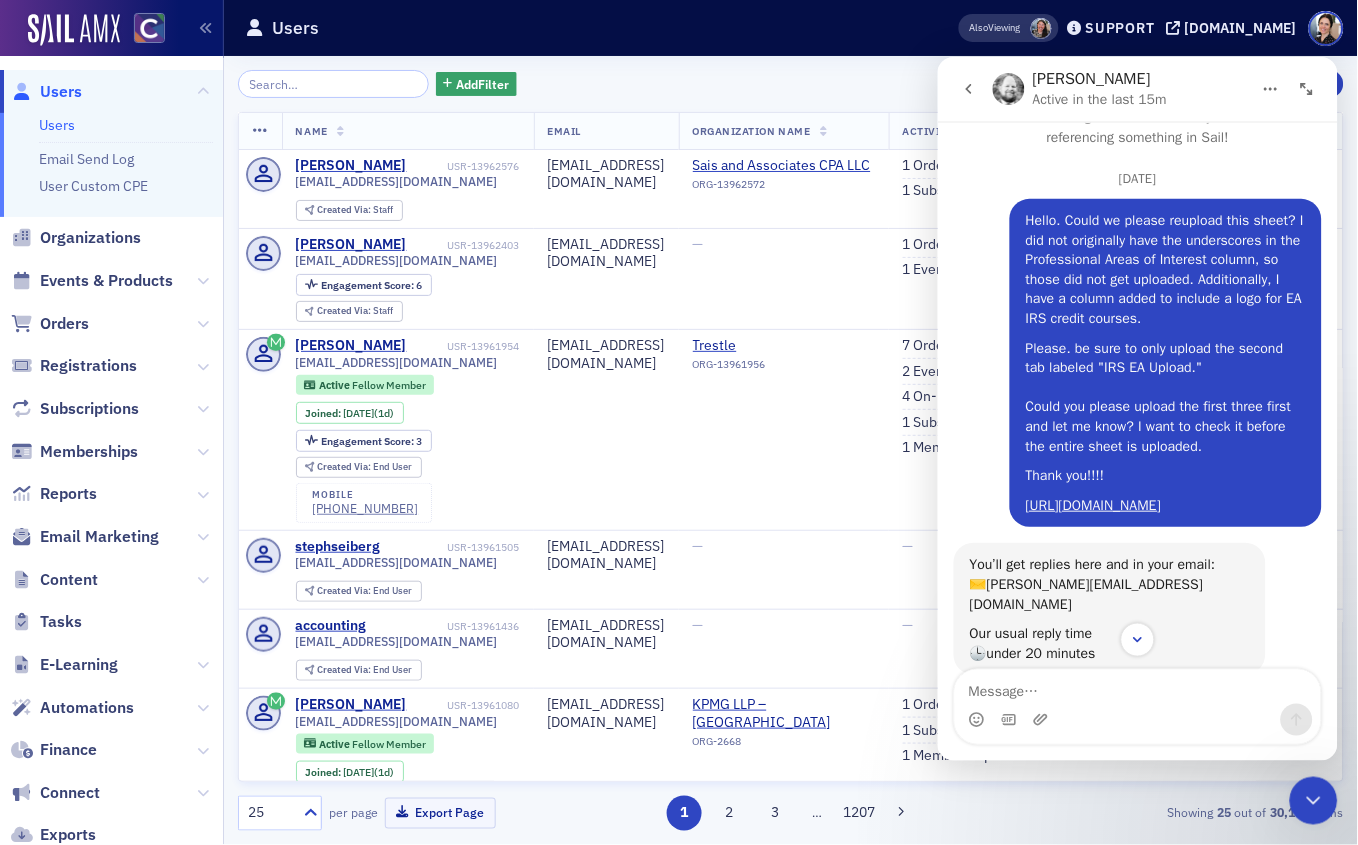 scroll, scrollTop: 0, scrollLeft: 0, axis: both 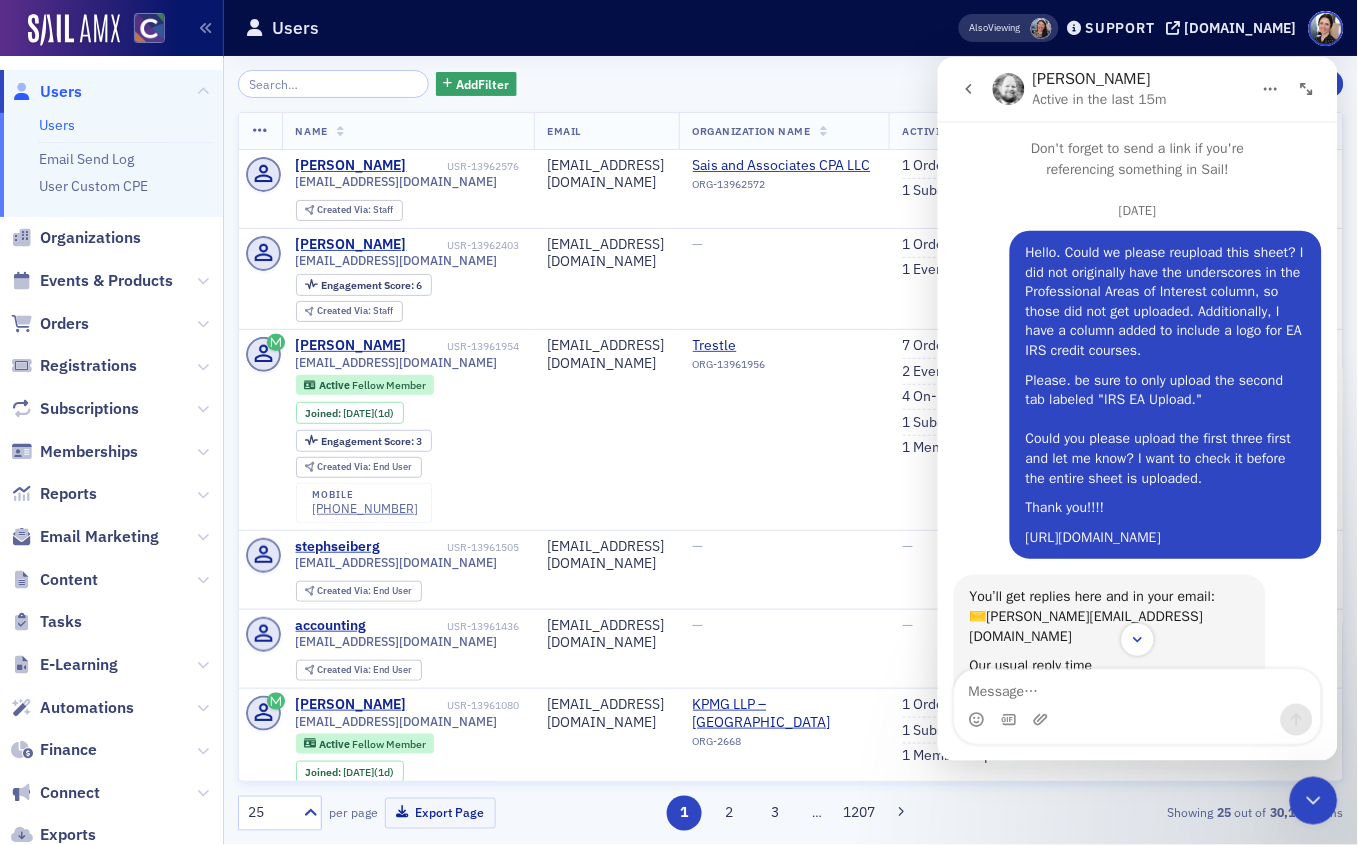 click on "[URL][DOMAIN_NAME]" at bounding box center (1092, 536) 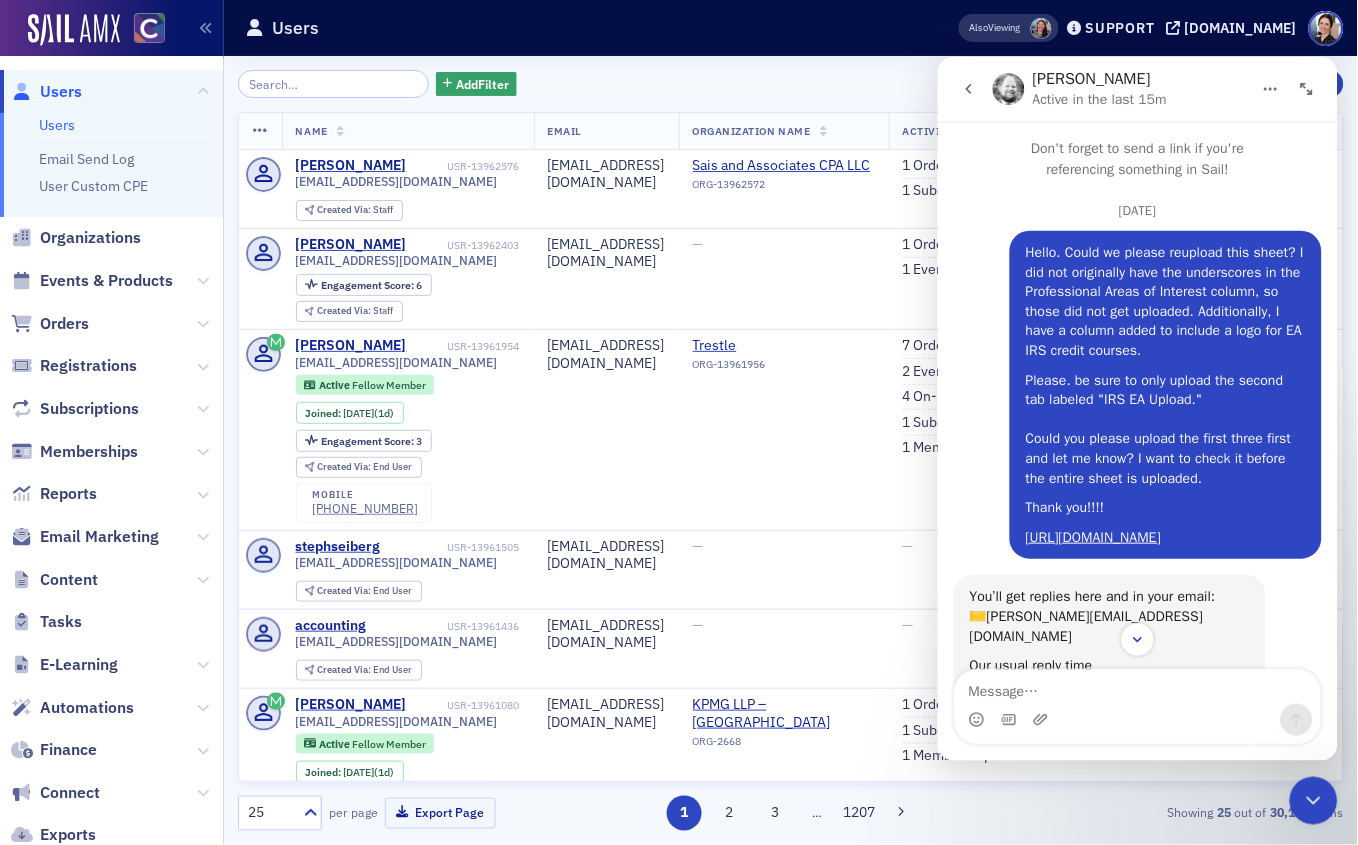 click 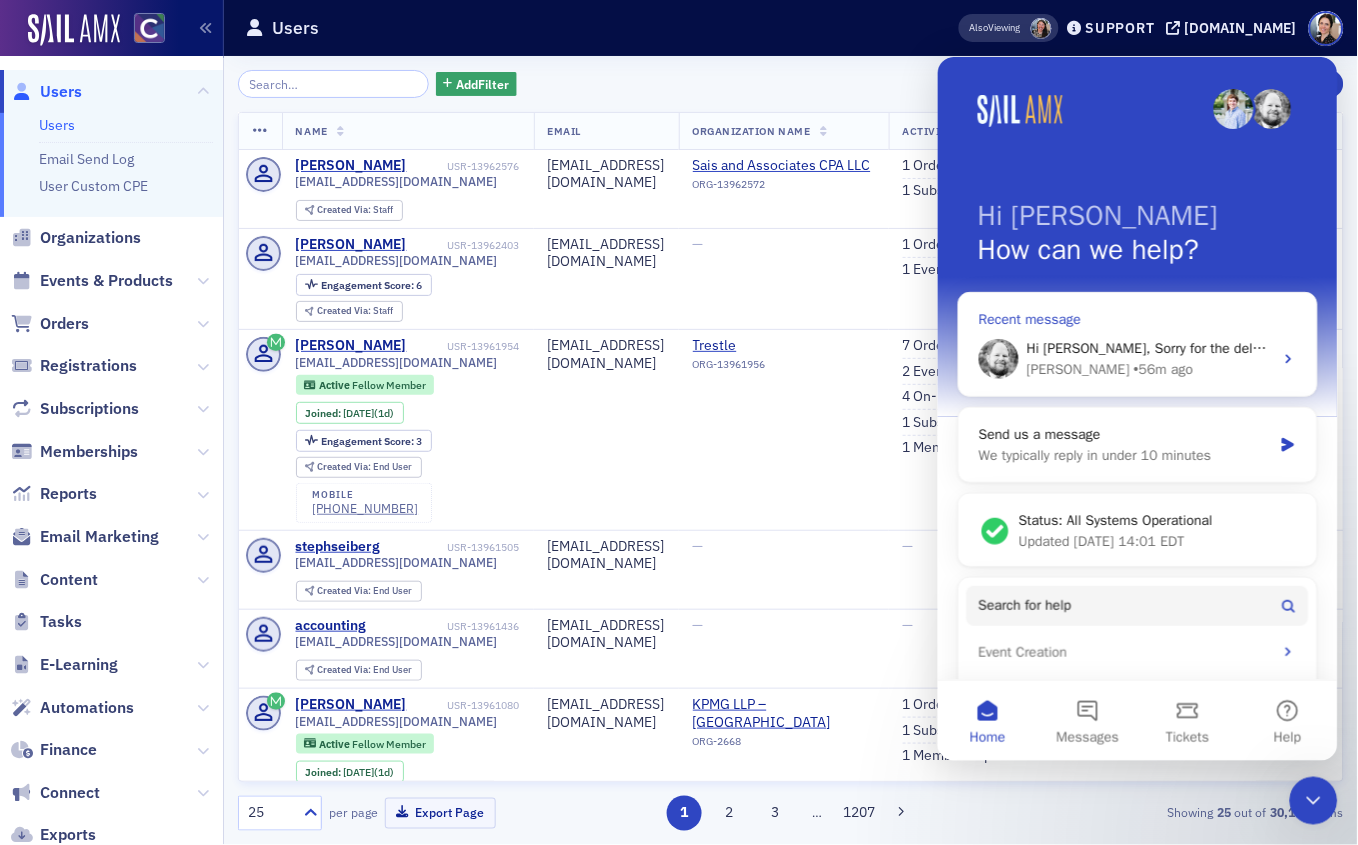 click on "[PERSON_NAME]" at bounding box center (1077, 368) 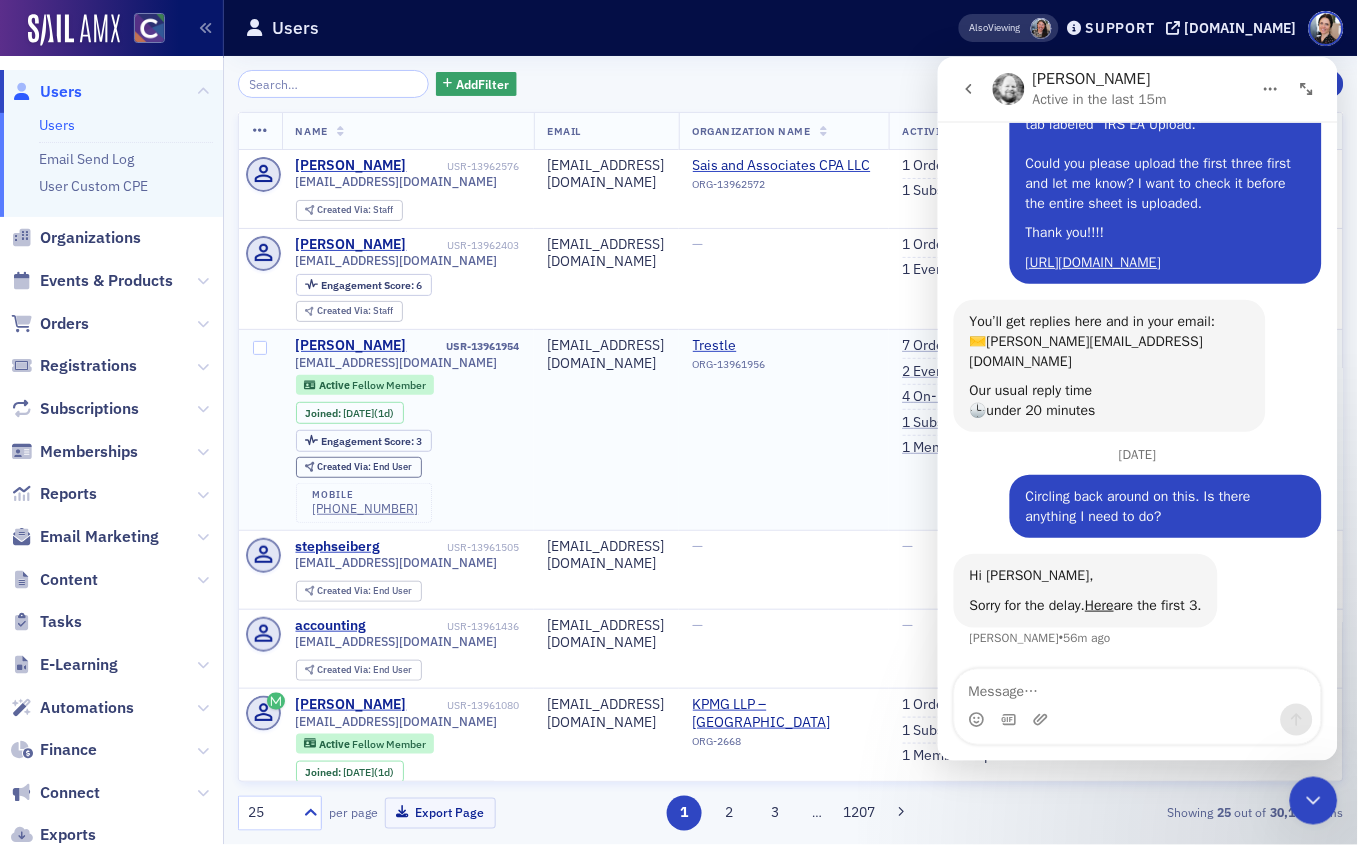 scroll, scrollTop: 352, scrollLeft: 0, axis: vertical 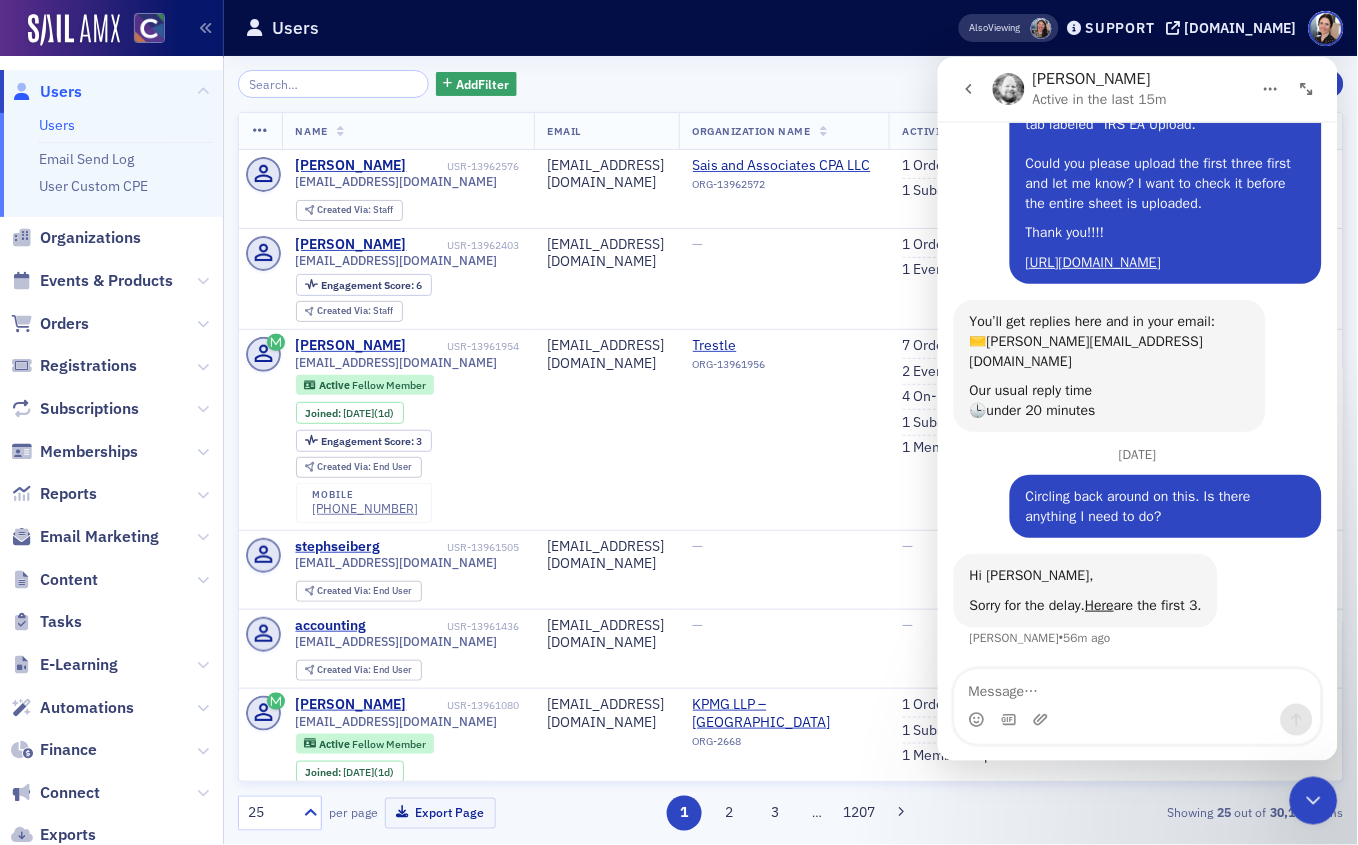 click 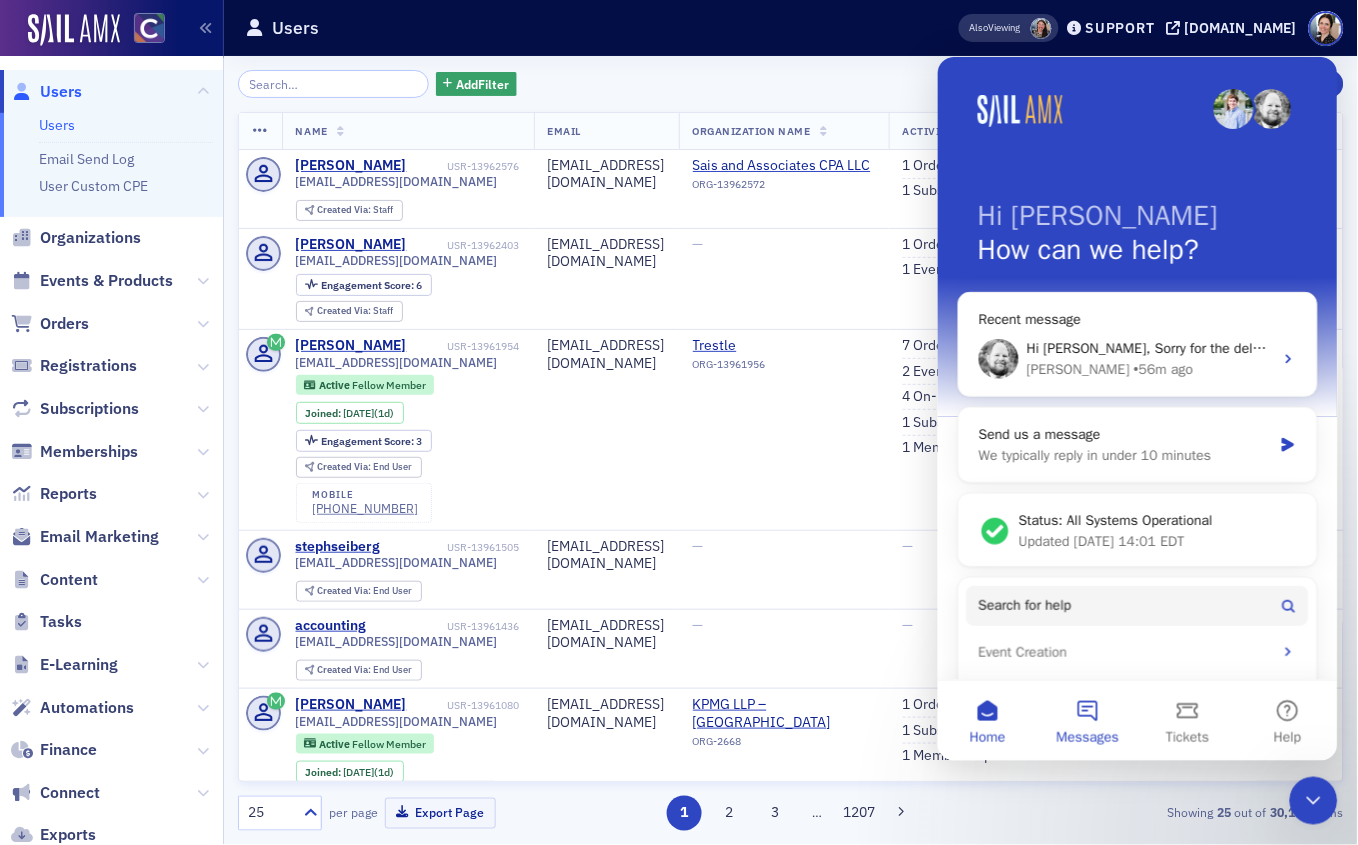 click on "Messages" at bounding box center [1087, 720] 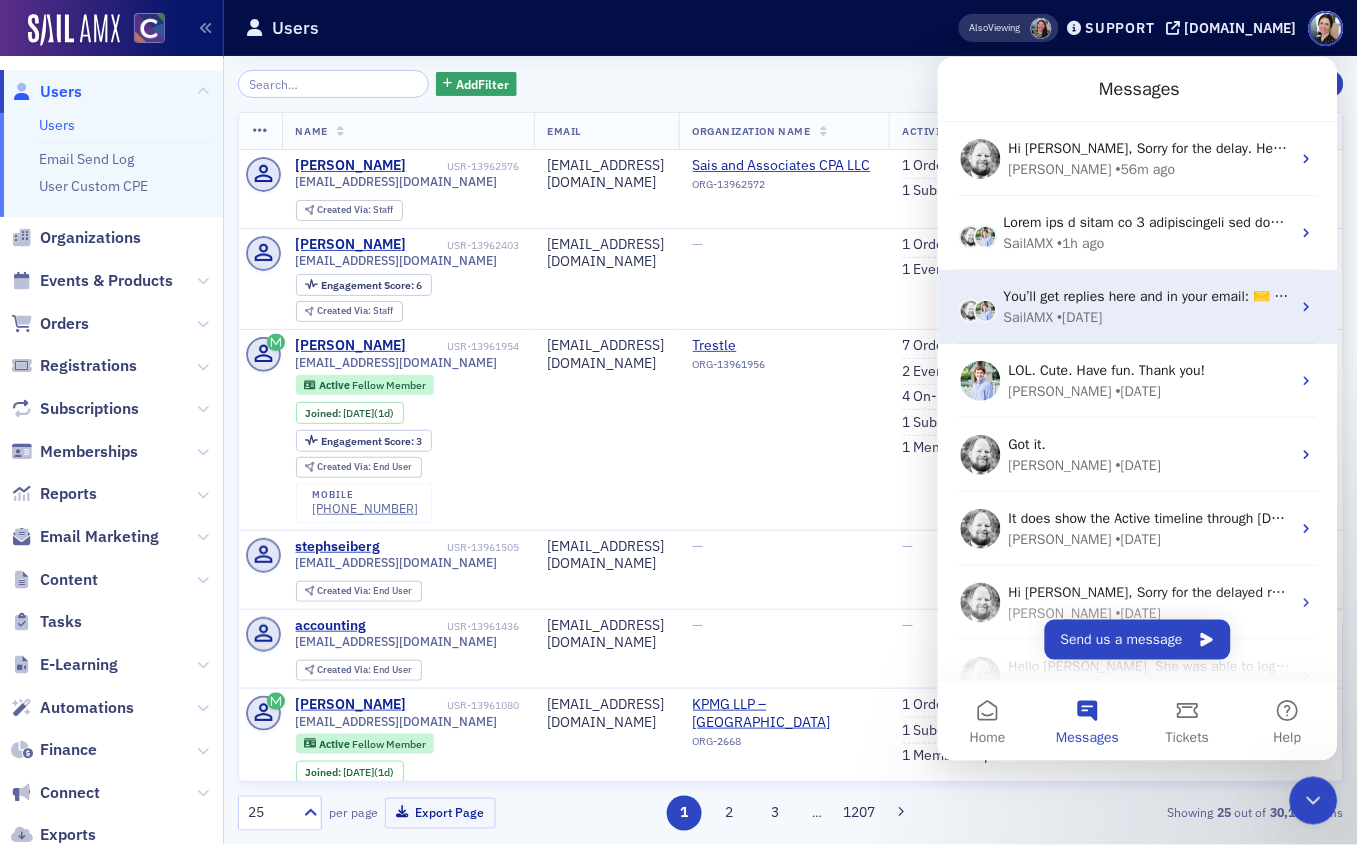 click on "You’ll get replies here and in your email: ✉️ pamela@cocpa.org Our usual reply time 🕒 under 20 minutes" at bounding box center (1146, 295) 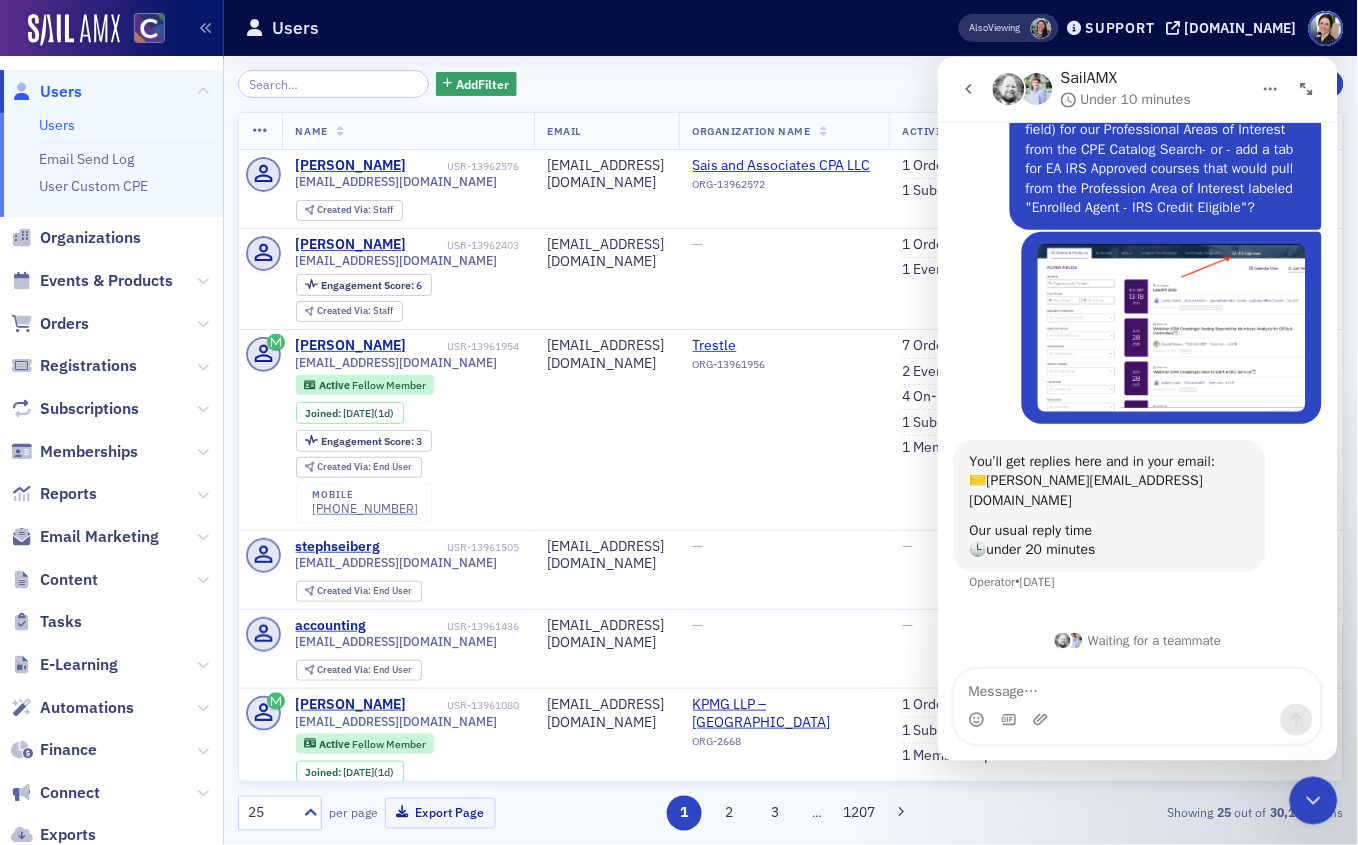 scroll, scrollTop: 0, scrollLeft: 0, axis: both 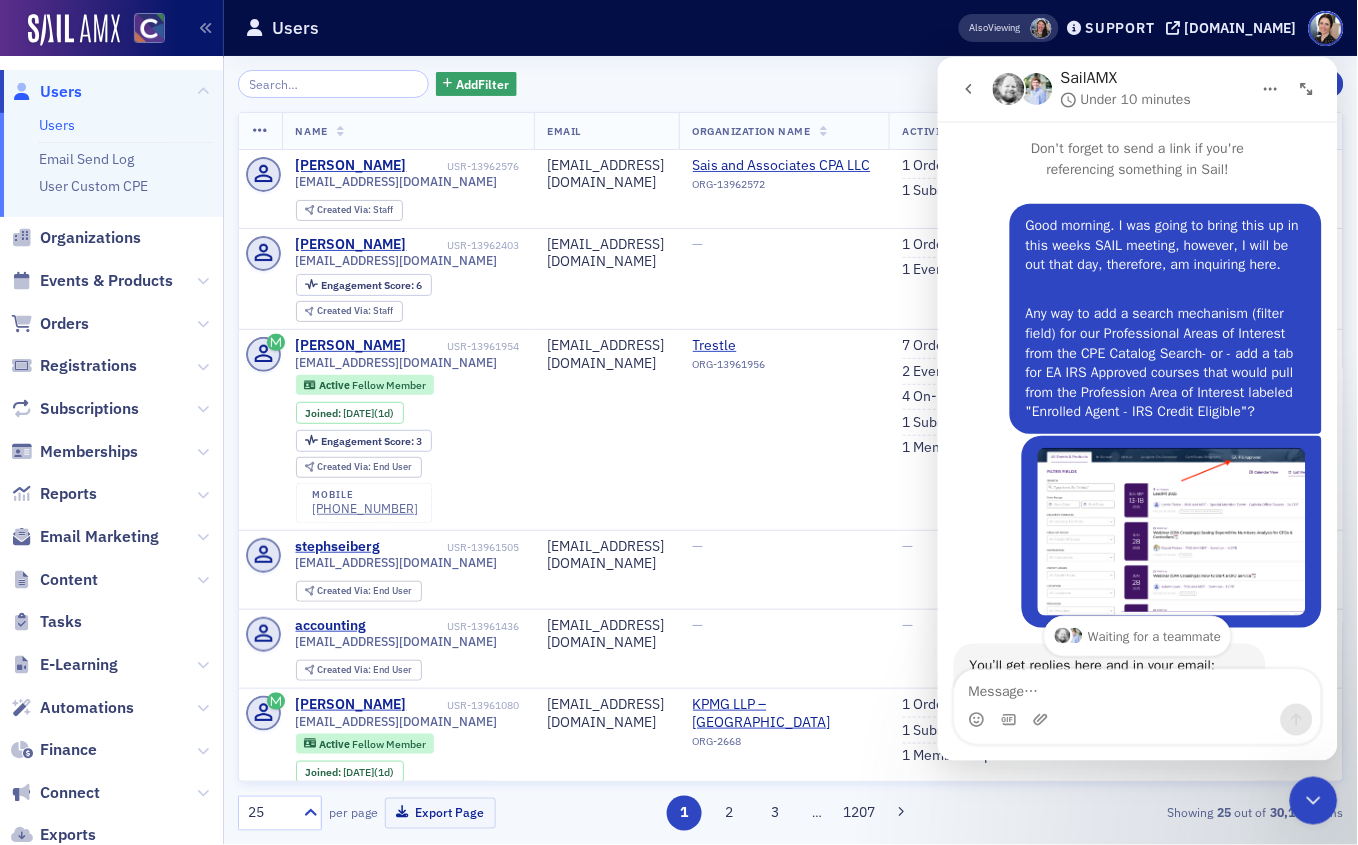 click 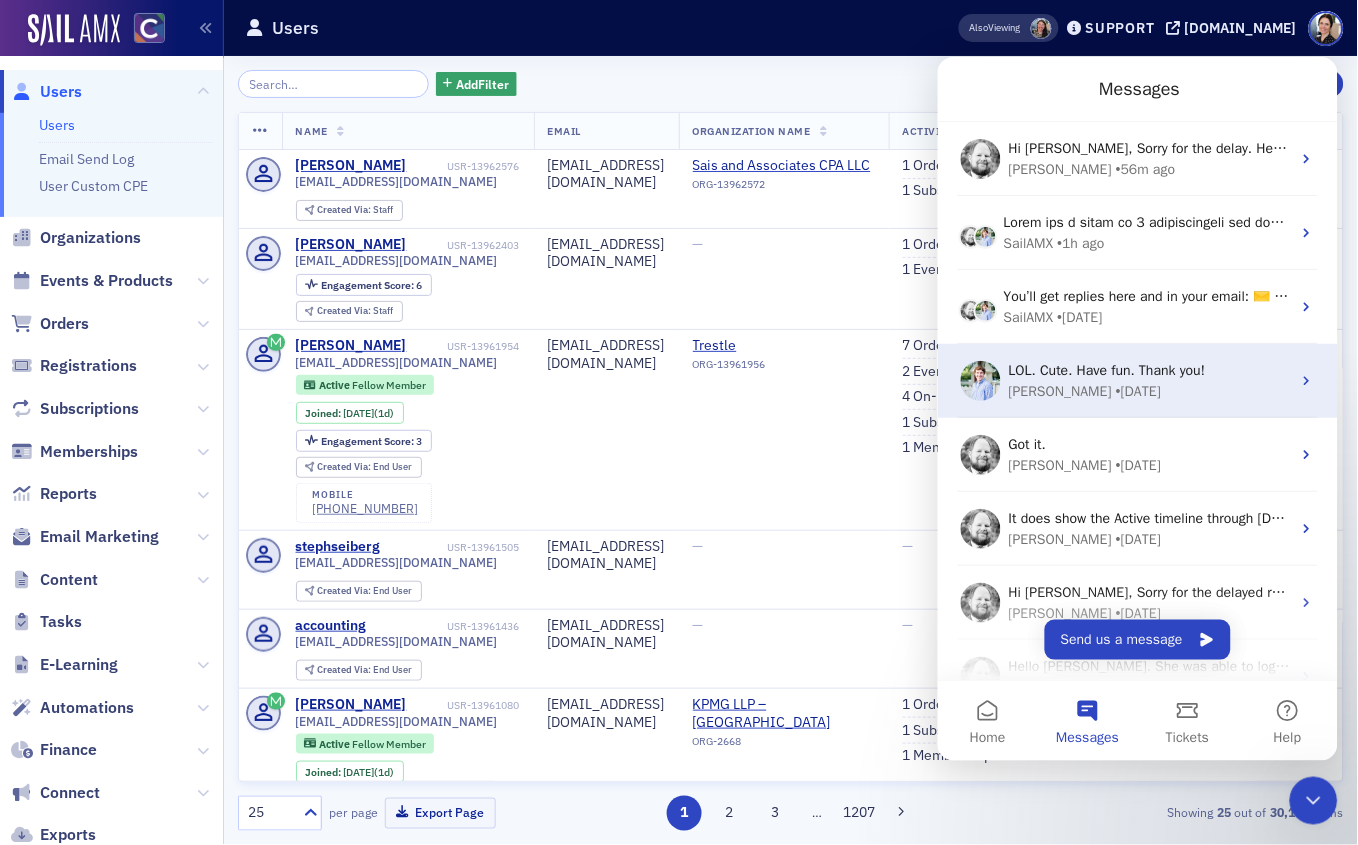 click on "•  1w ago" at bounding box center [1137, 390] 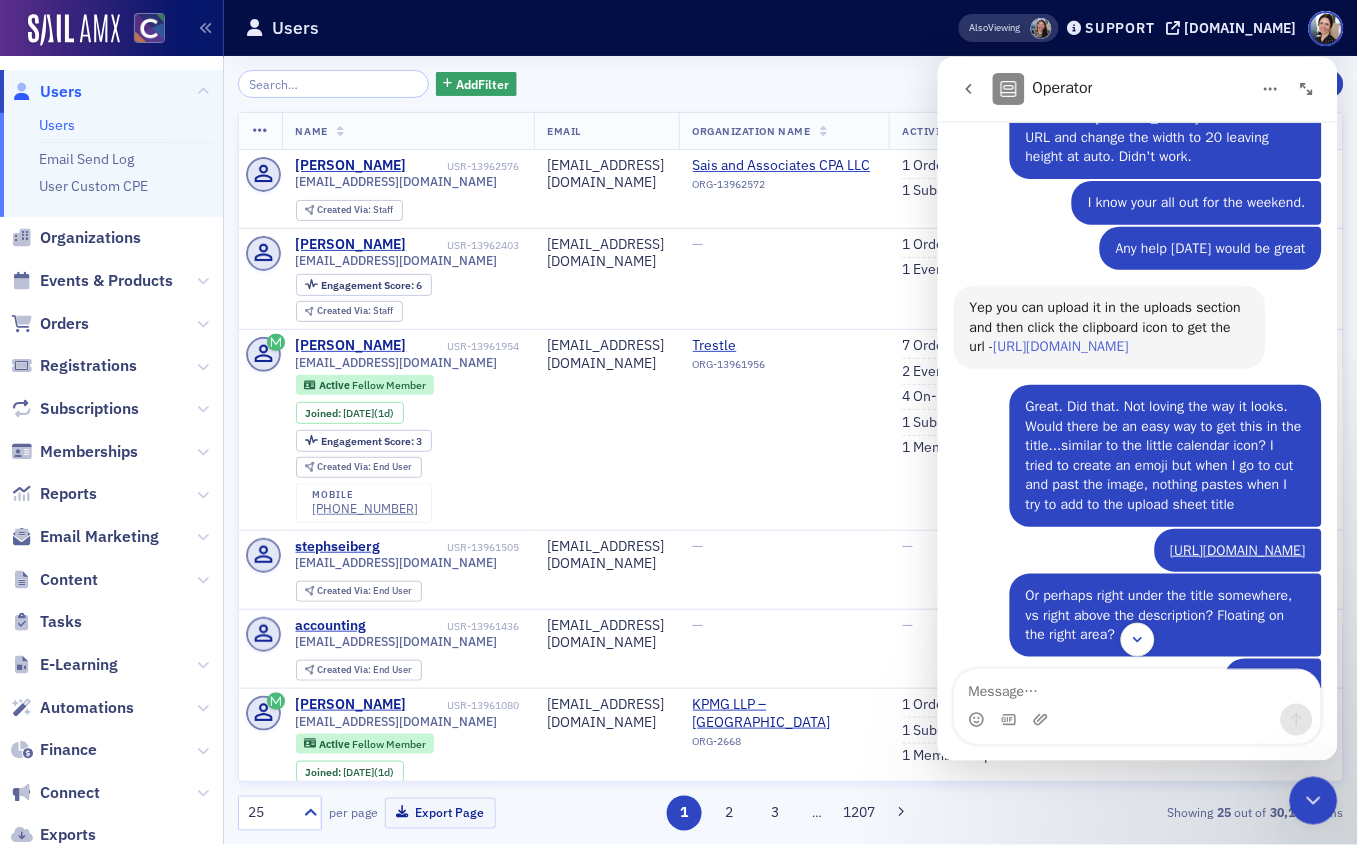 scroll, scrollTop: 730, scrollLeft: 0, axis: vertical 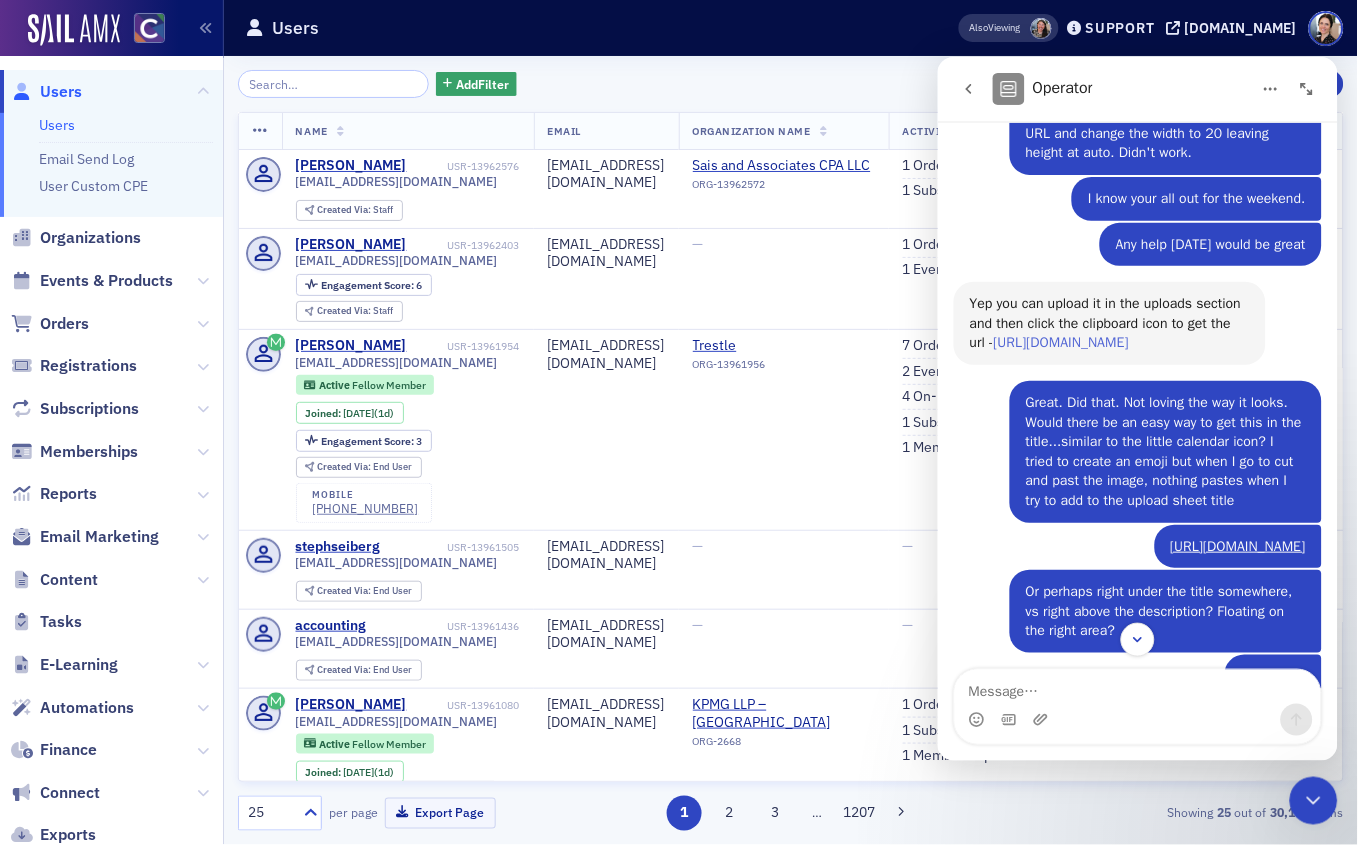 click on "https://cocpa.org/staff/content/uploads" at bounding box center [1060, 341] 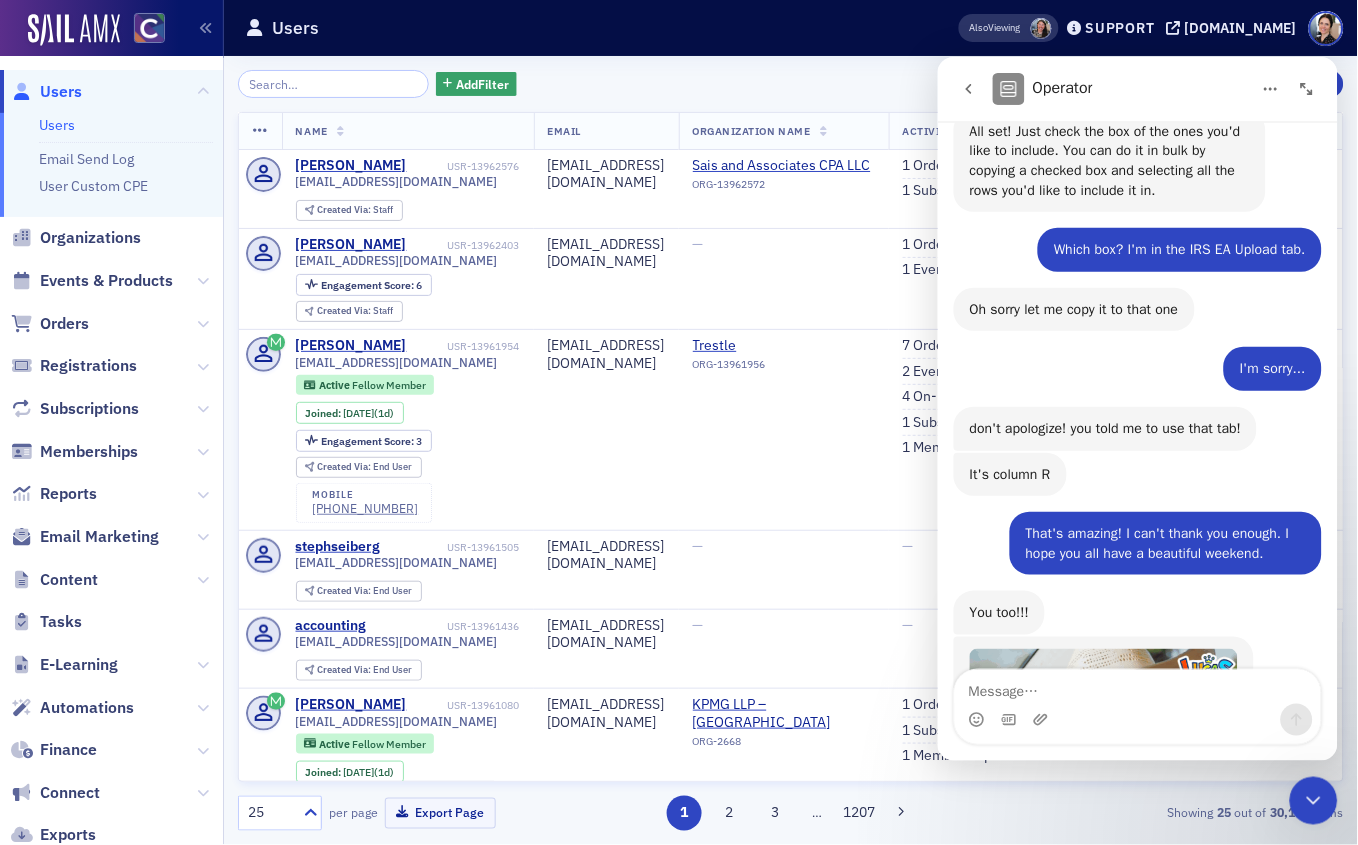 scroll, scrollTop: 3717, scrollLeft: 0, axis: vertical 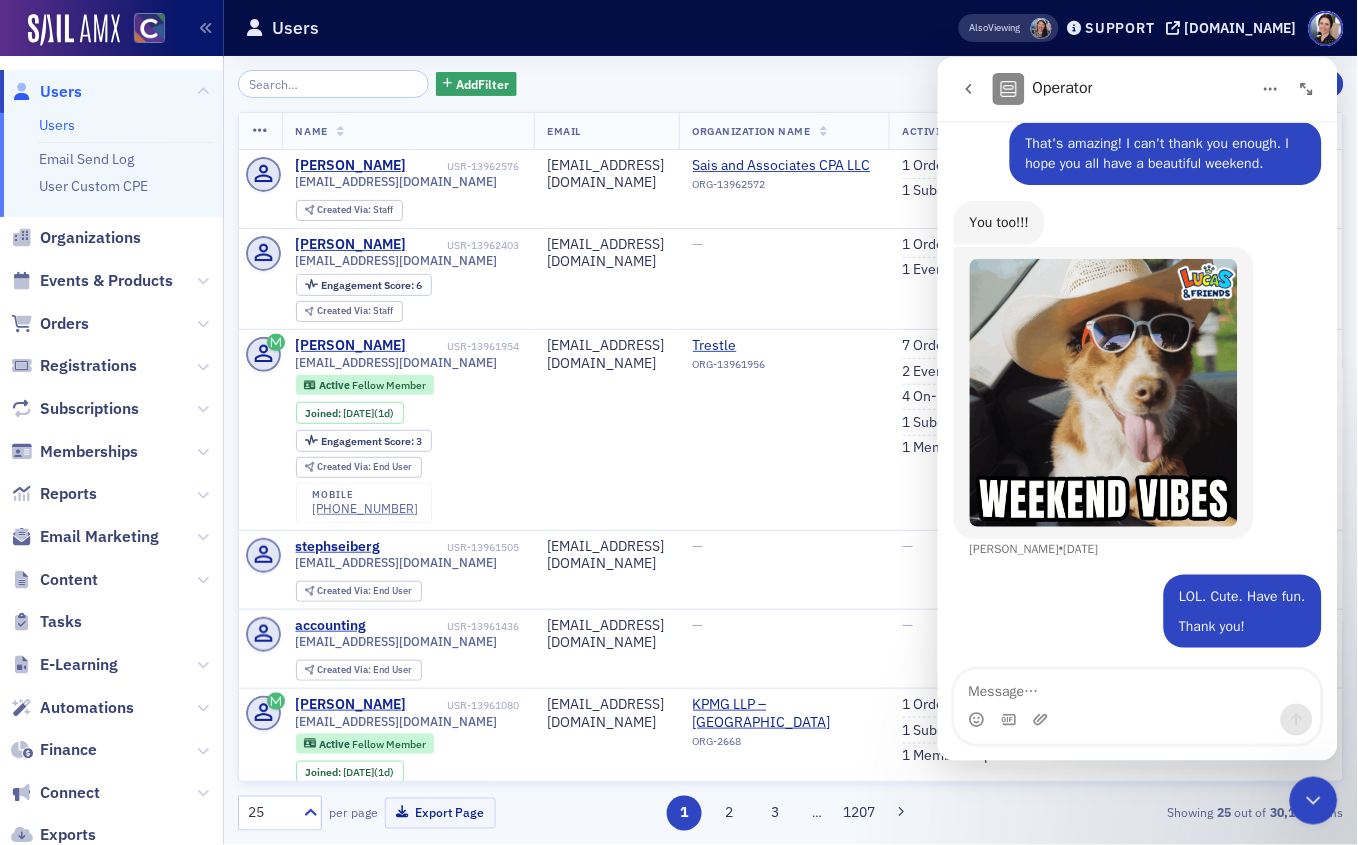 click 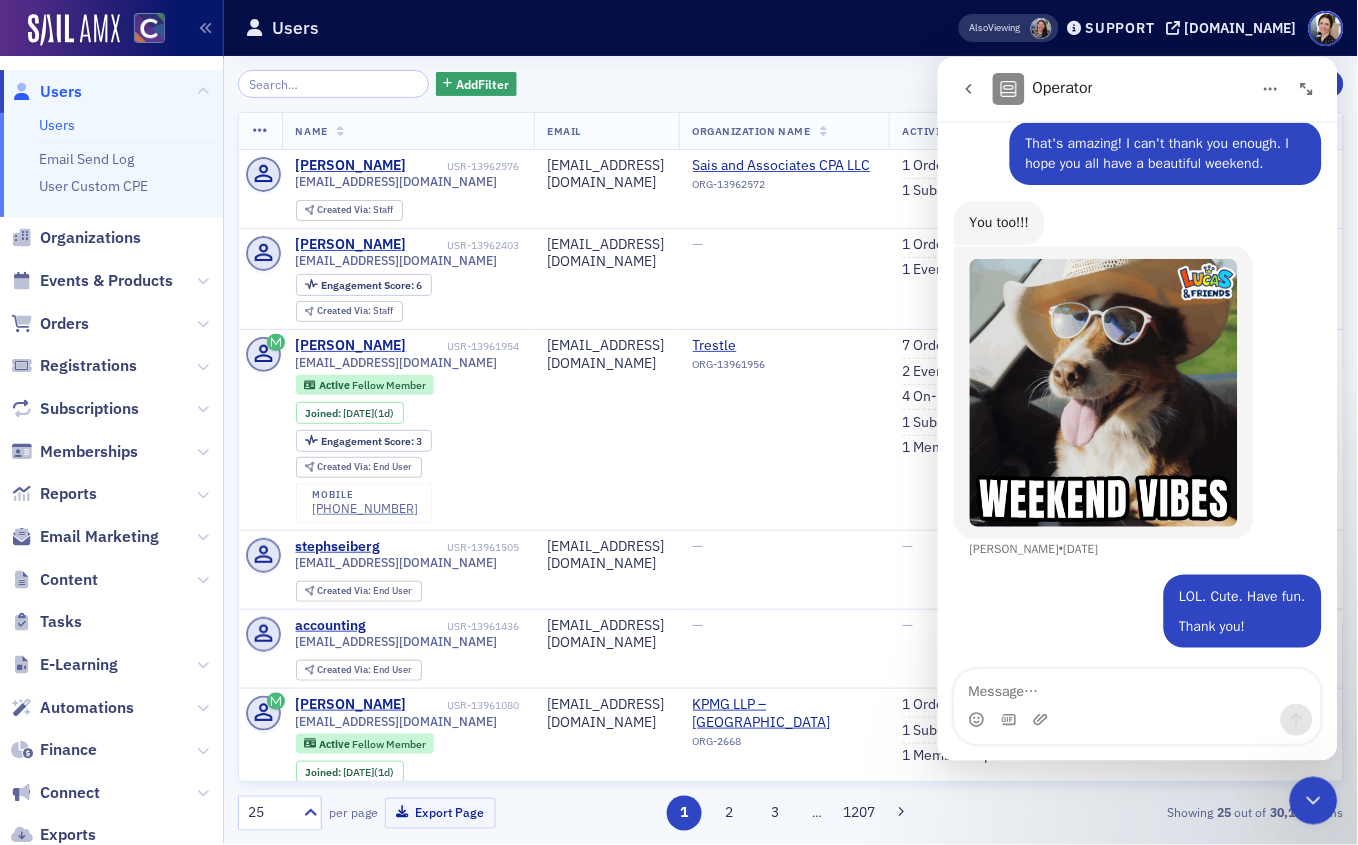 scroll, scrollTop: 0, scrollLeft: 0, axis: both 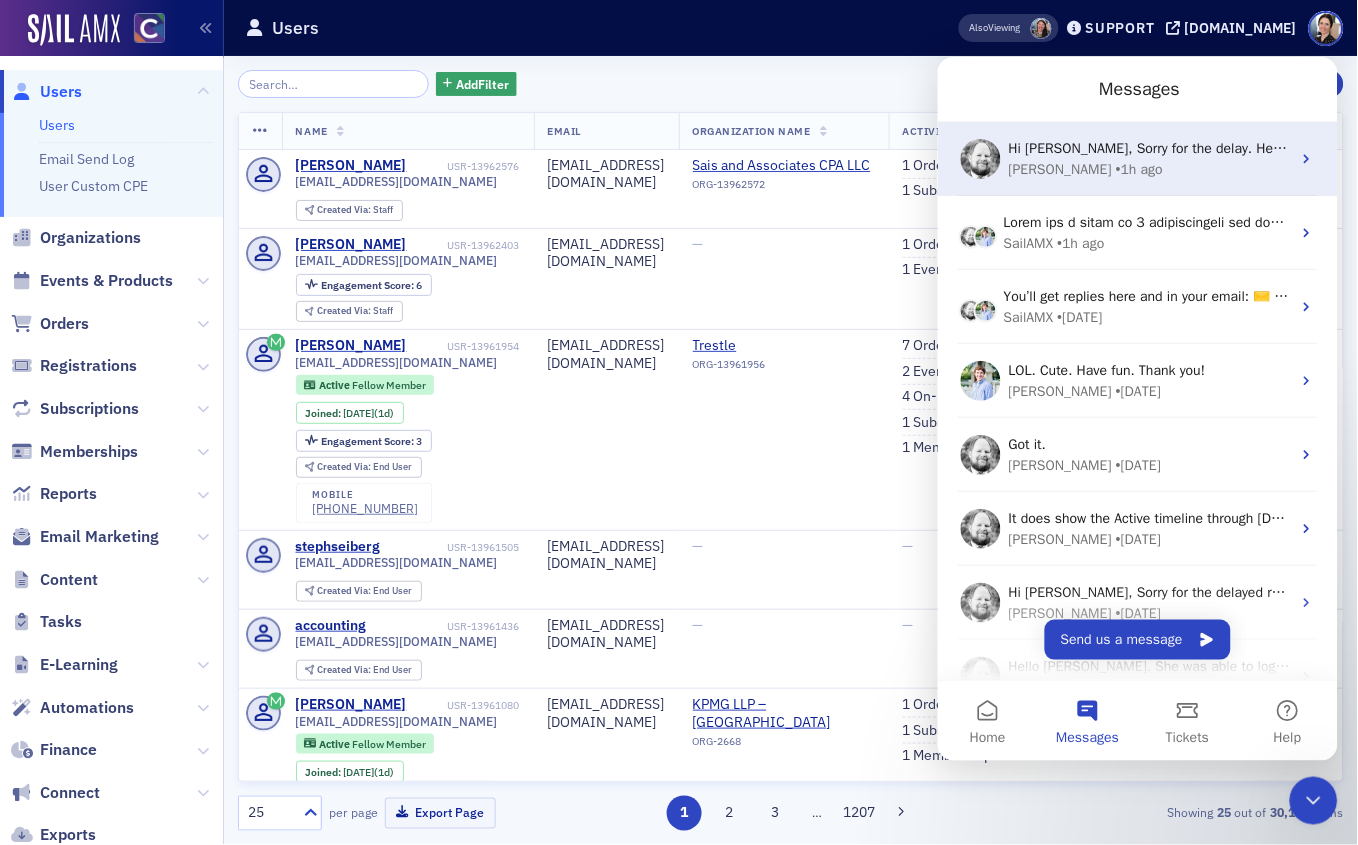 click on "Hi Pamela,   Sorry for the delay. Here are the first 3." at bounding box center (1192, 147) 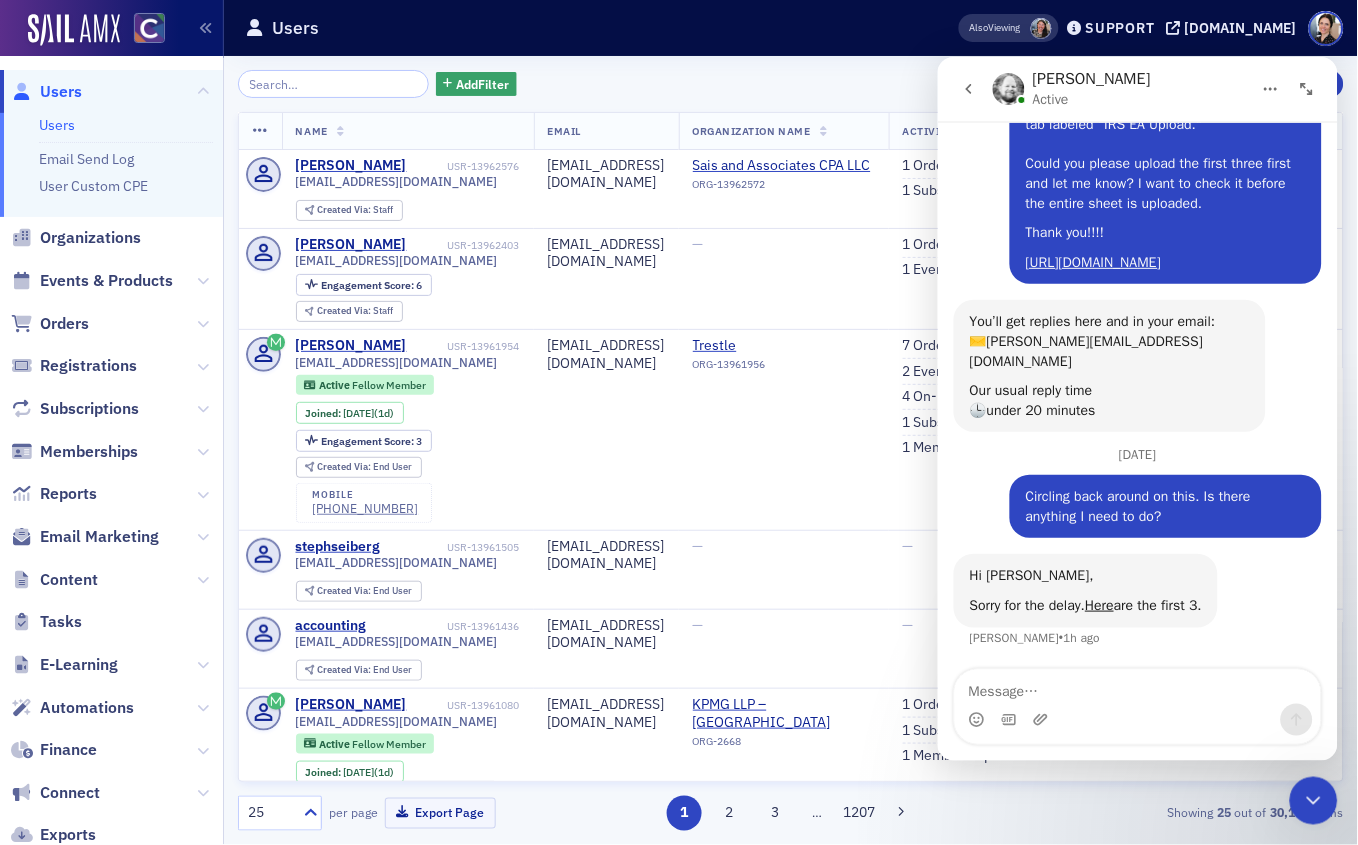scroll, scrollTop: 352, scrollLeft: 0, axis: vertical 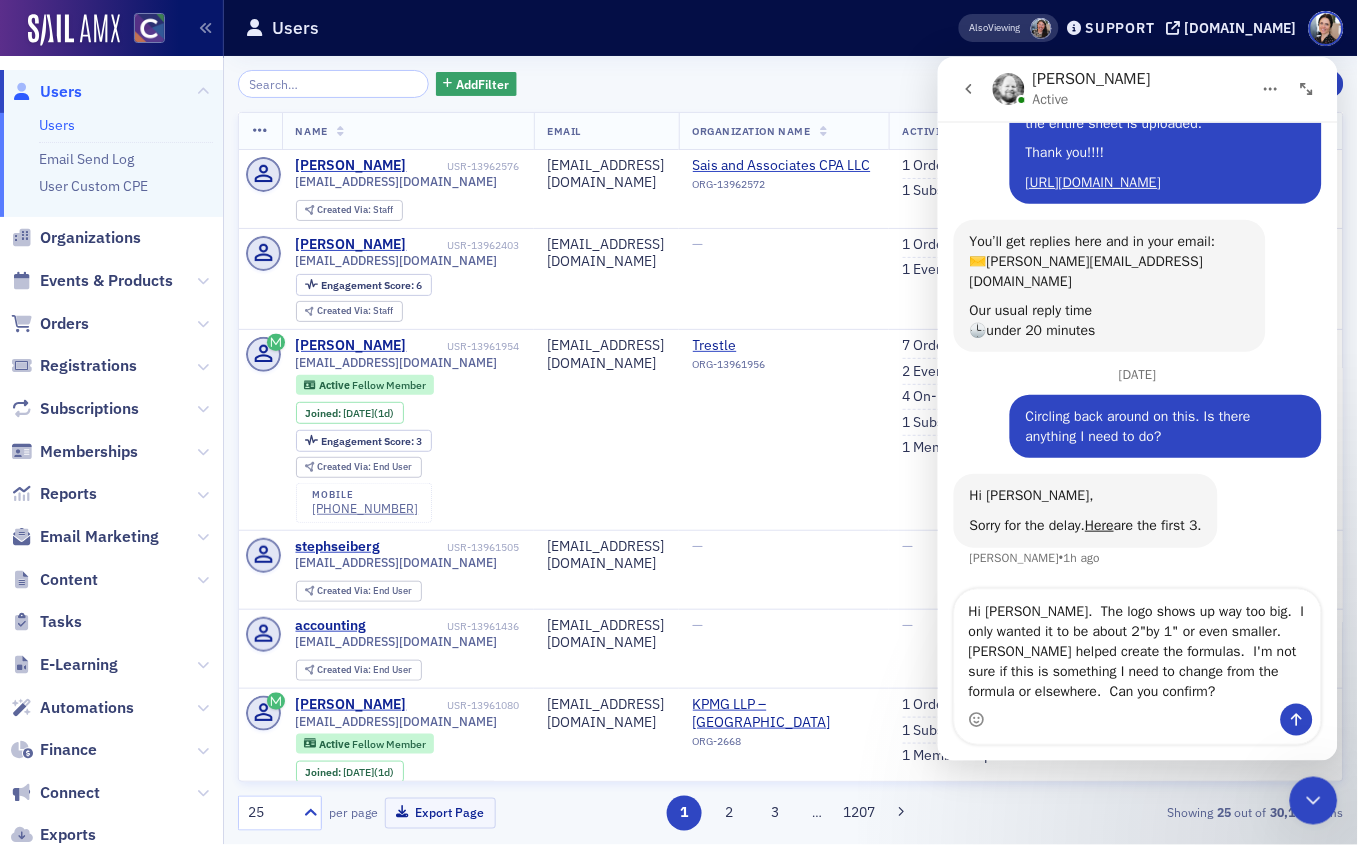 type on "Hi [PERSON_NAME].  The logo shows up way too big.  I only wanted it to be about 2"by 1" or even smaller.  [PERSON_NAME] helped create the formulas.  I'm not sure if this is something I need to change from the formula or elsewhere.  Can you confirm?" 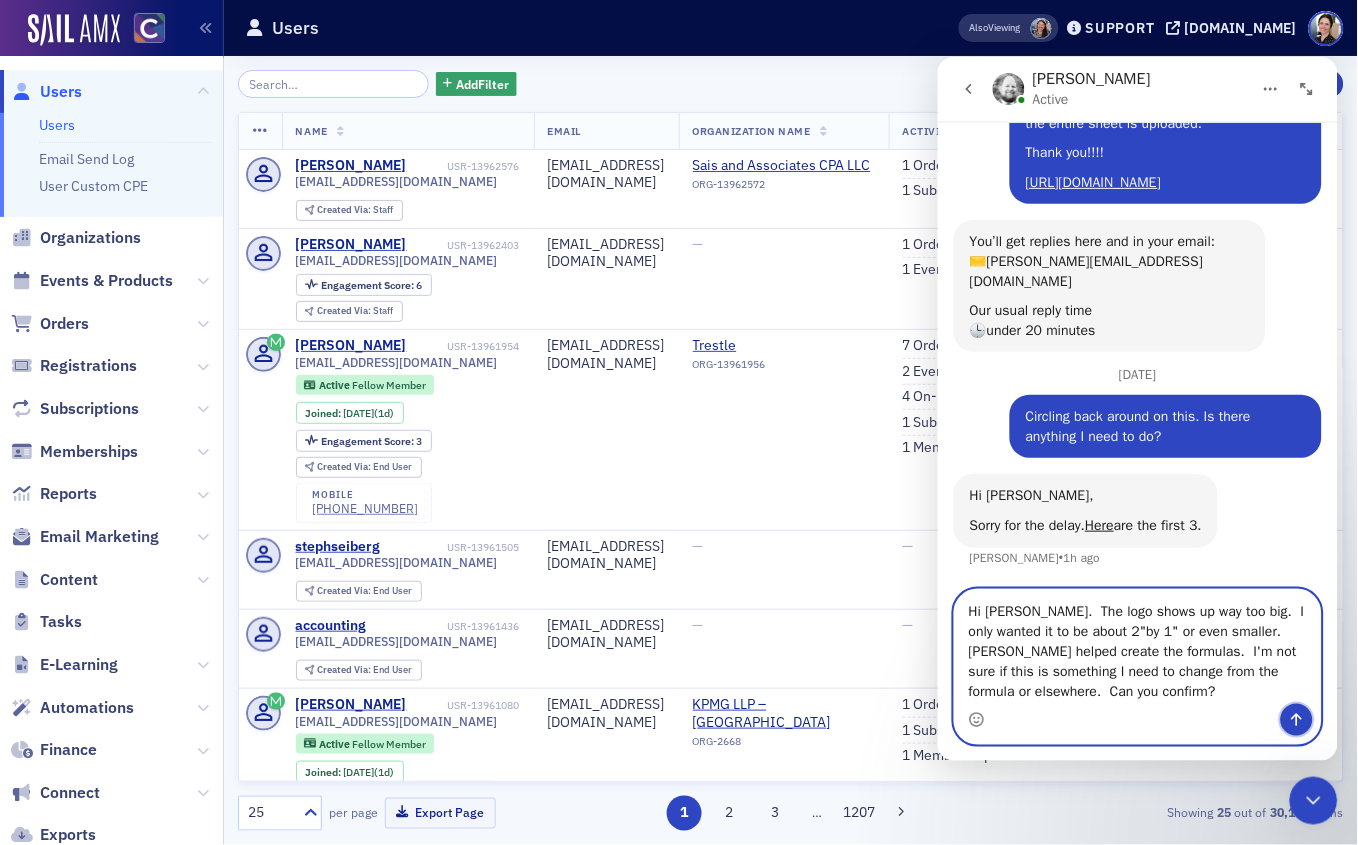 click at bounding box center [1296, 719] 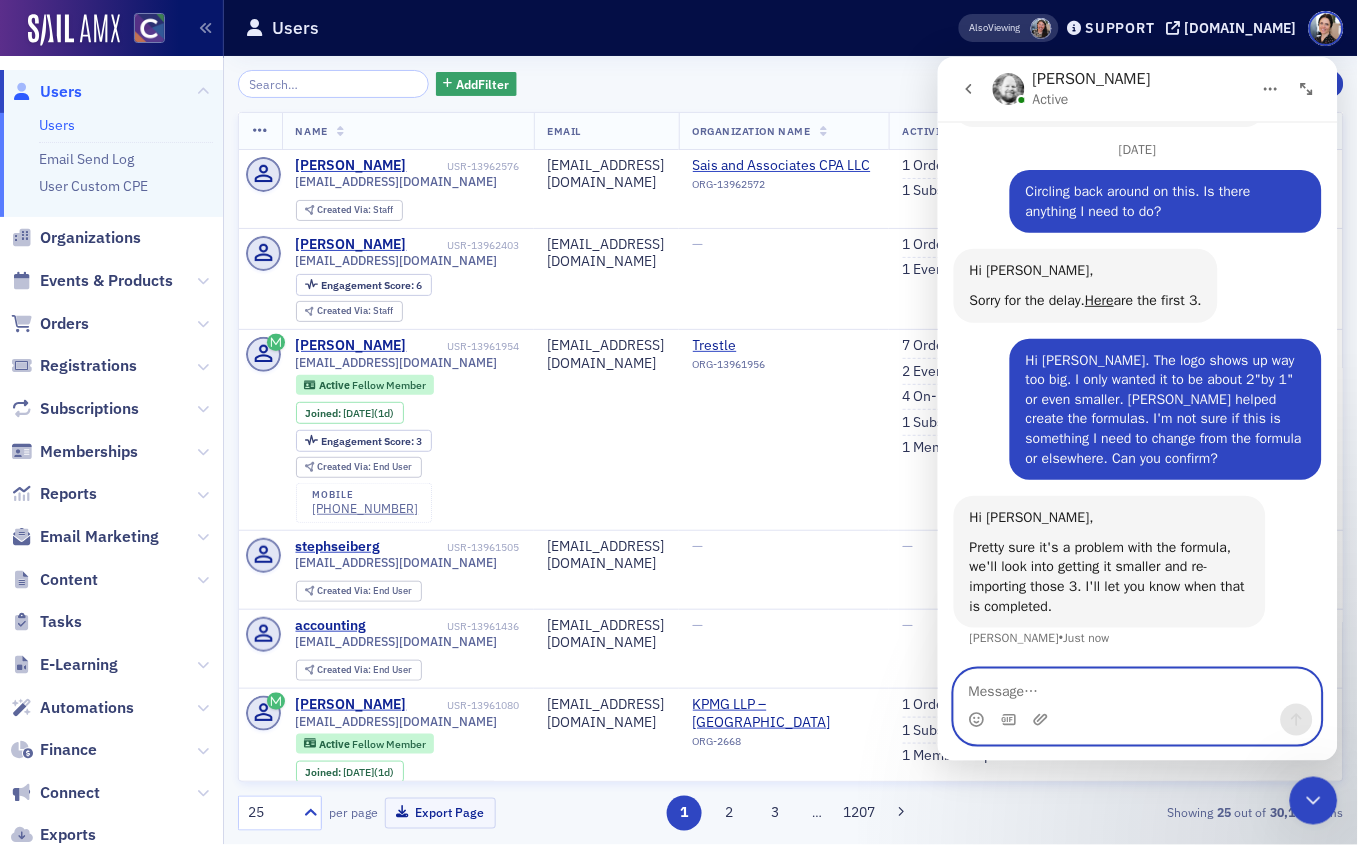 scroll, scrollTop: 657, scrollLeft: 0, axis: vertical 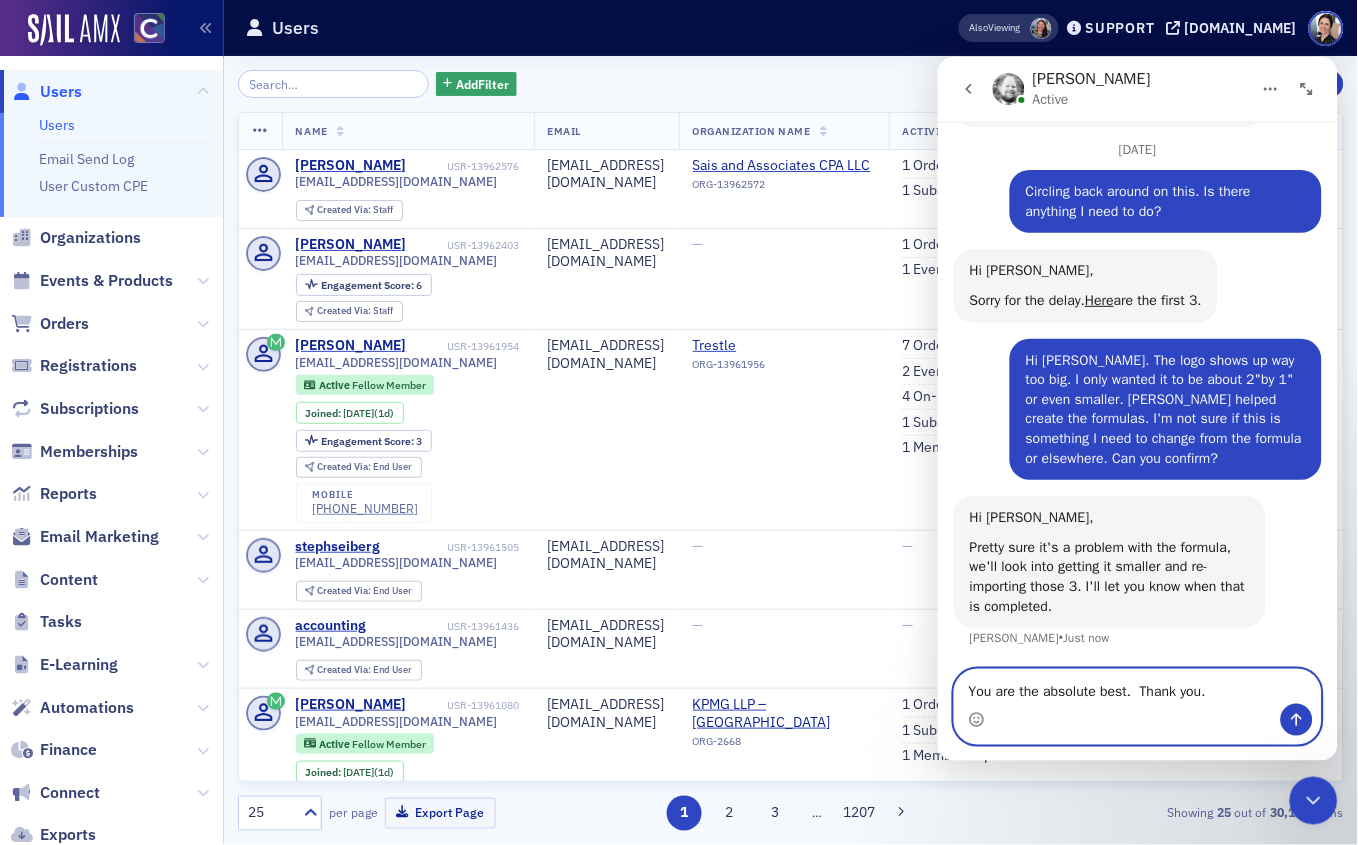type on "You are the absolute best.  Thank you." 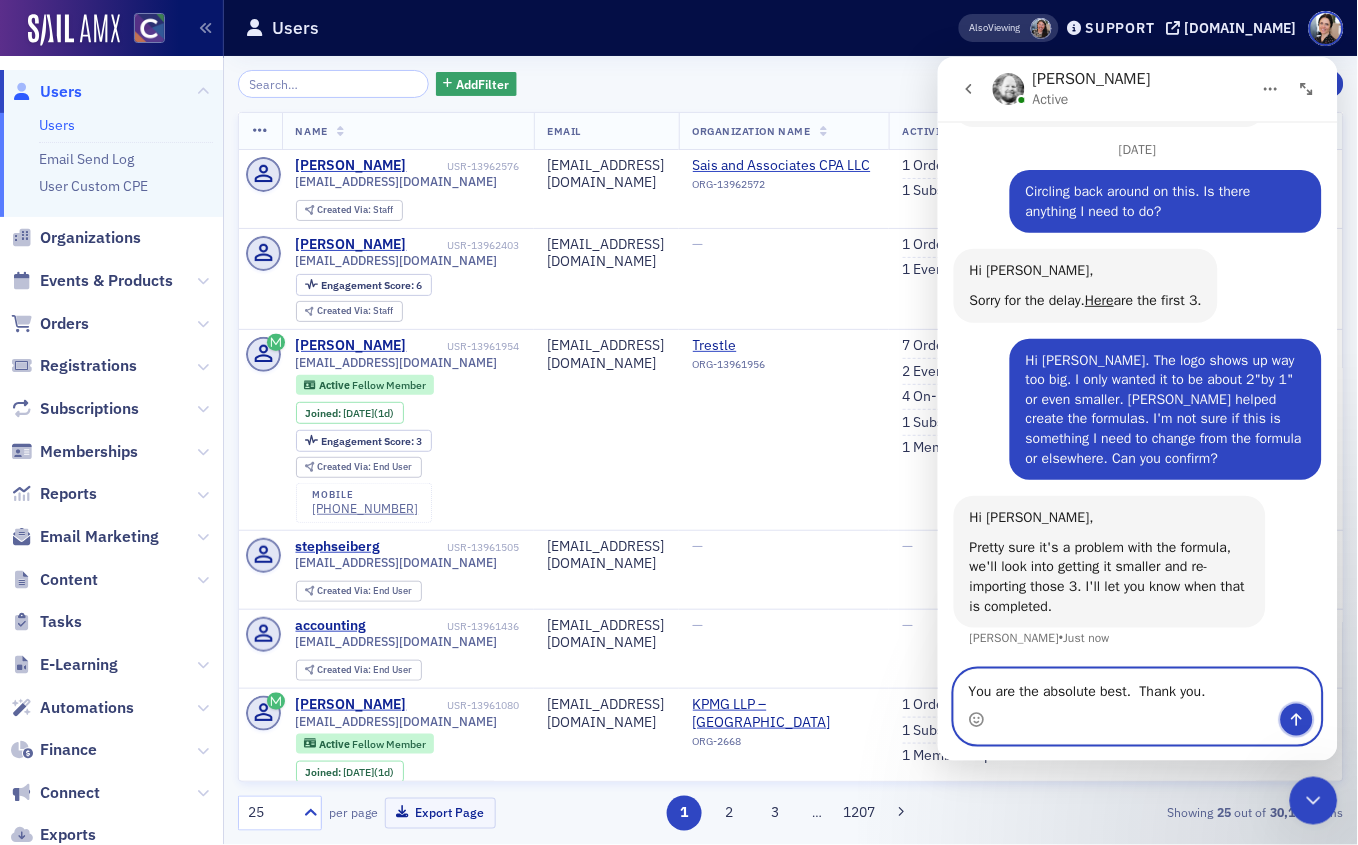 drag, startPoint x: 1296, startPoint y: 725, endPoint x: 1285, endPoint y: 724, distance: 11.045361 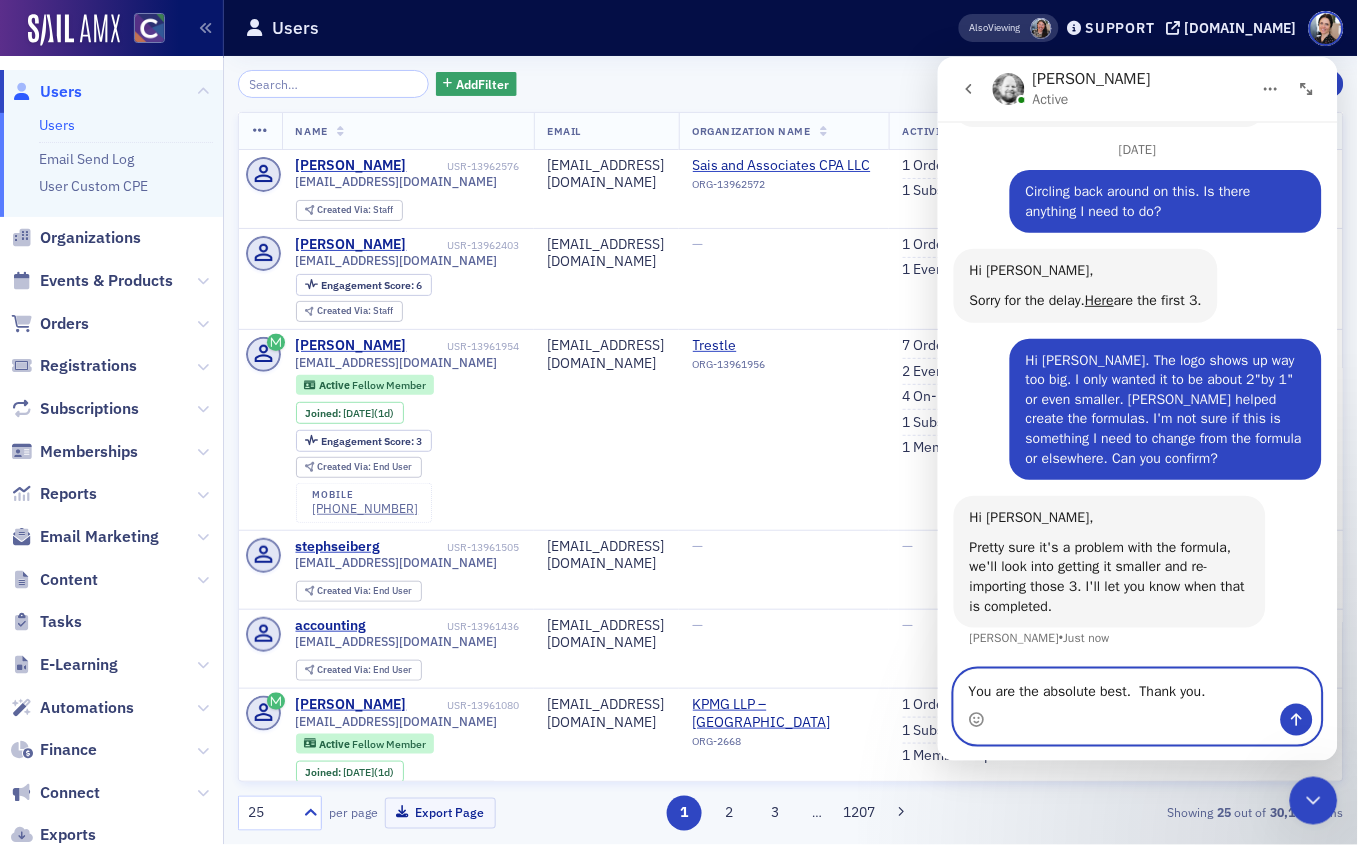 type 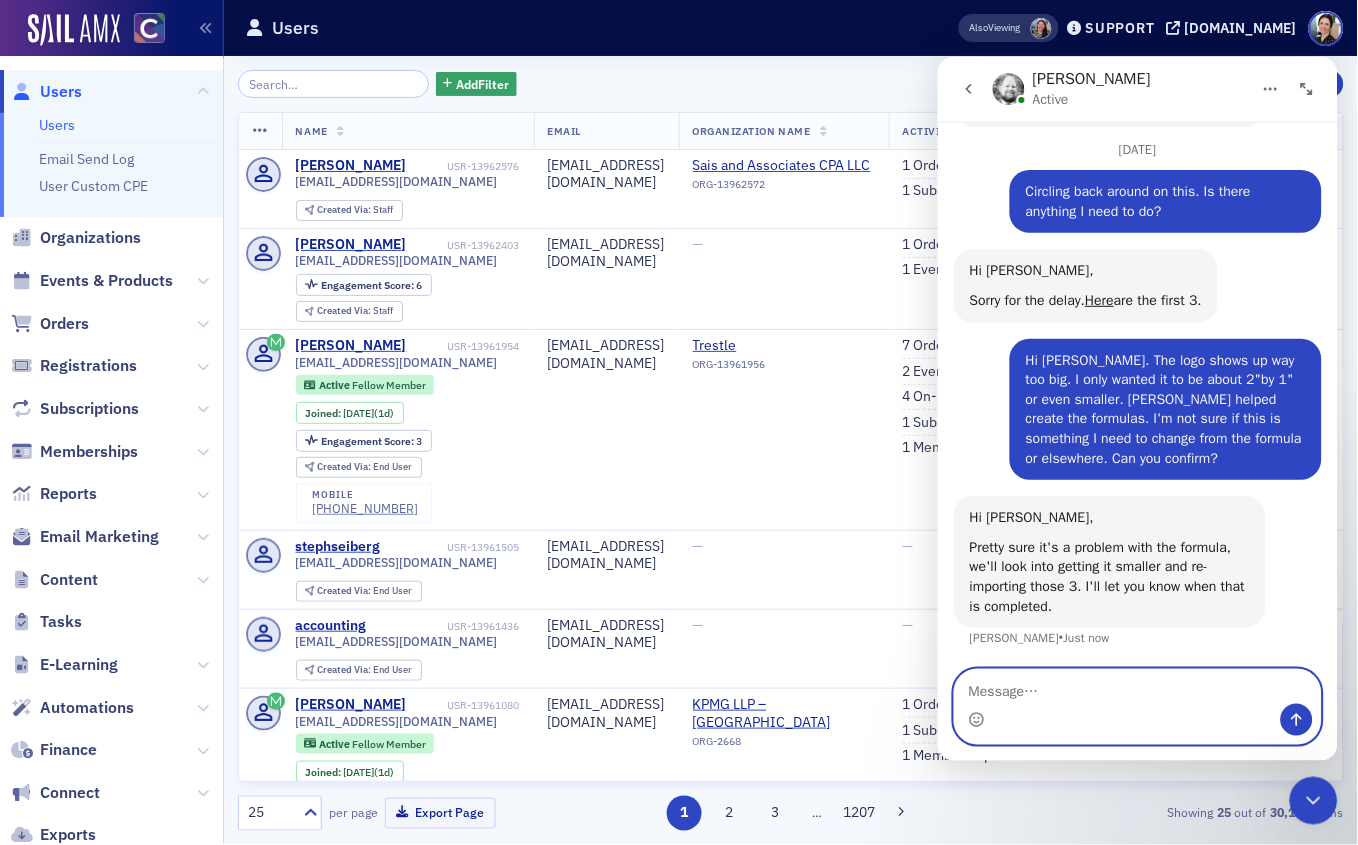 scroll, scrollTop: 717, scrollLeft: 0, axis: vertical 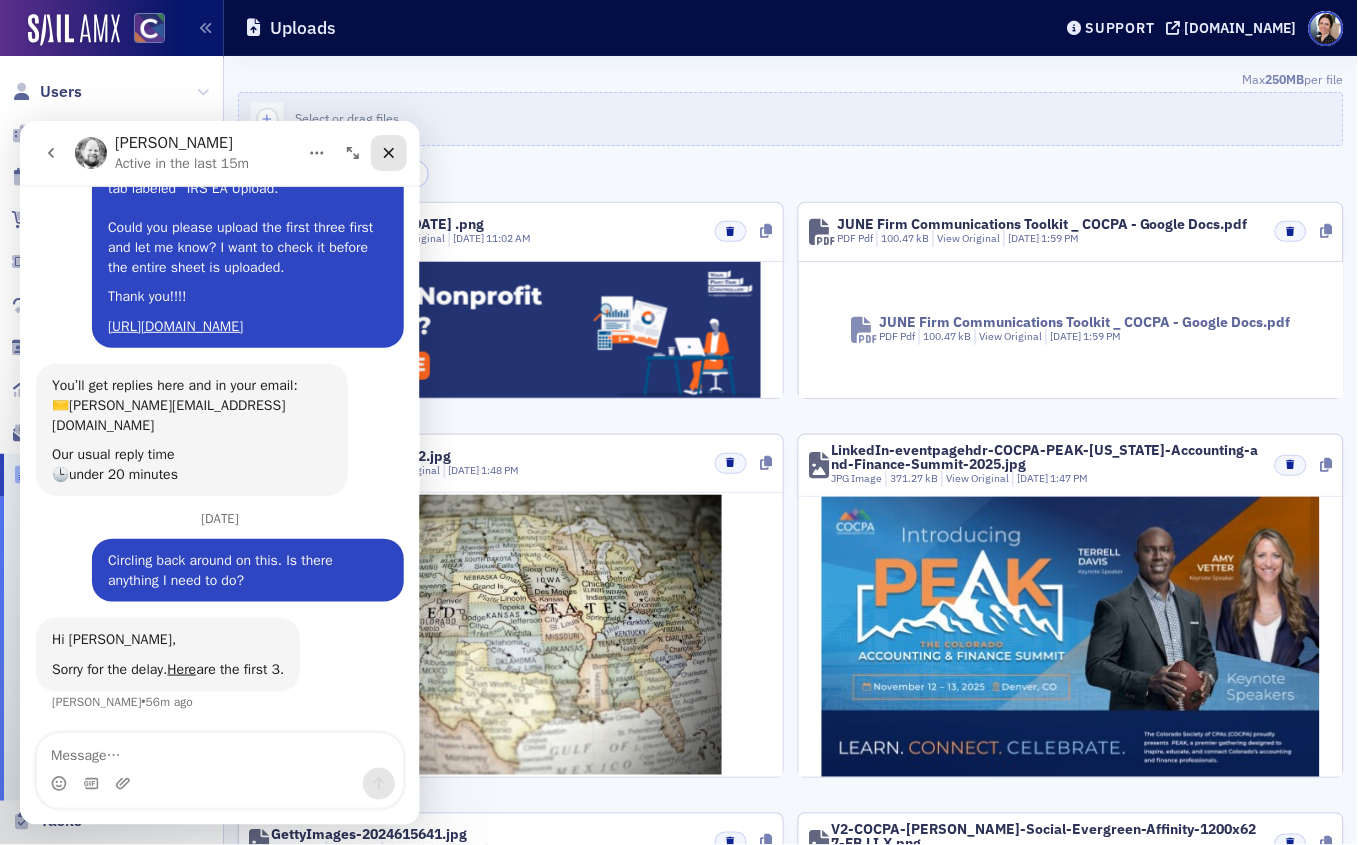 click 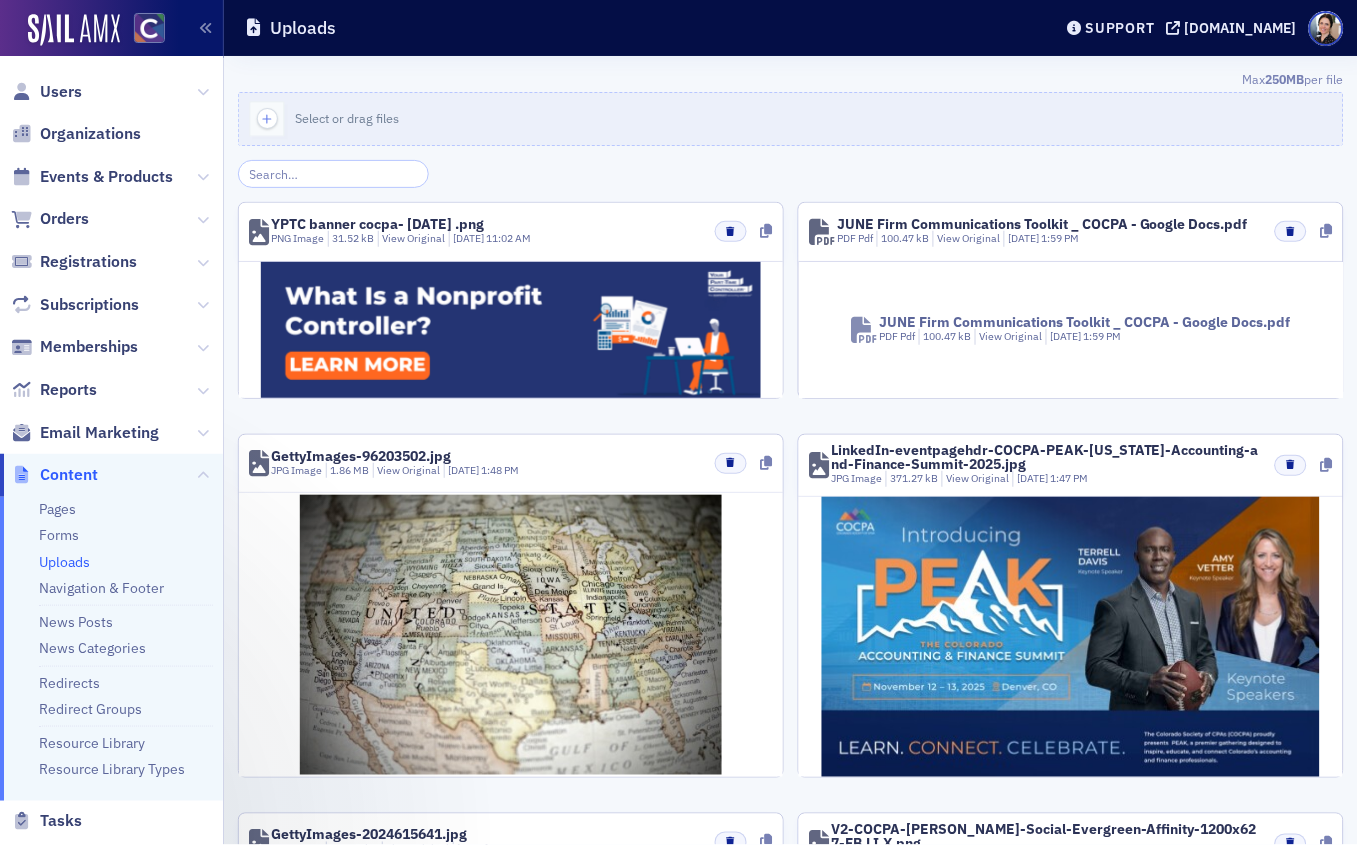 scroll, scrollTop: 0, scrollLeft: 0, axis: both 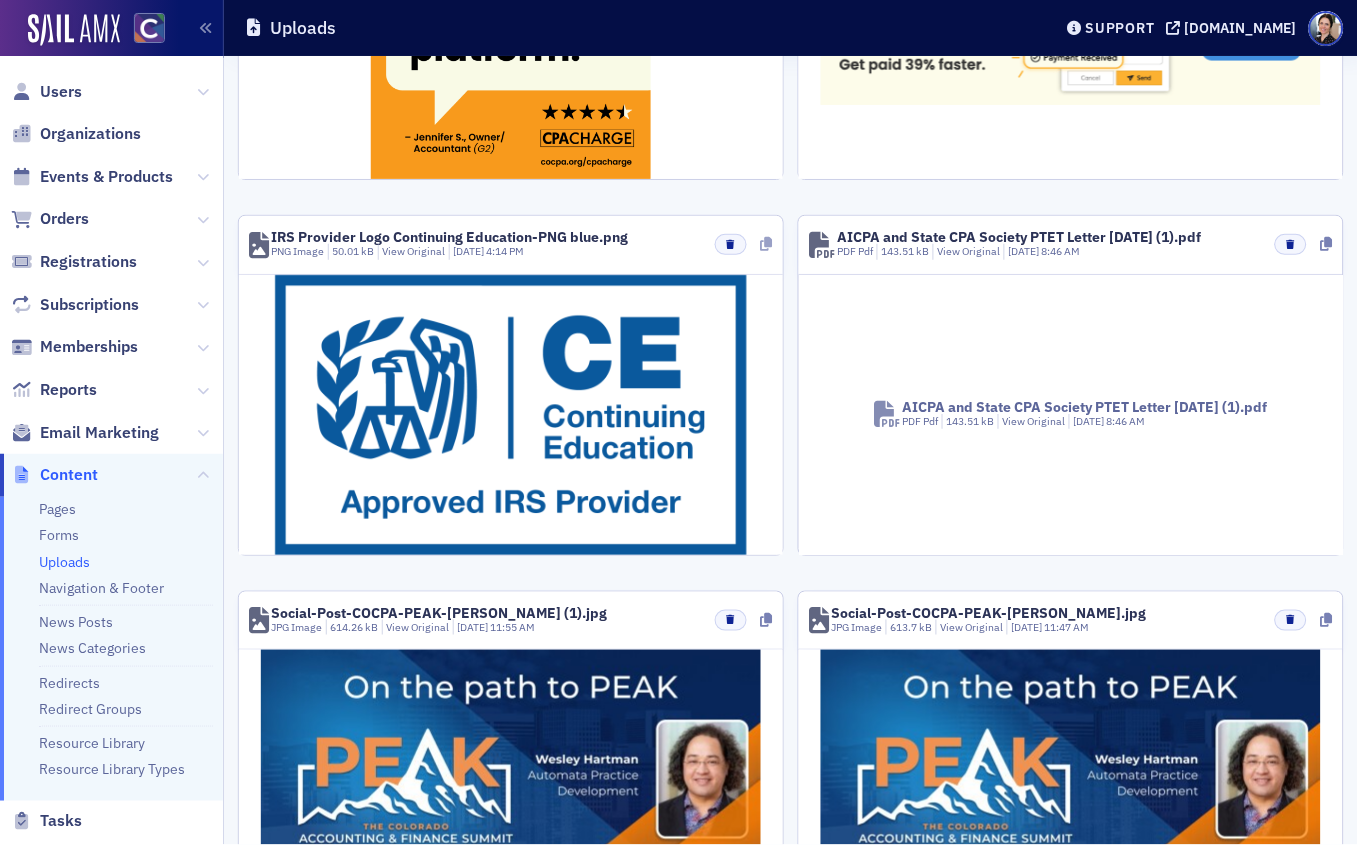 click 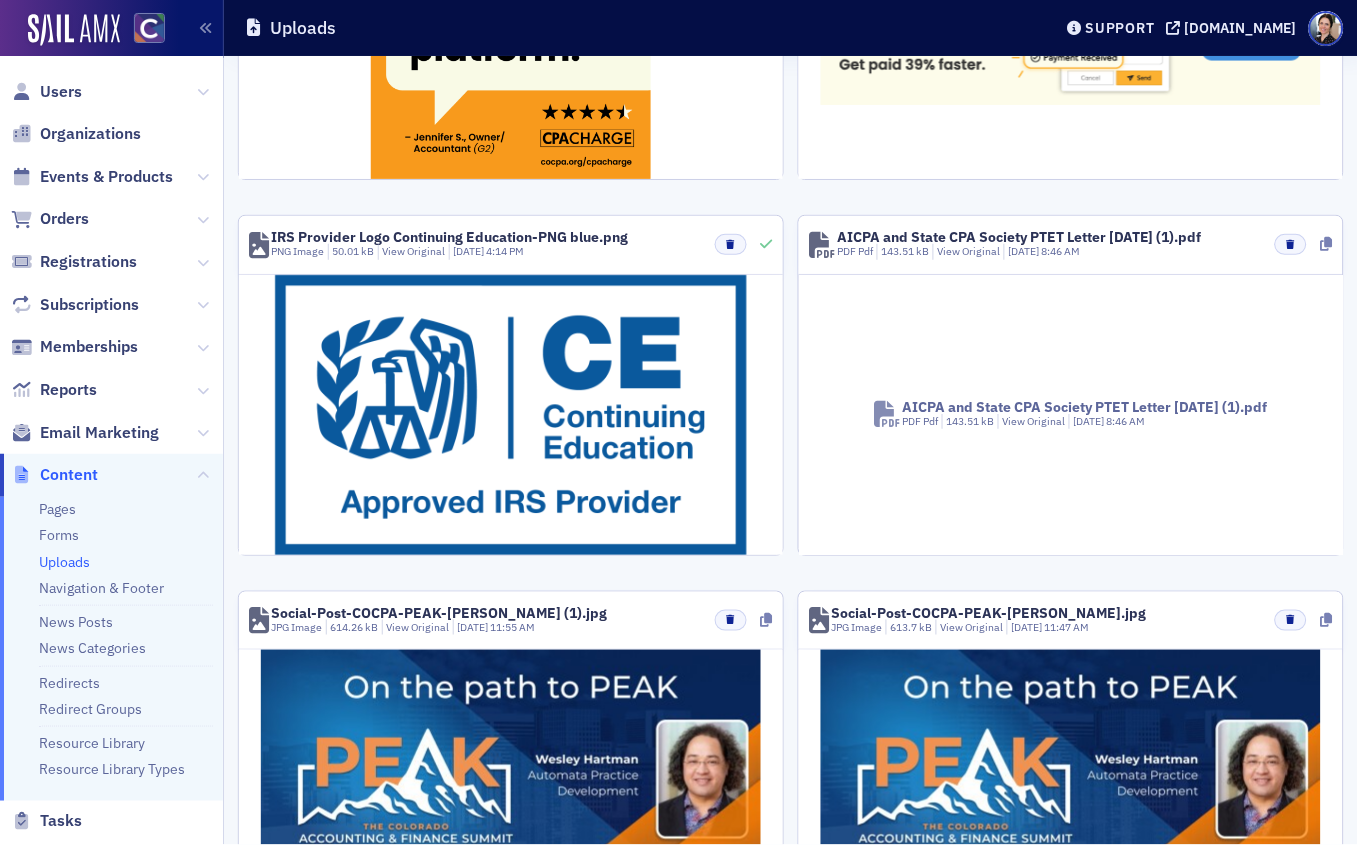 click 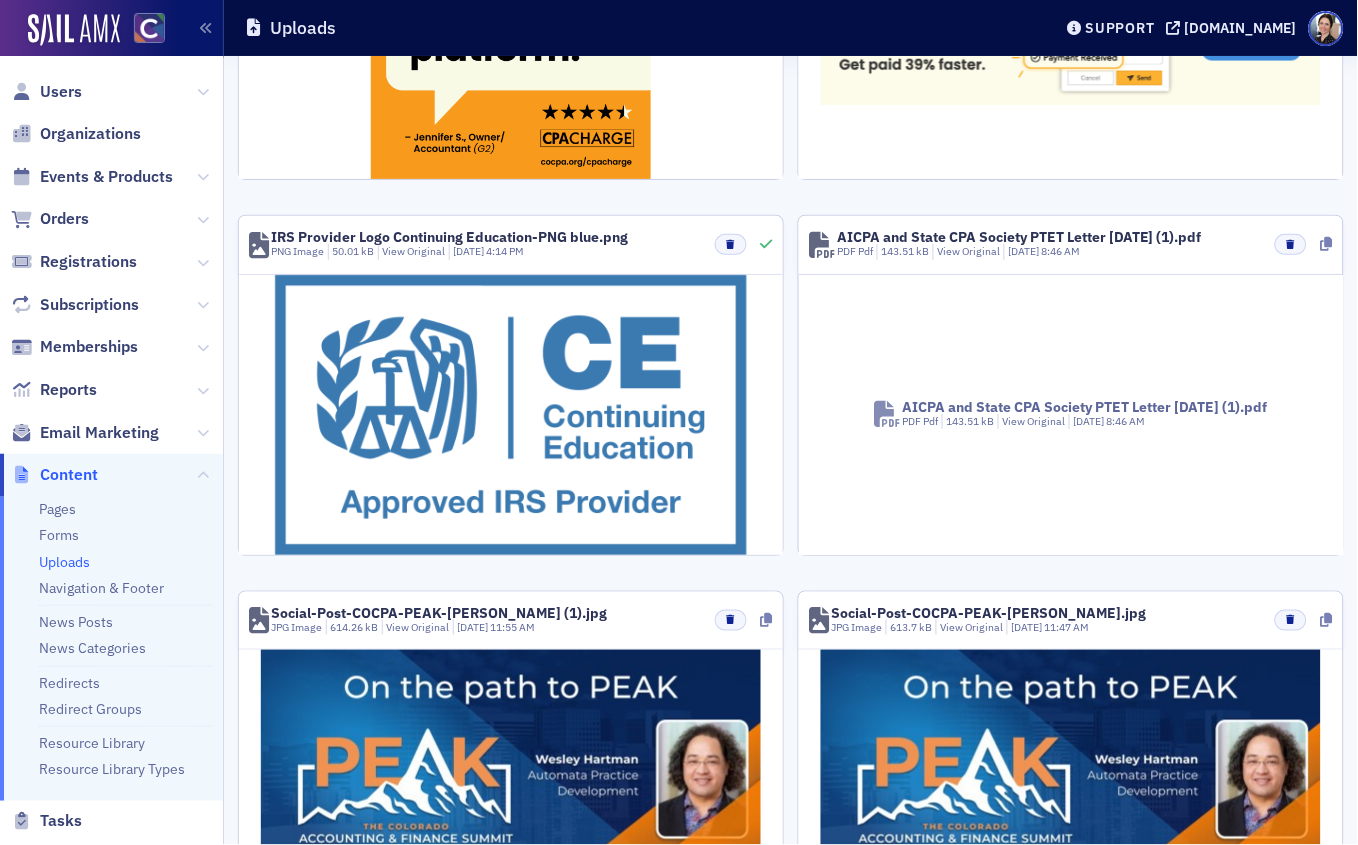 click 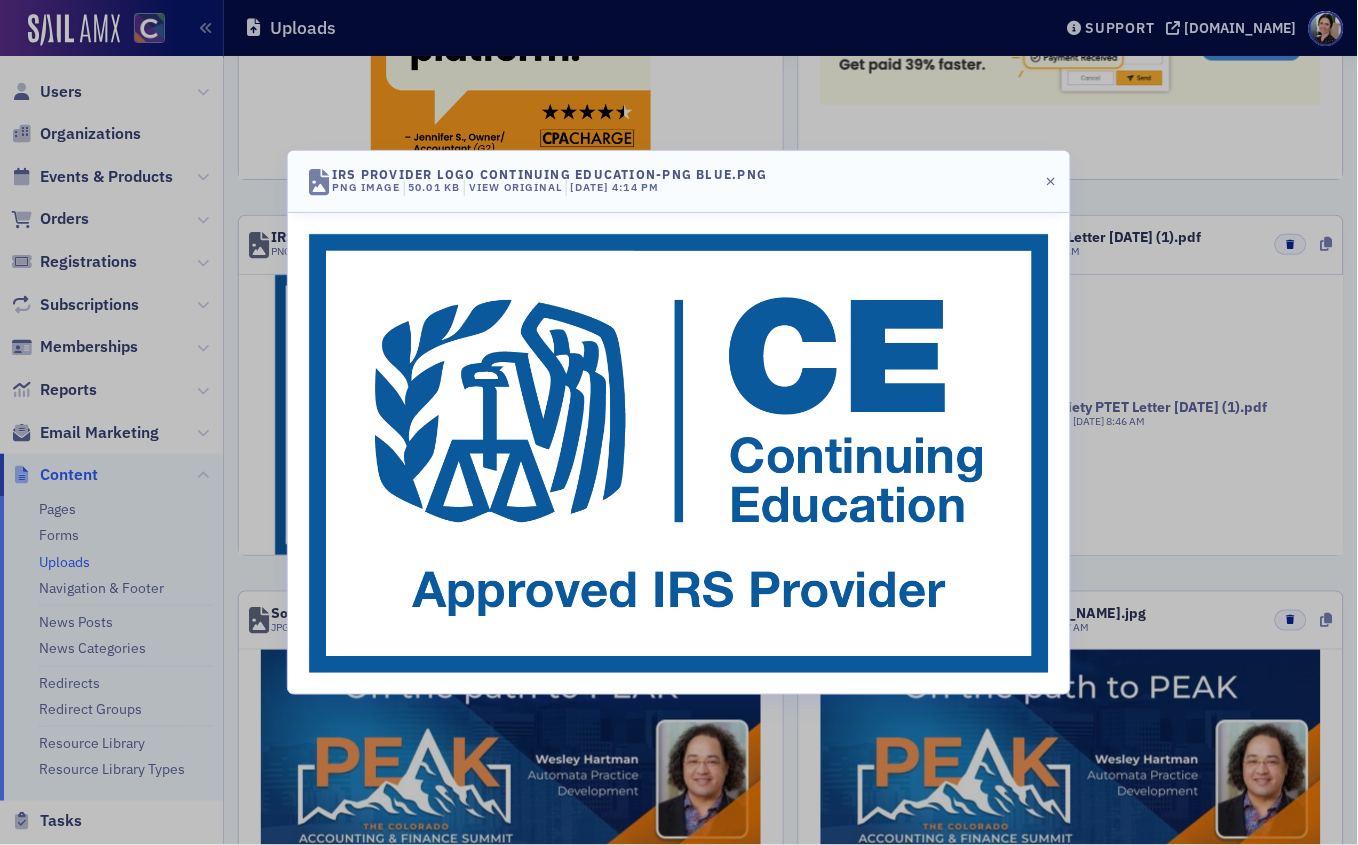 click at bounding box center (679, 453) 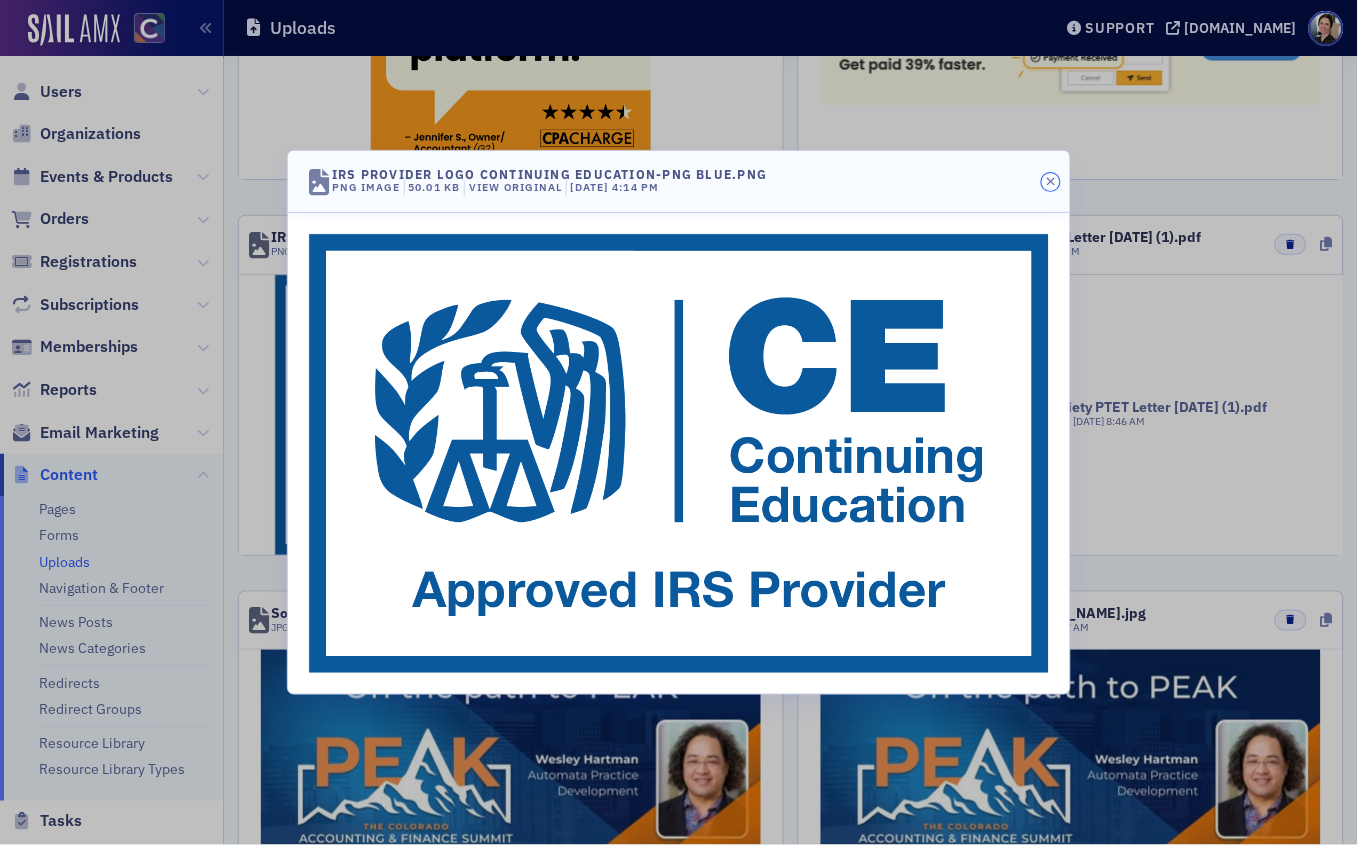 click on "IRS Provider Logo Continuing Education-PNG blue.png PNG Image 50.01 kB View Original [DATE]   4:14 PM" at bounding box center (679, 182) 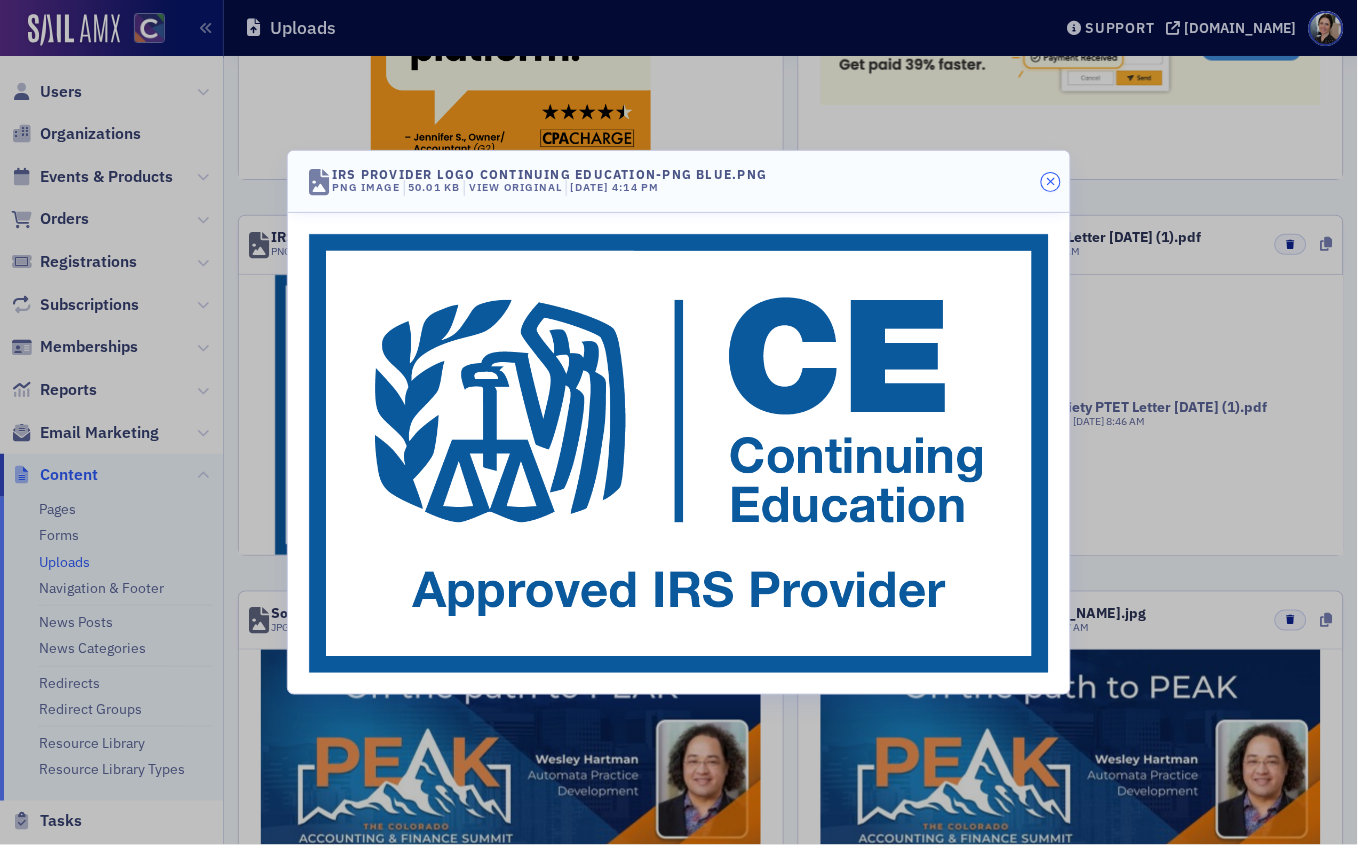 click at bounding box center (1050, 182) 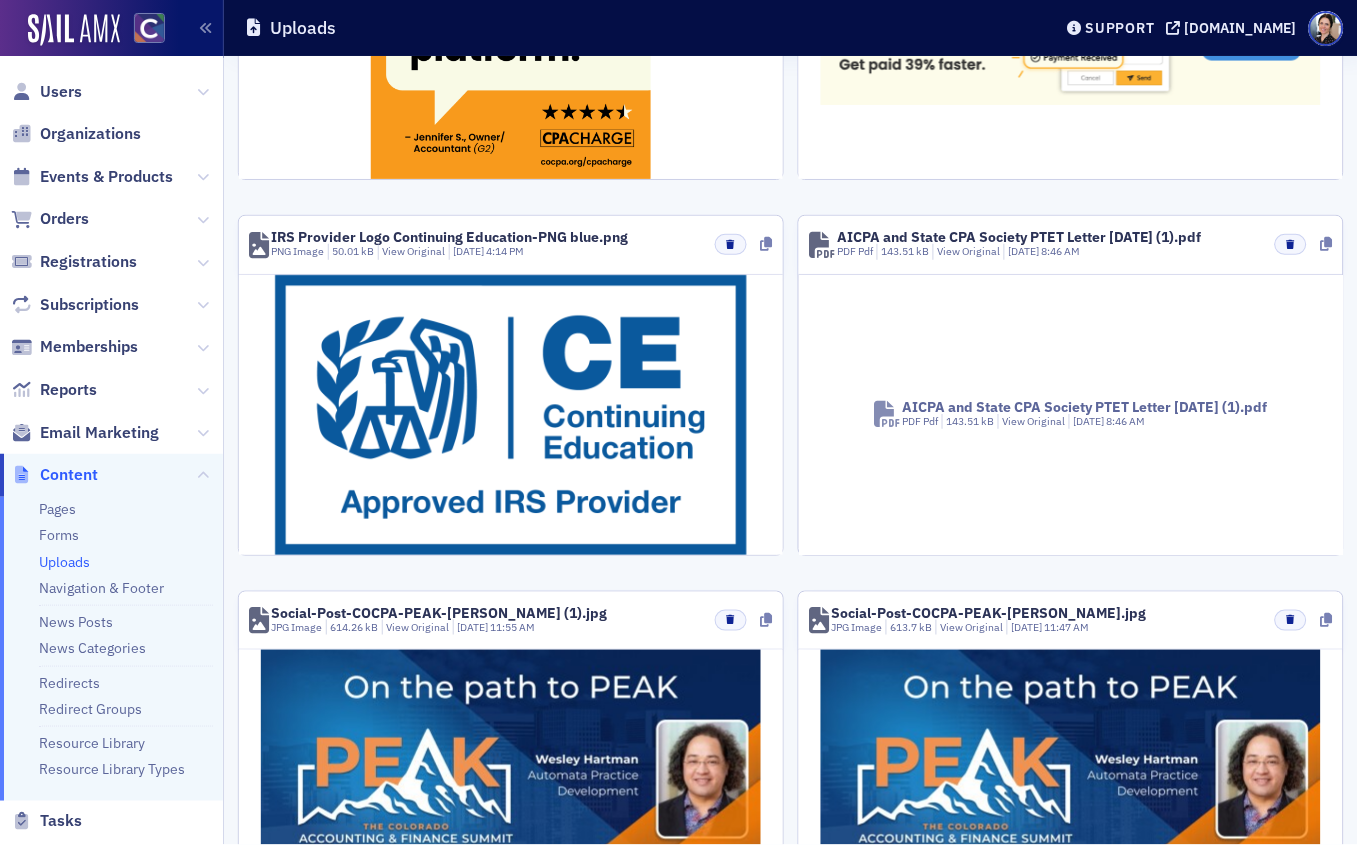 click 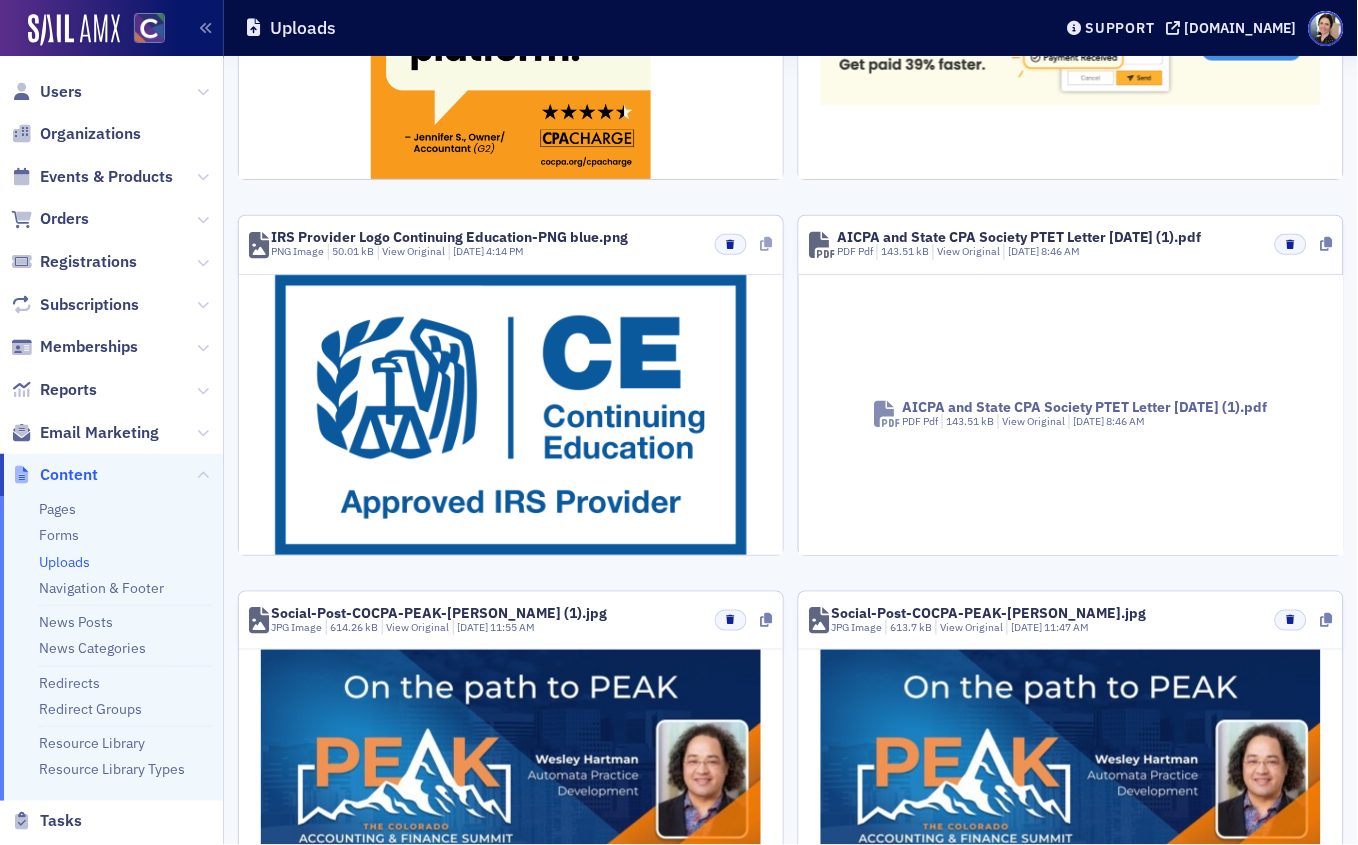 click 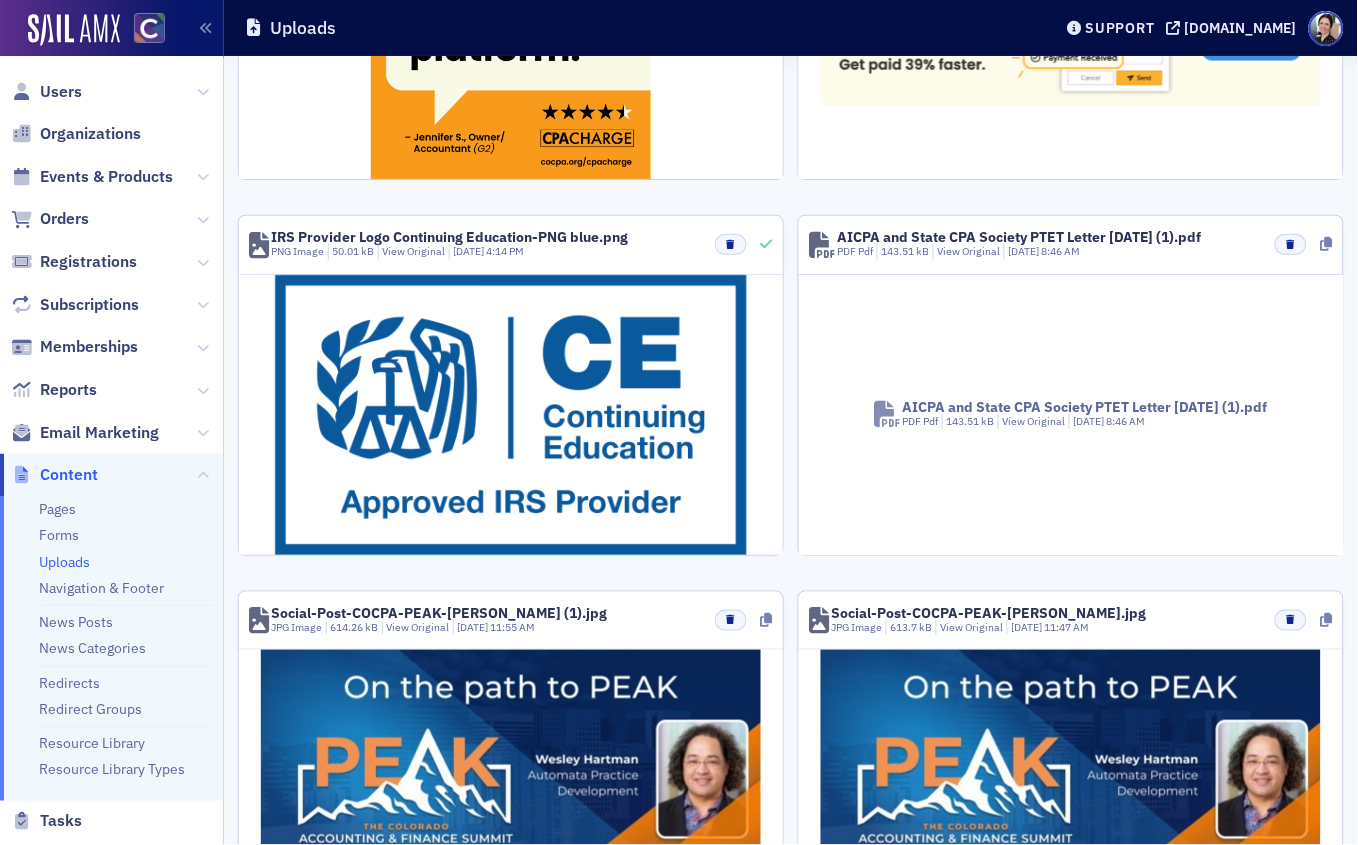 click 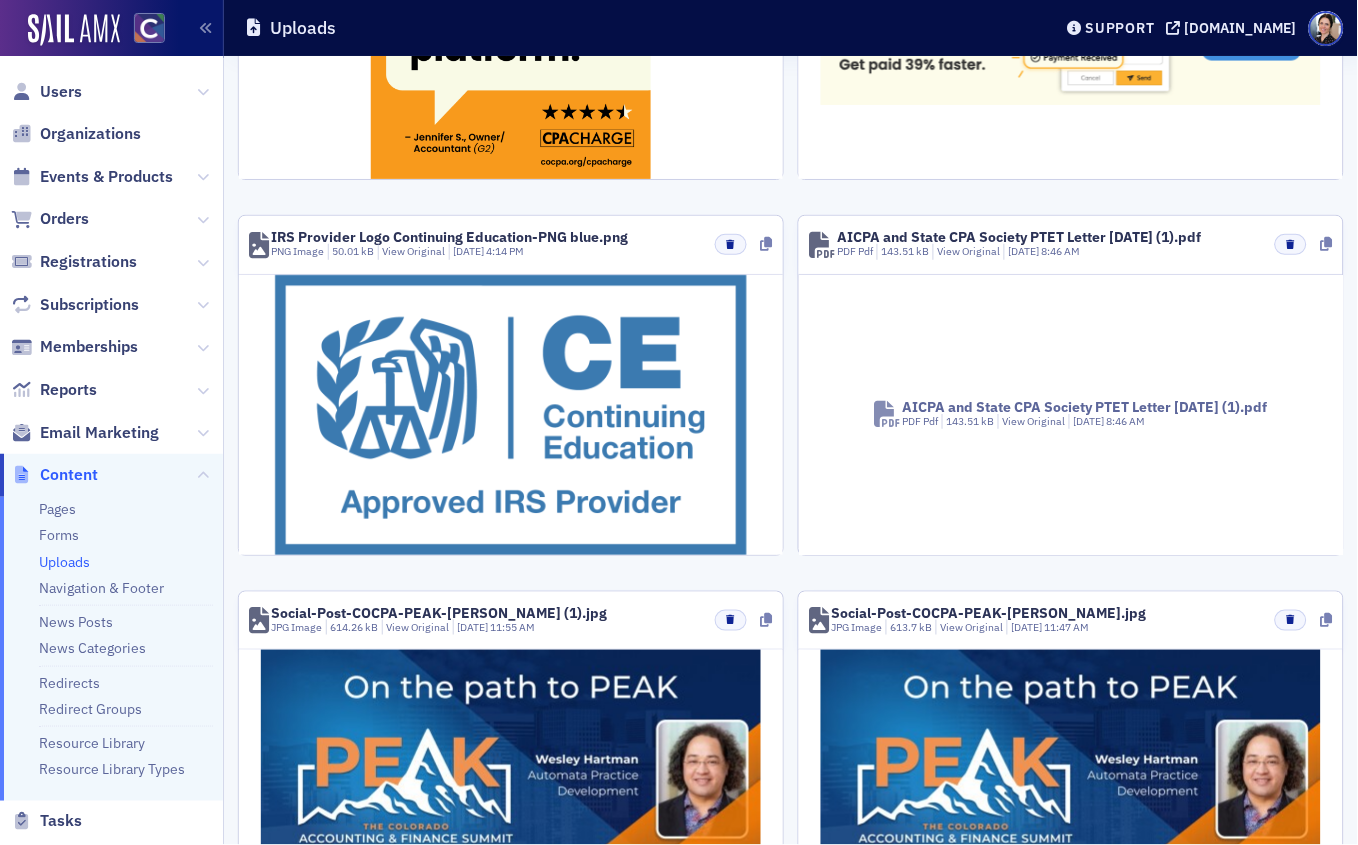 click 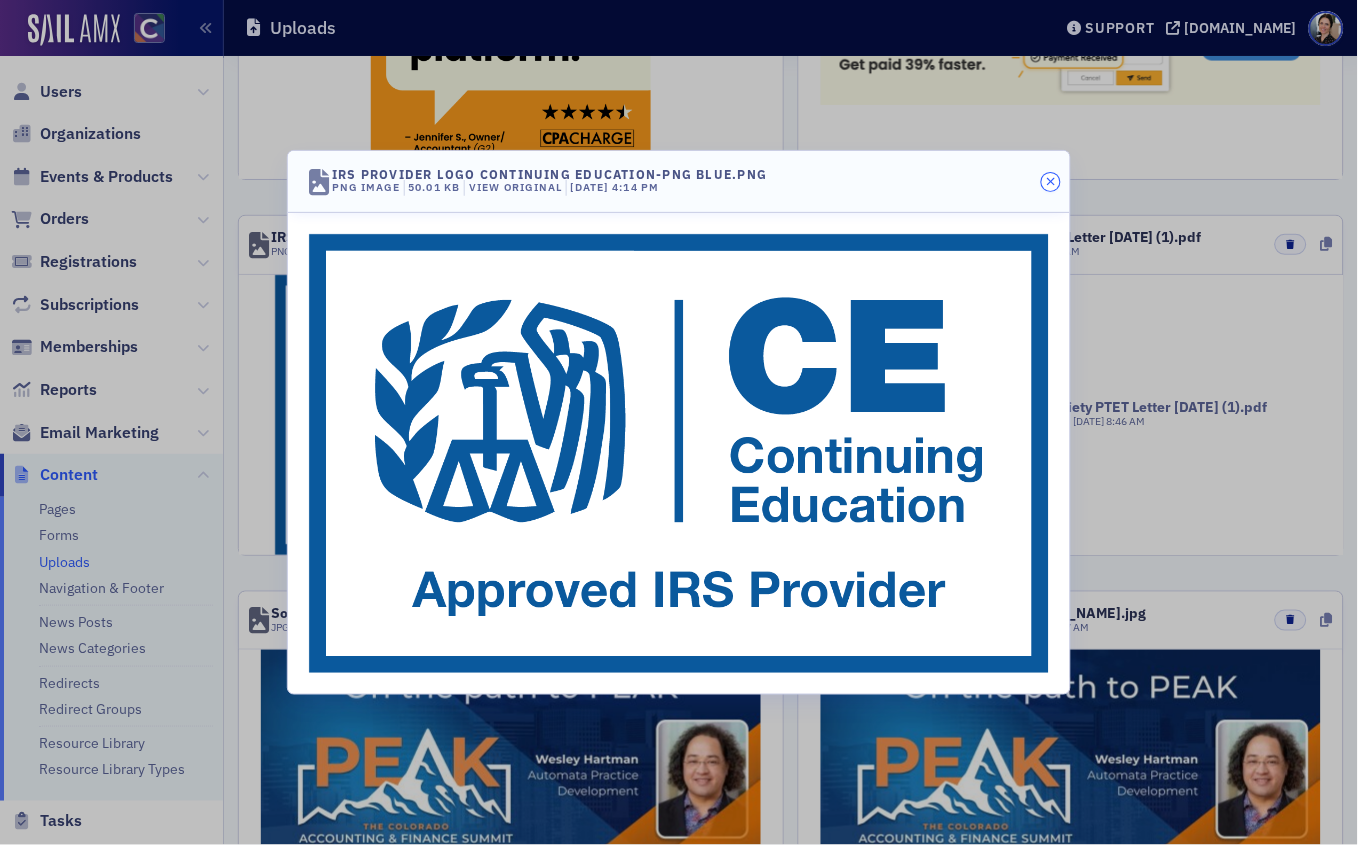 click at bounding box center (1050, 182) 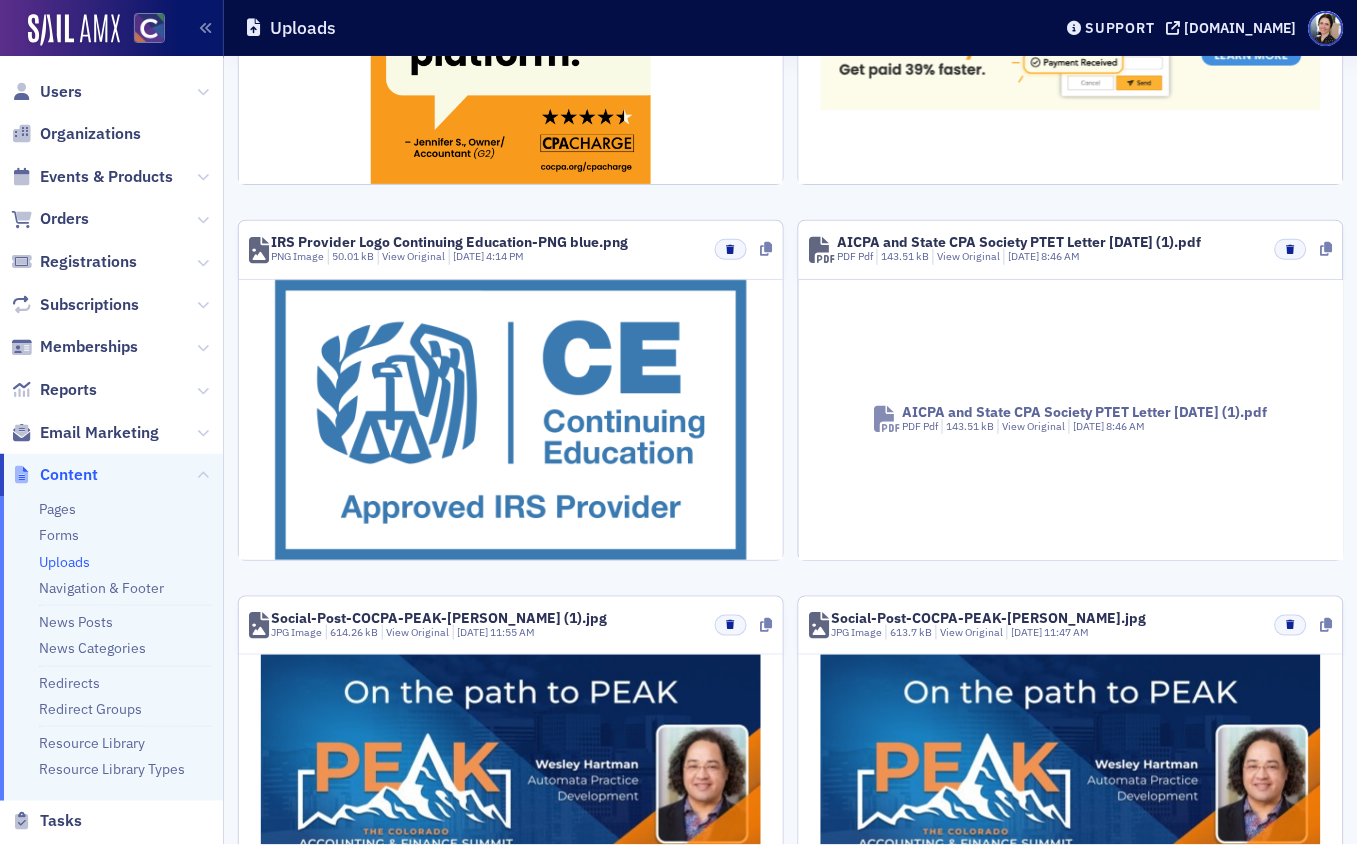 scroll, scrollTop: 1361, scrollLeft: 0, axis: vertical 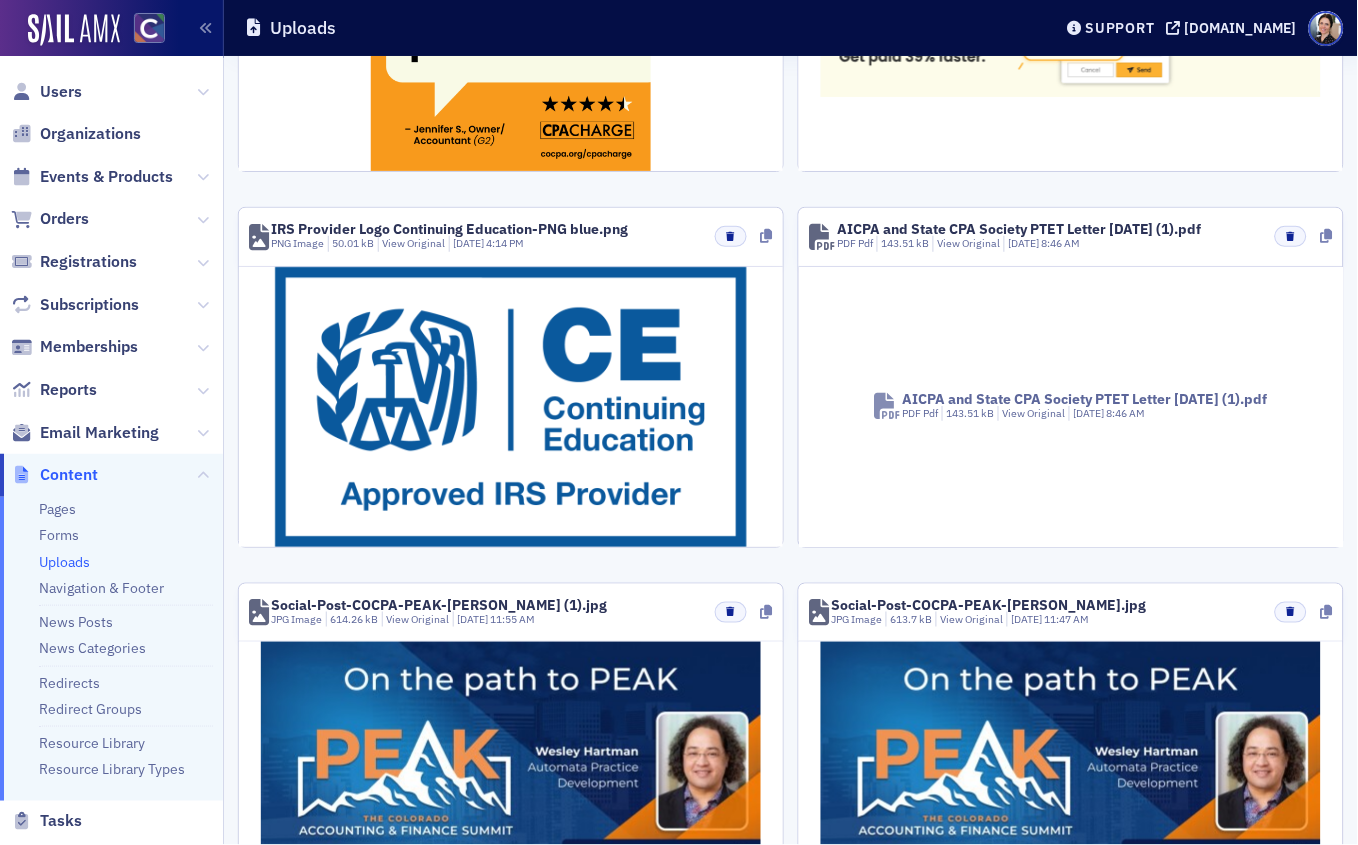 click on "PNG Image" 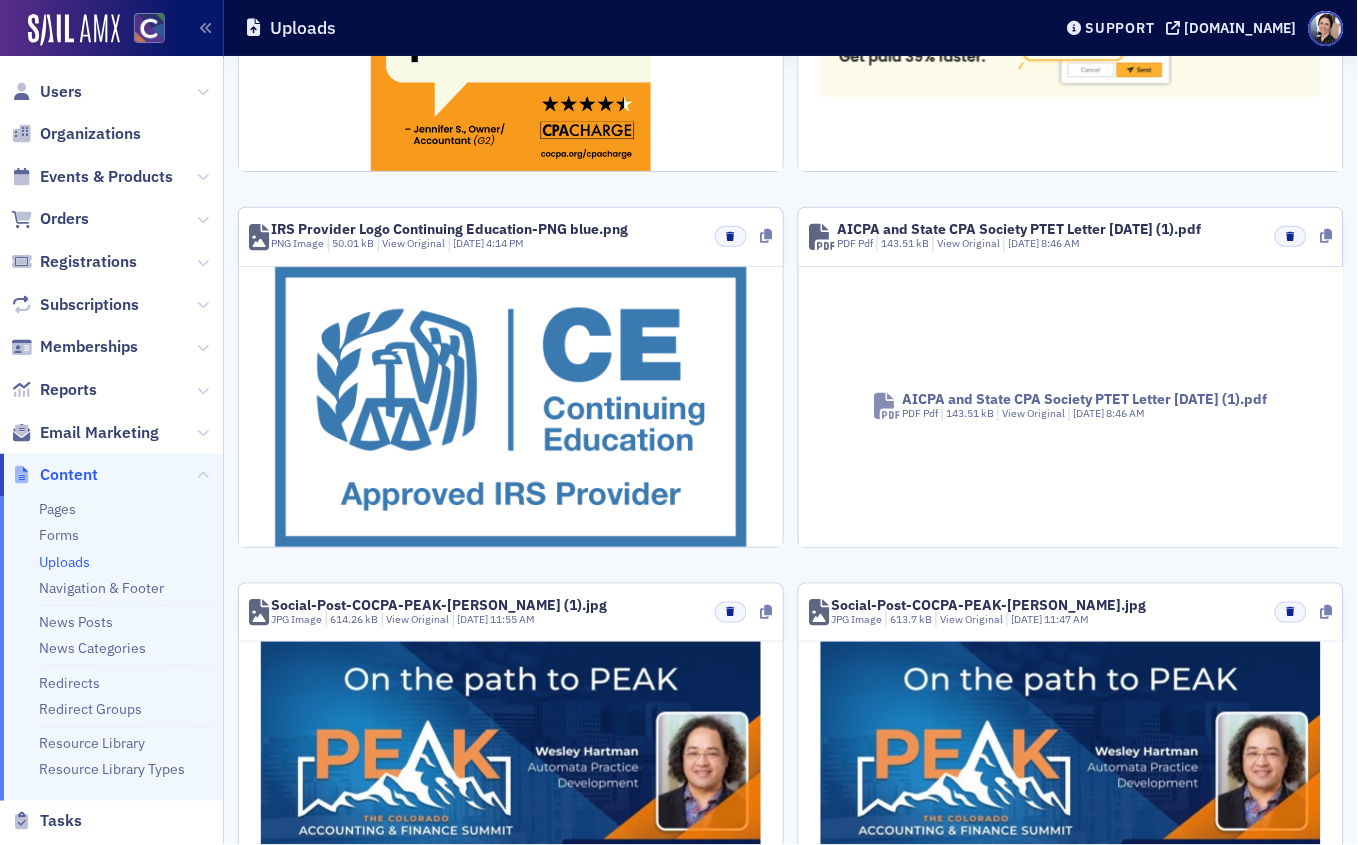 click 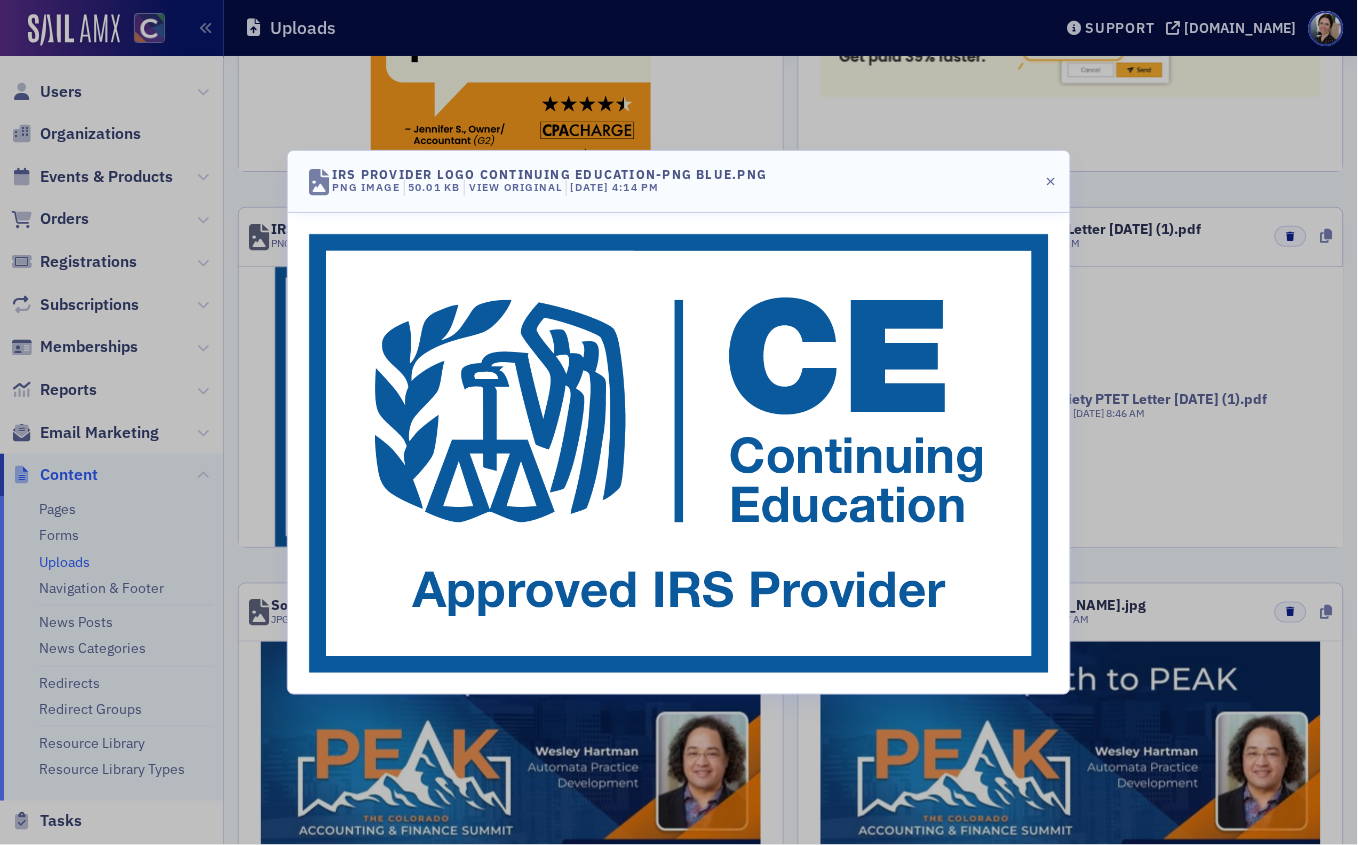 drag, startPoint x: 356, startPoint y: 188, endPoint x: 426, endPoint y: 184, distance: 70.11419 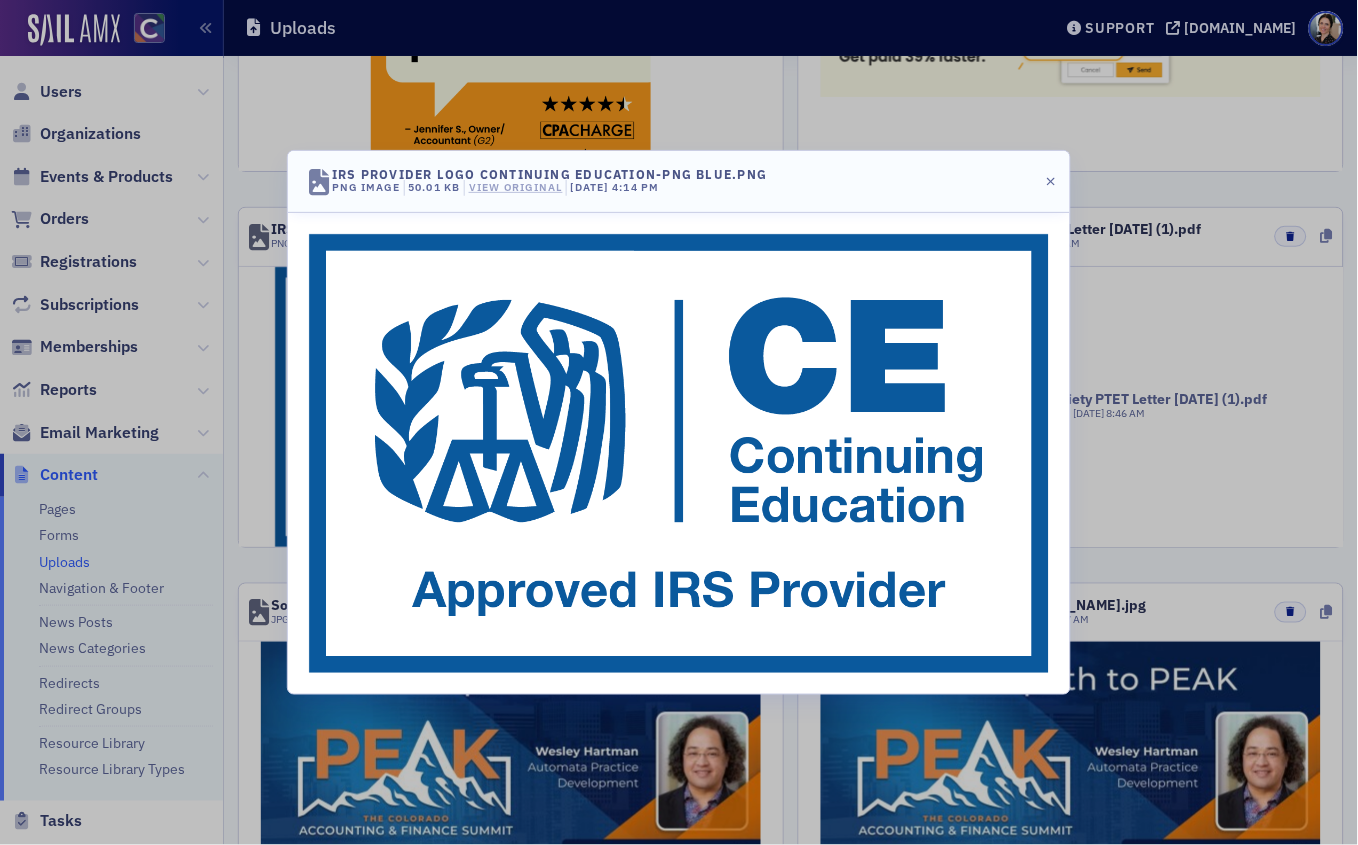 click on "View Original" at bounding box center [516, 187] 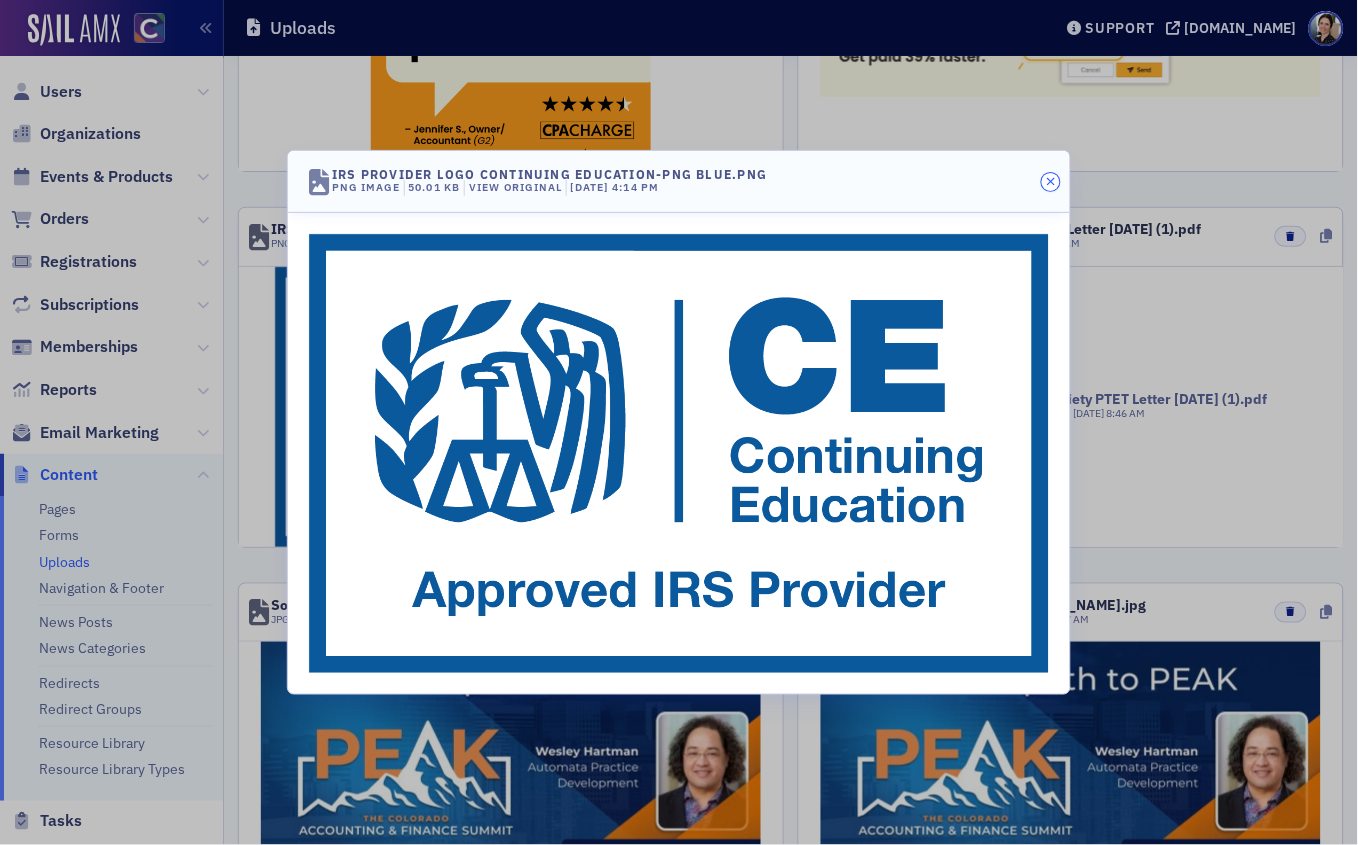 click at bounding box center [1050, 182] 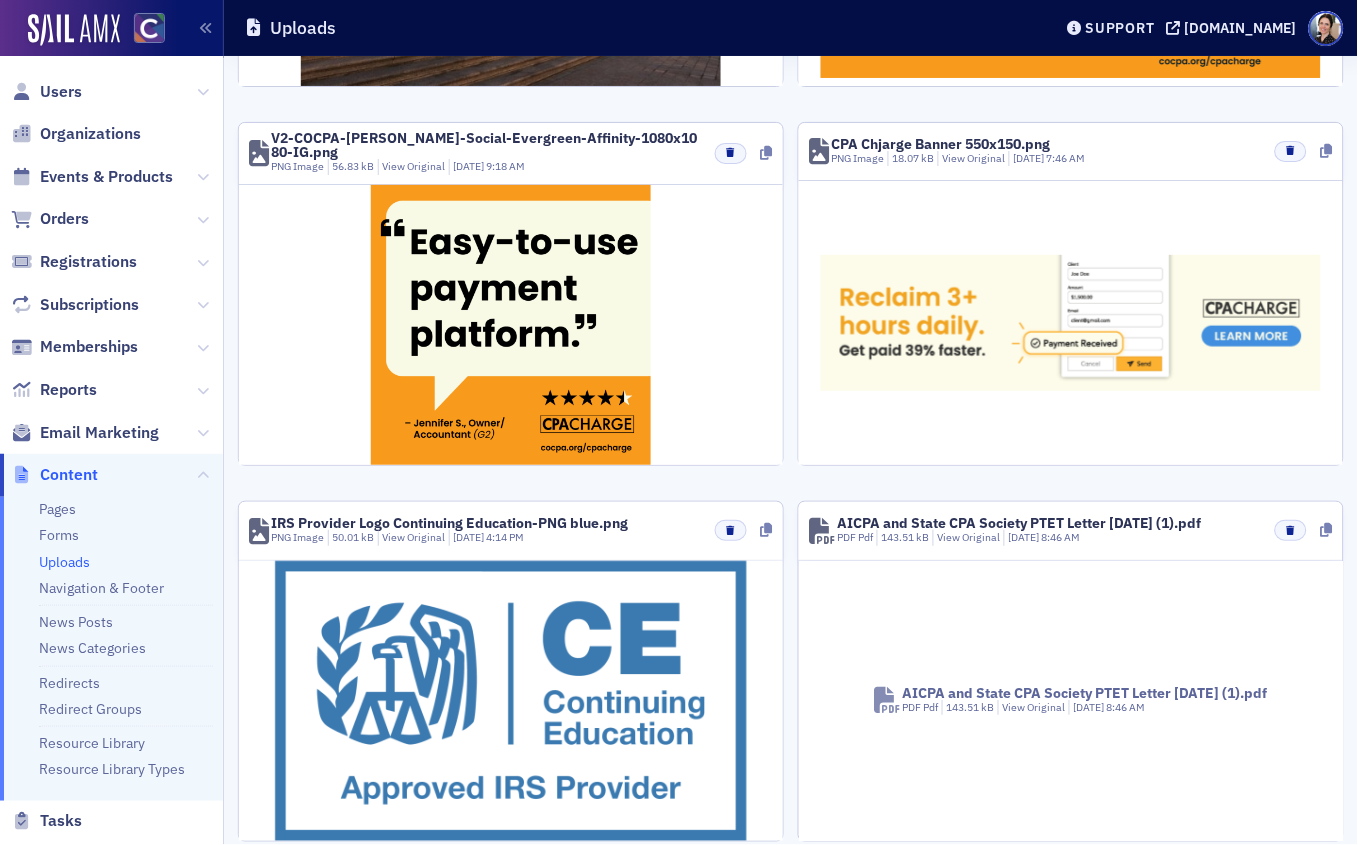 scroll, scrollTop: 1065, scrollLeft: 0, axis: vertical 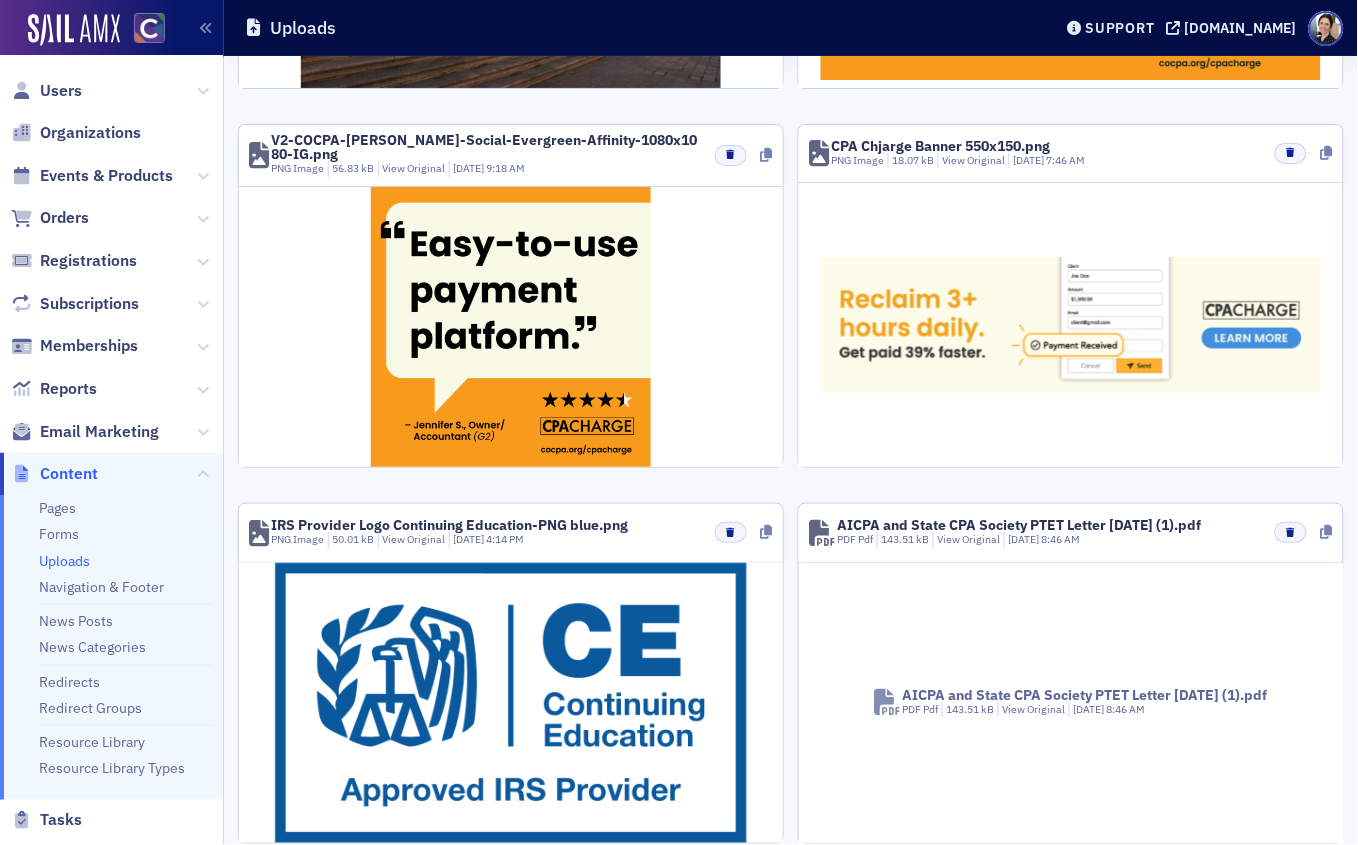 click on "Uploads" 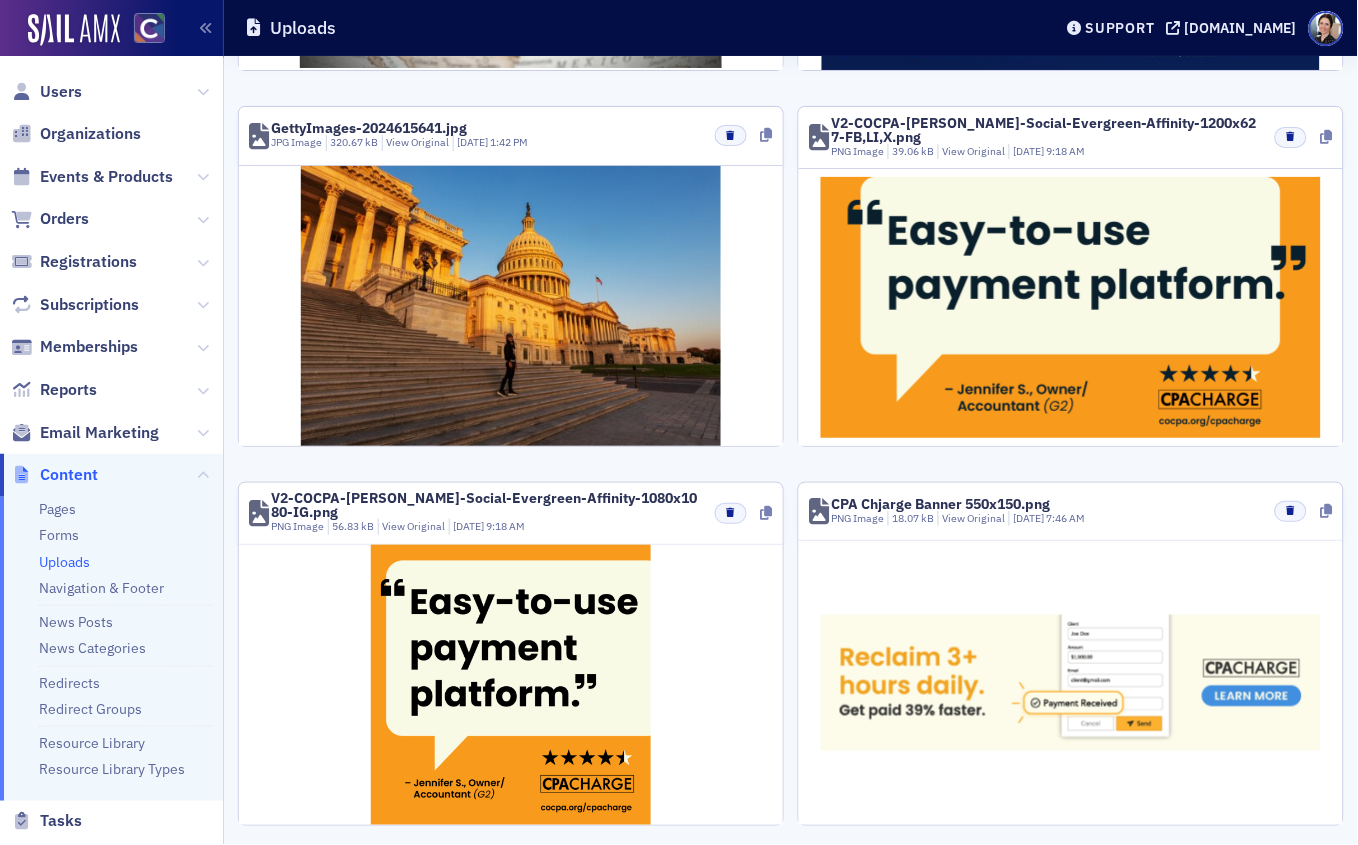 scroll, scrollTop: 0, scrollLeft: 0, axis: both 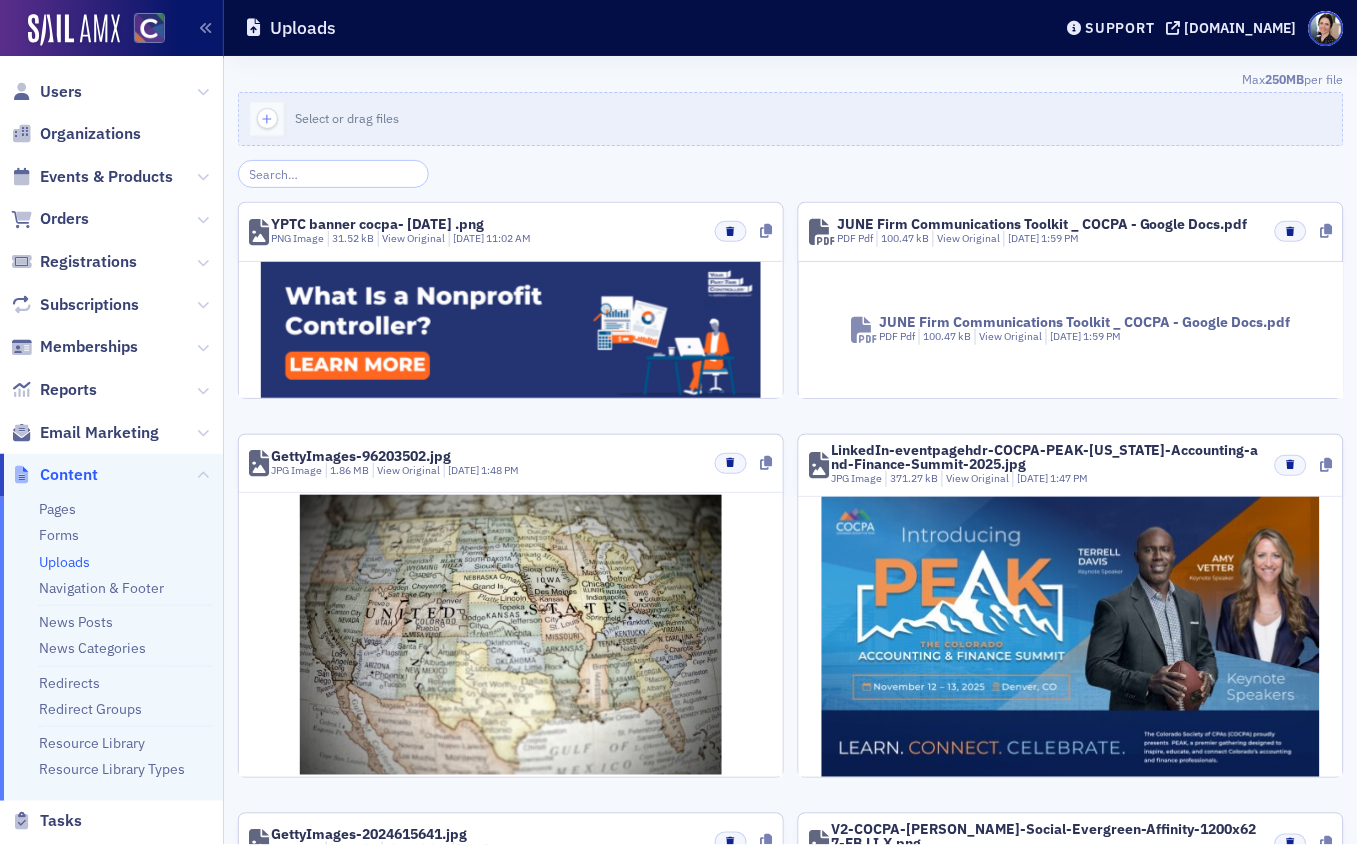 click 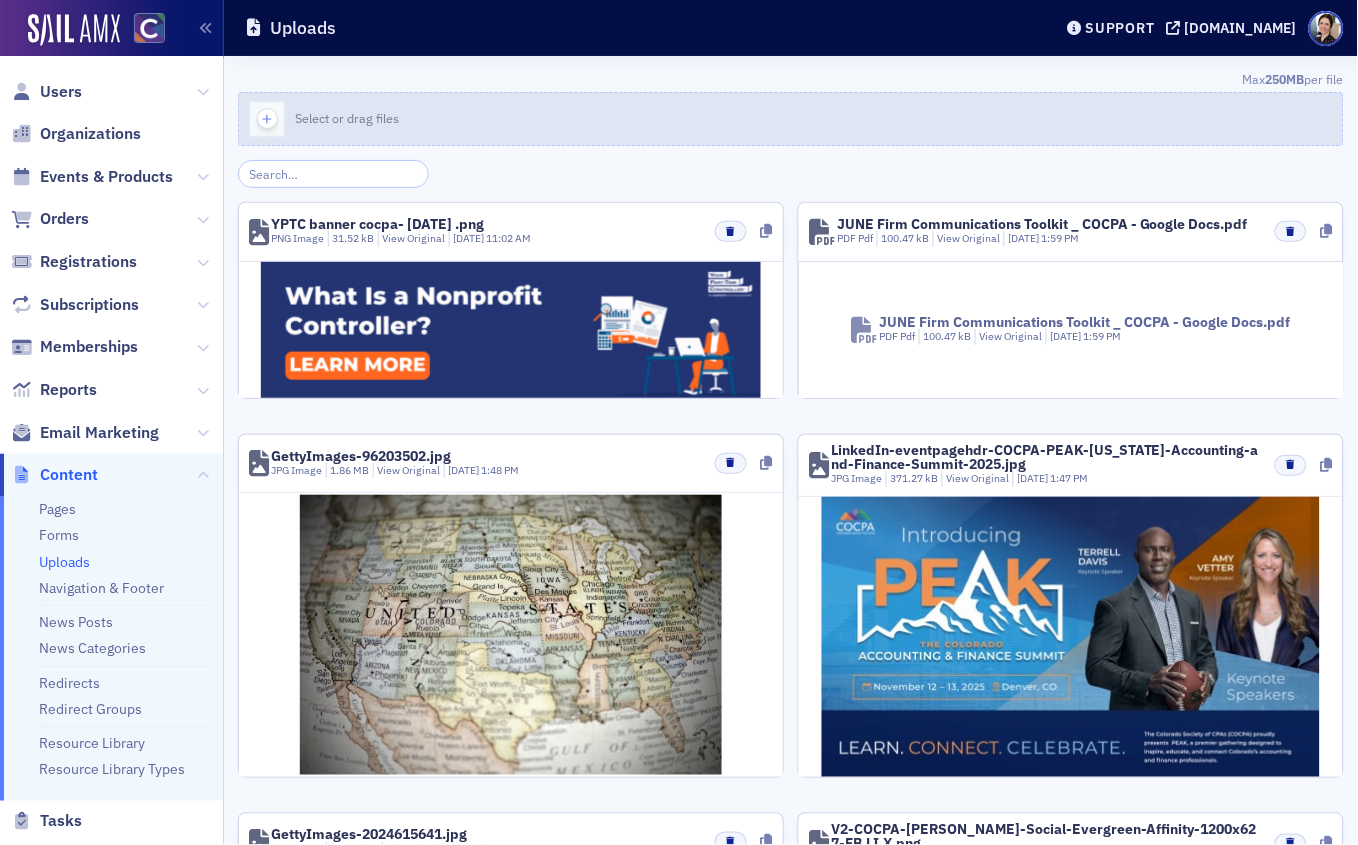 click 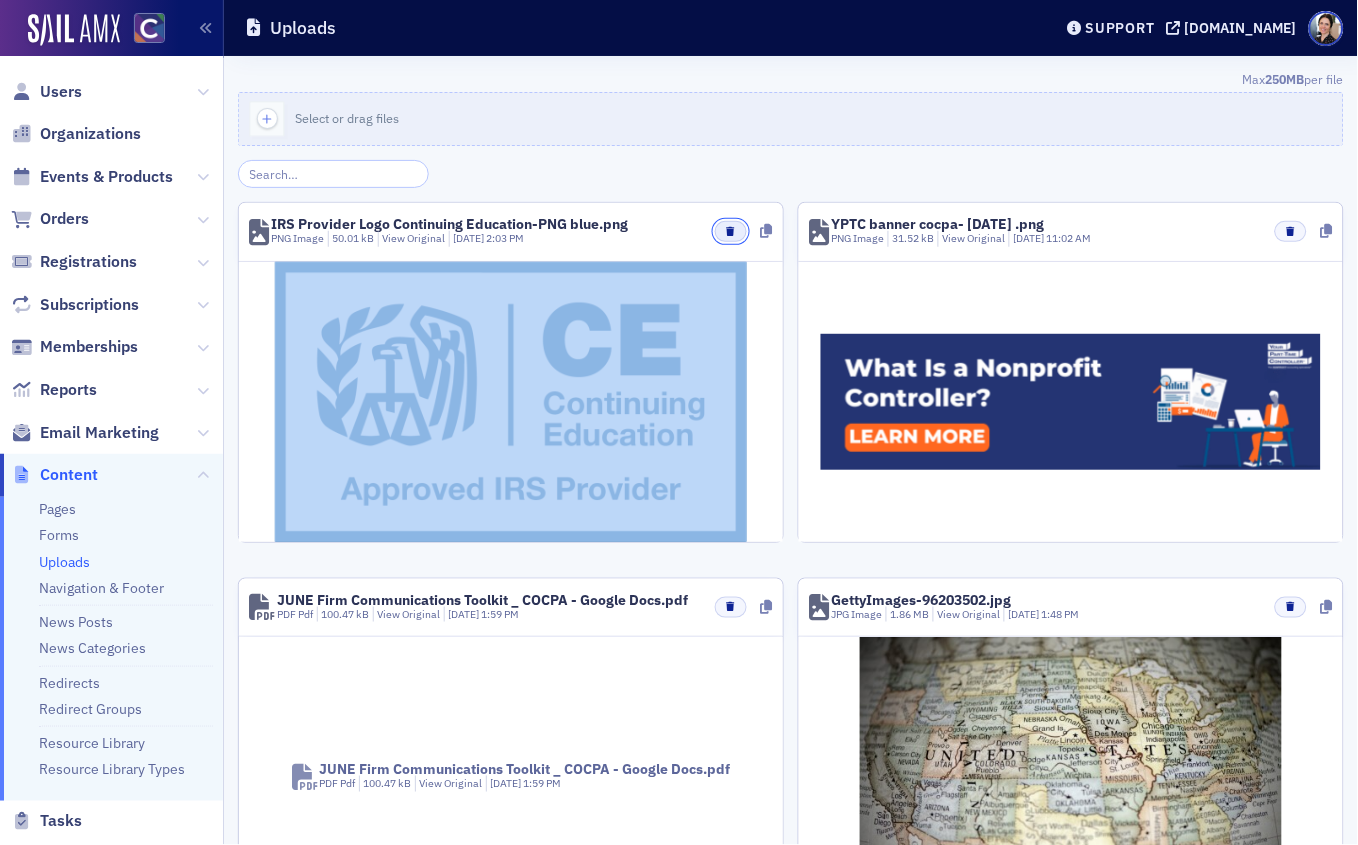 click 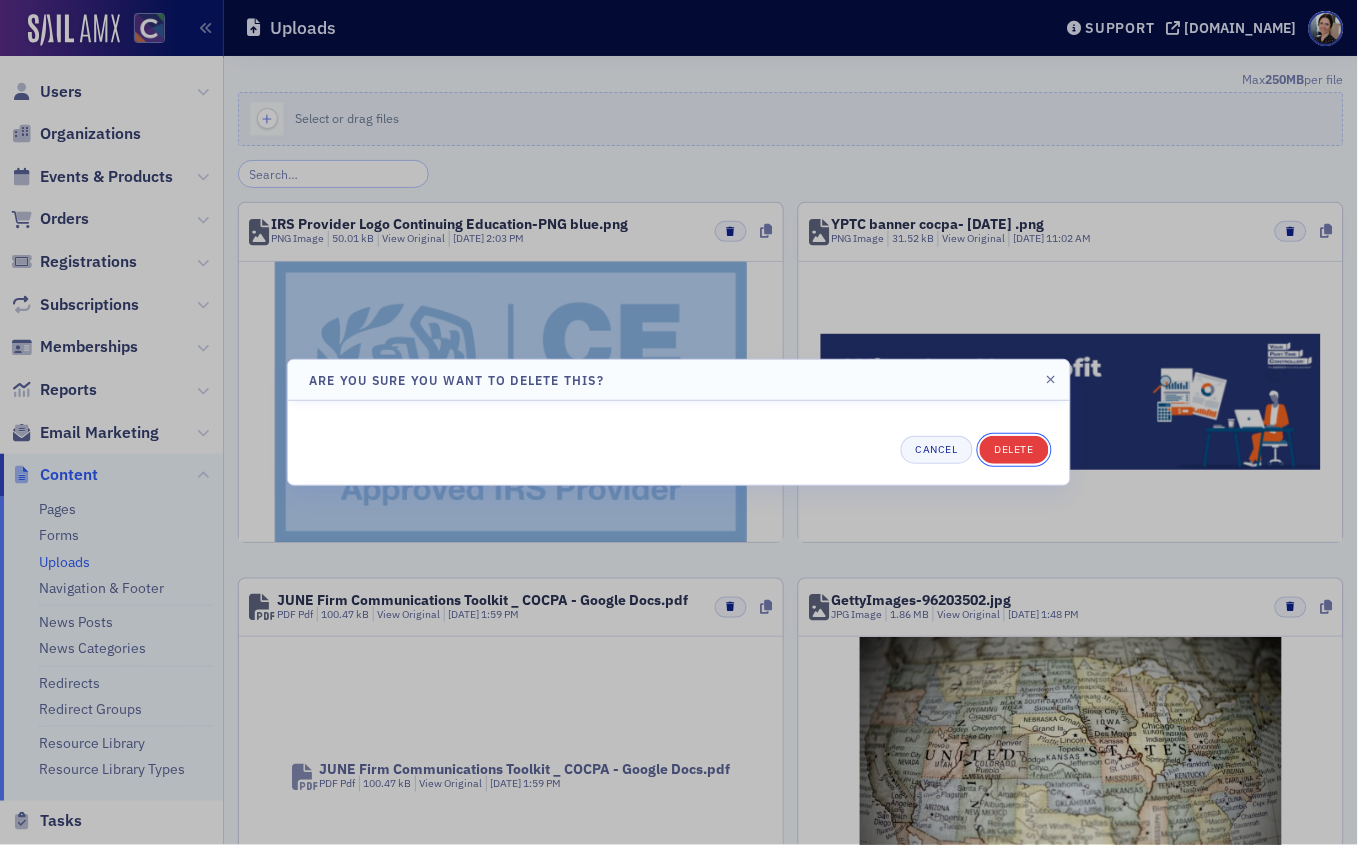 click on "Delete" at bounding box center [1014, 450] 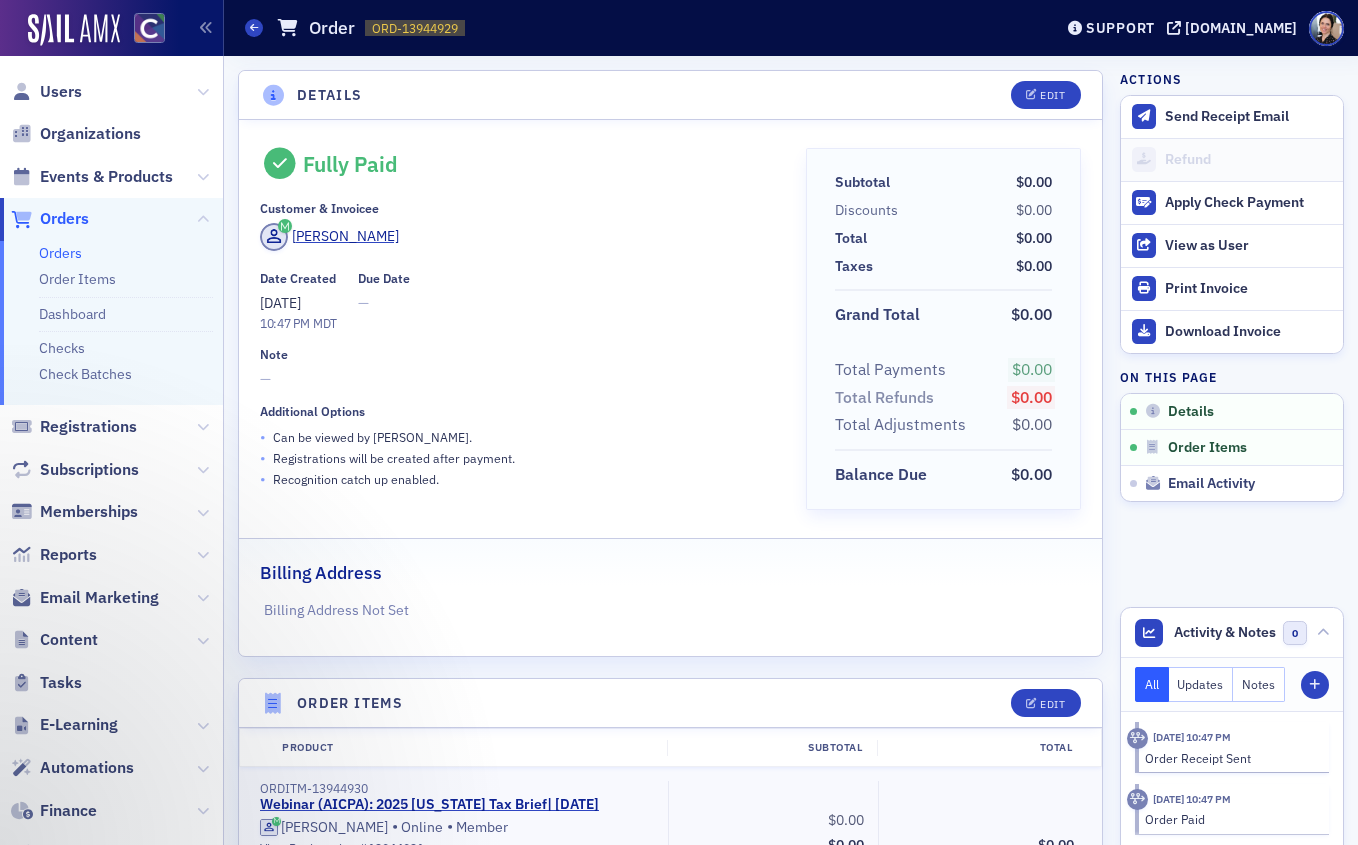 scroll, scrollTop: 0, scrollLeft: 0, axis: both 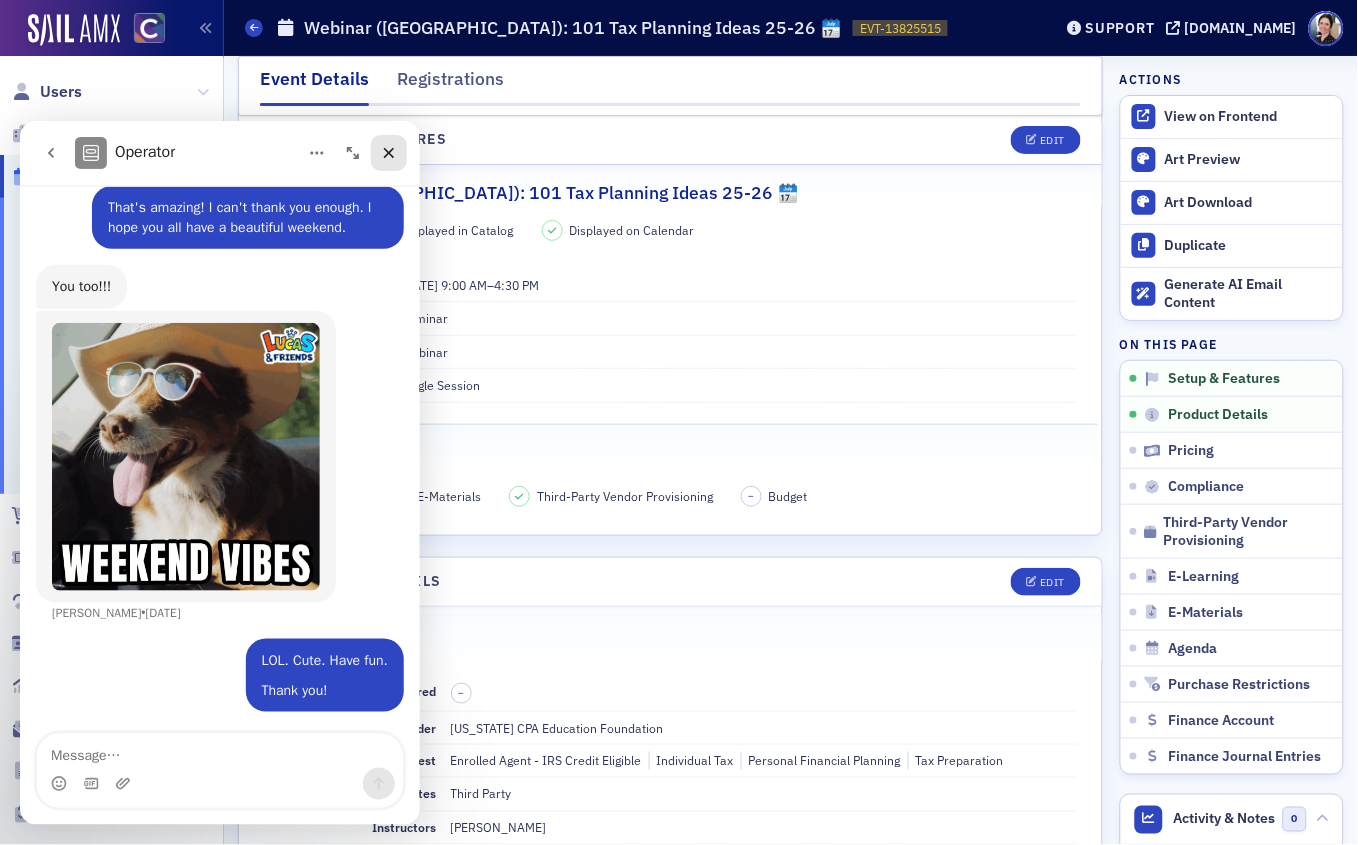 click 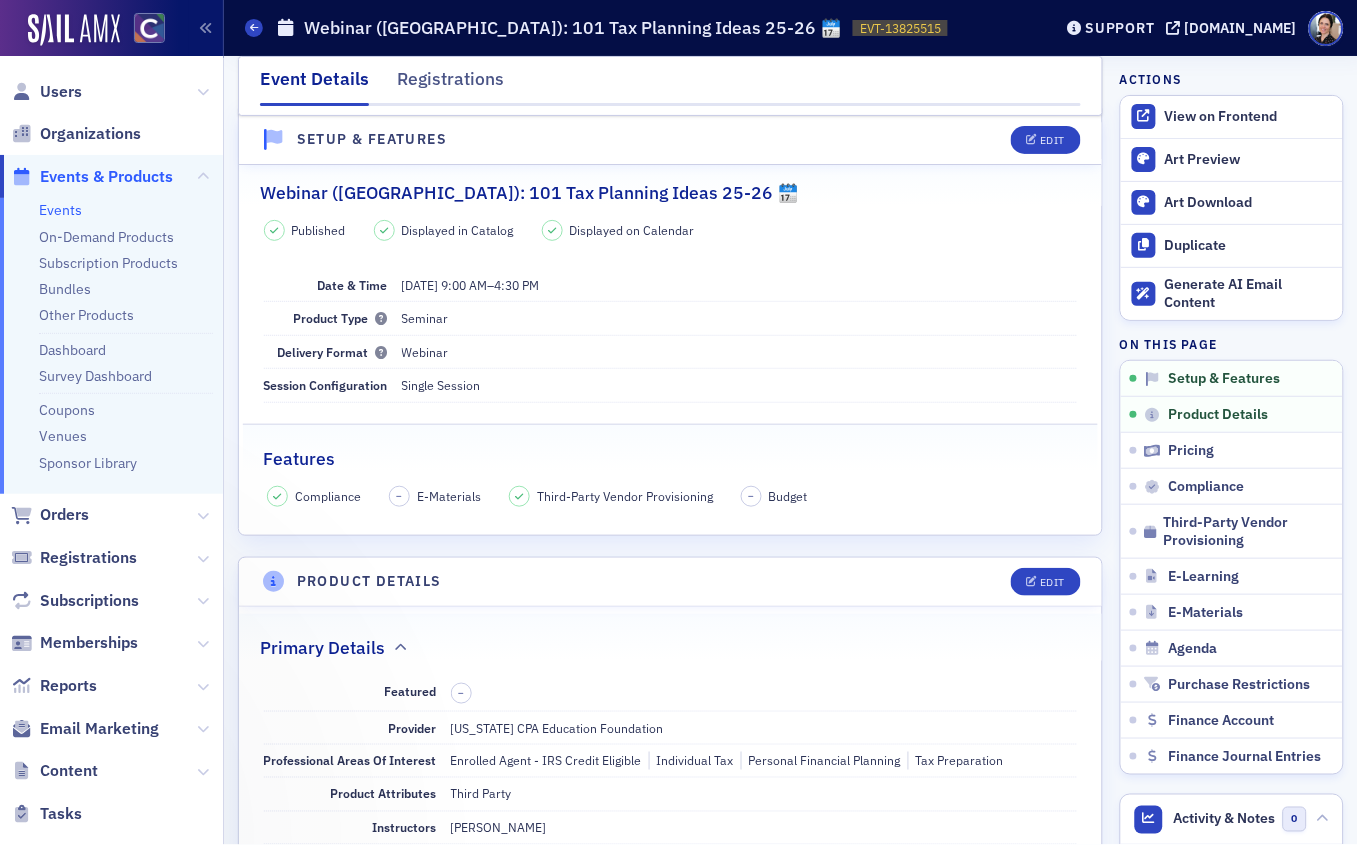 scroll, scrollTop: 0, scrollLeft: 0, axis: both 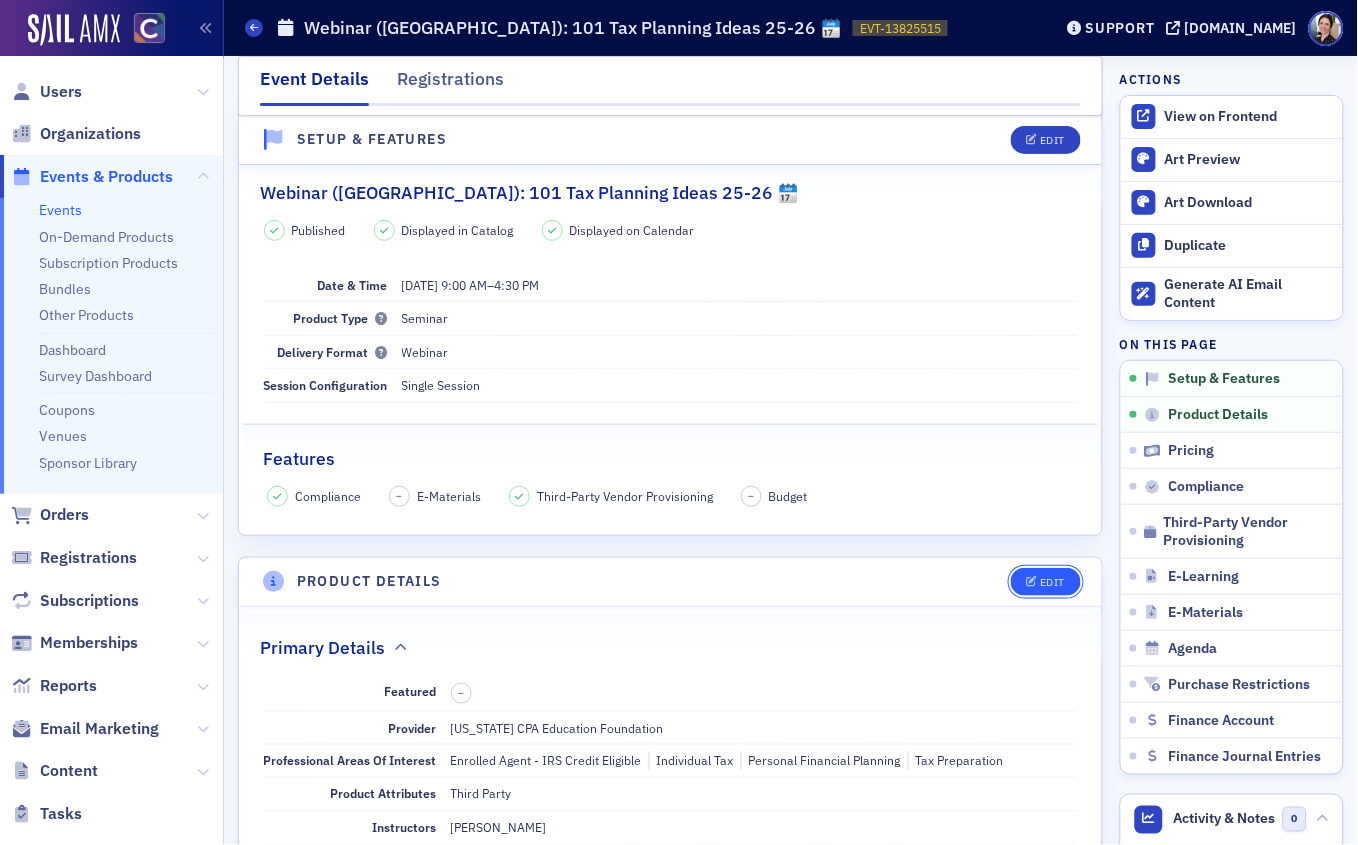 click on "Edit" 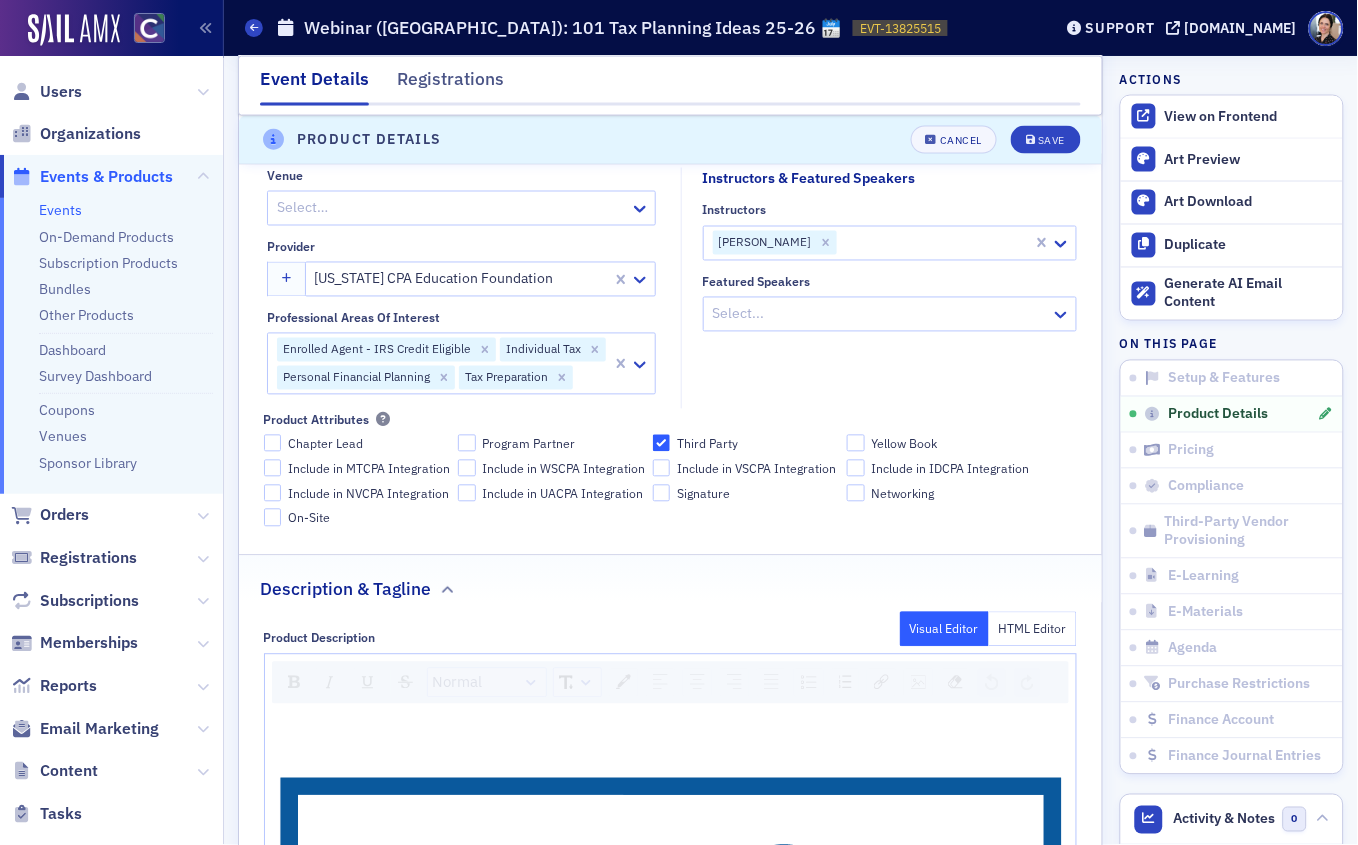 scroll, scrollTop: 953, scrollLeft: 0, axis: vertical 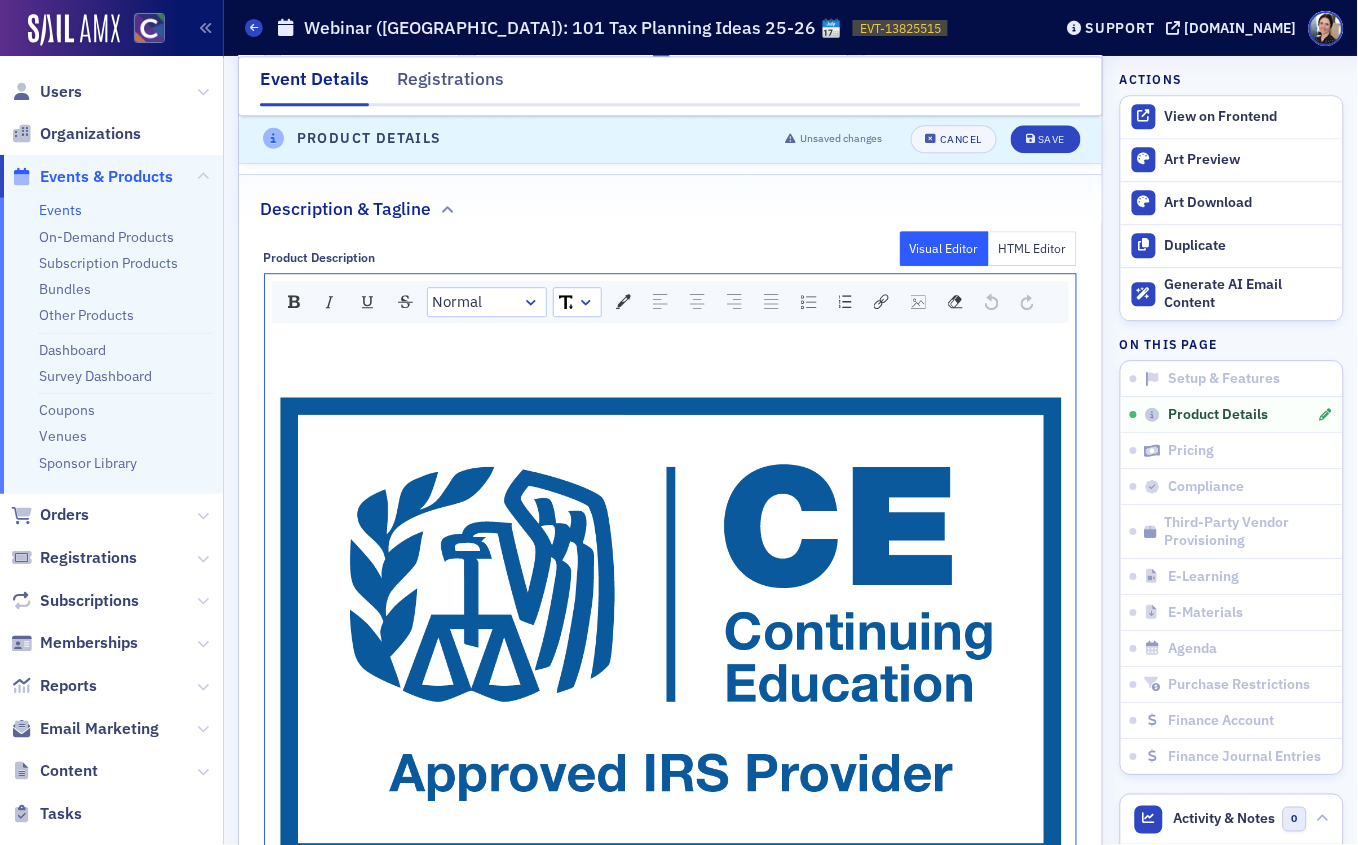 click 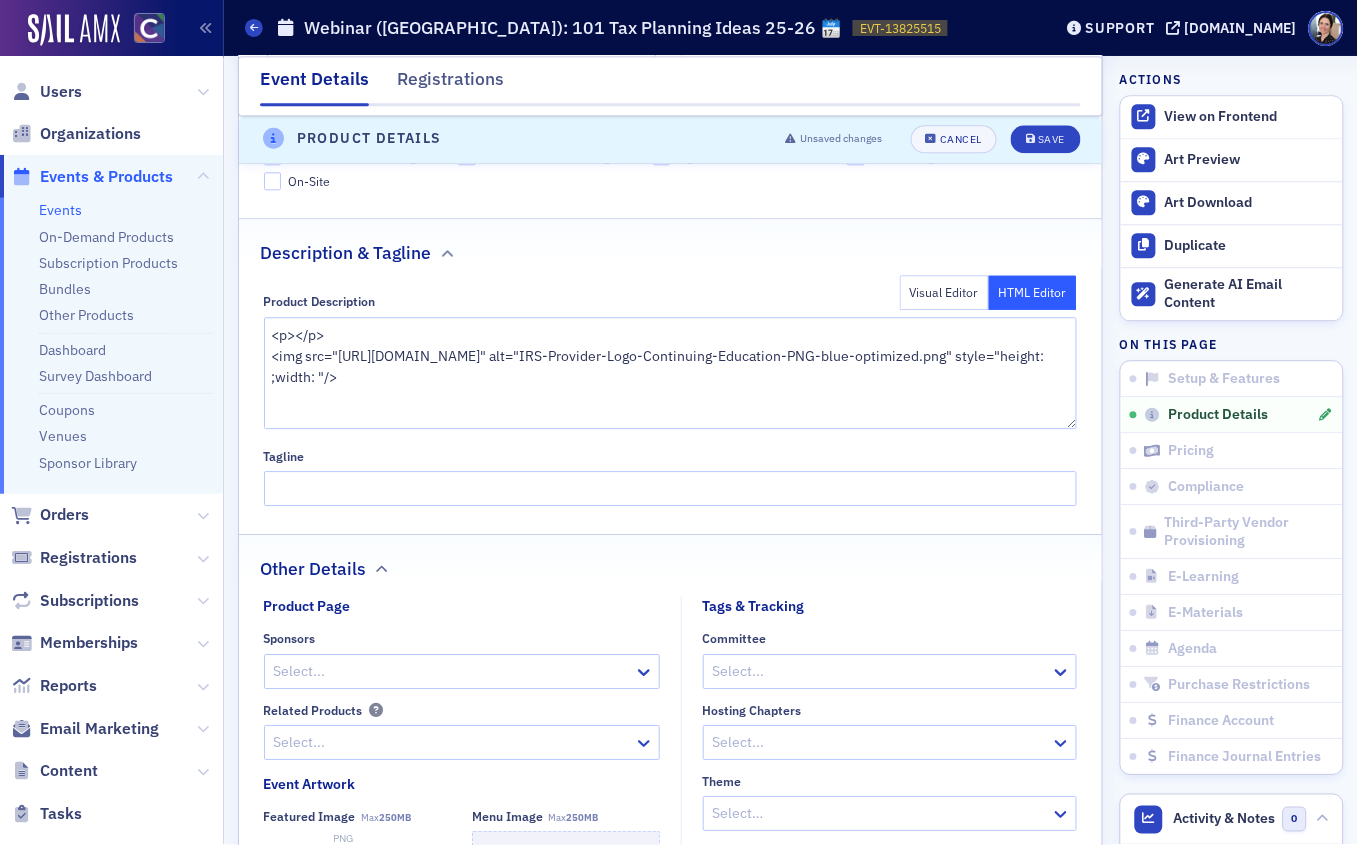 scroll, scrollTop: 944, scrollLeft: 0, axis: vertical 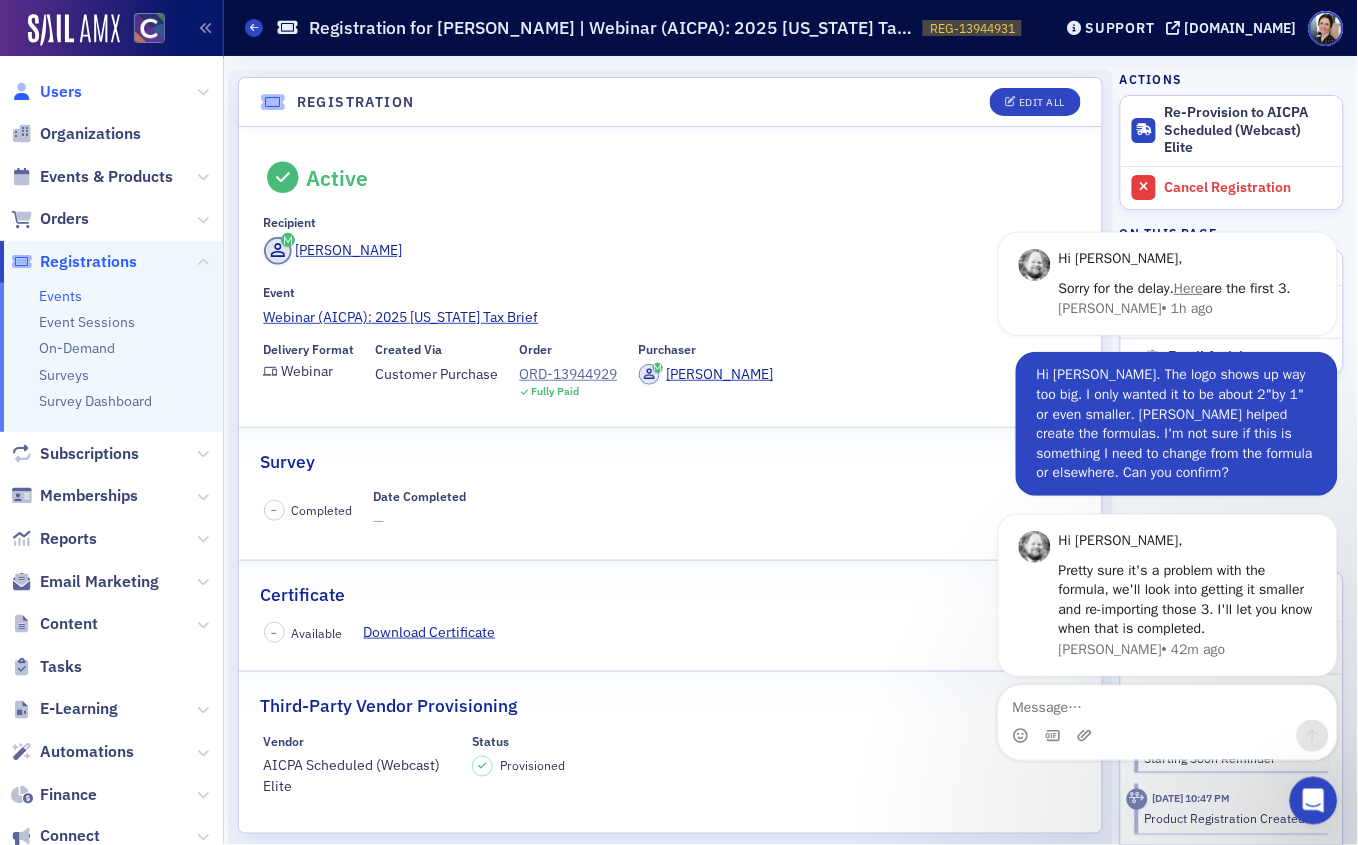 click on "Users" 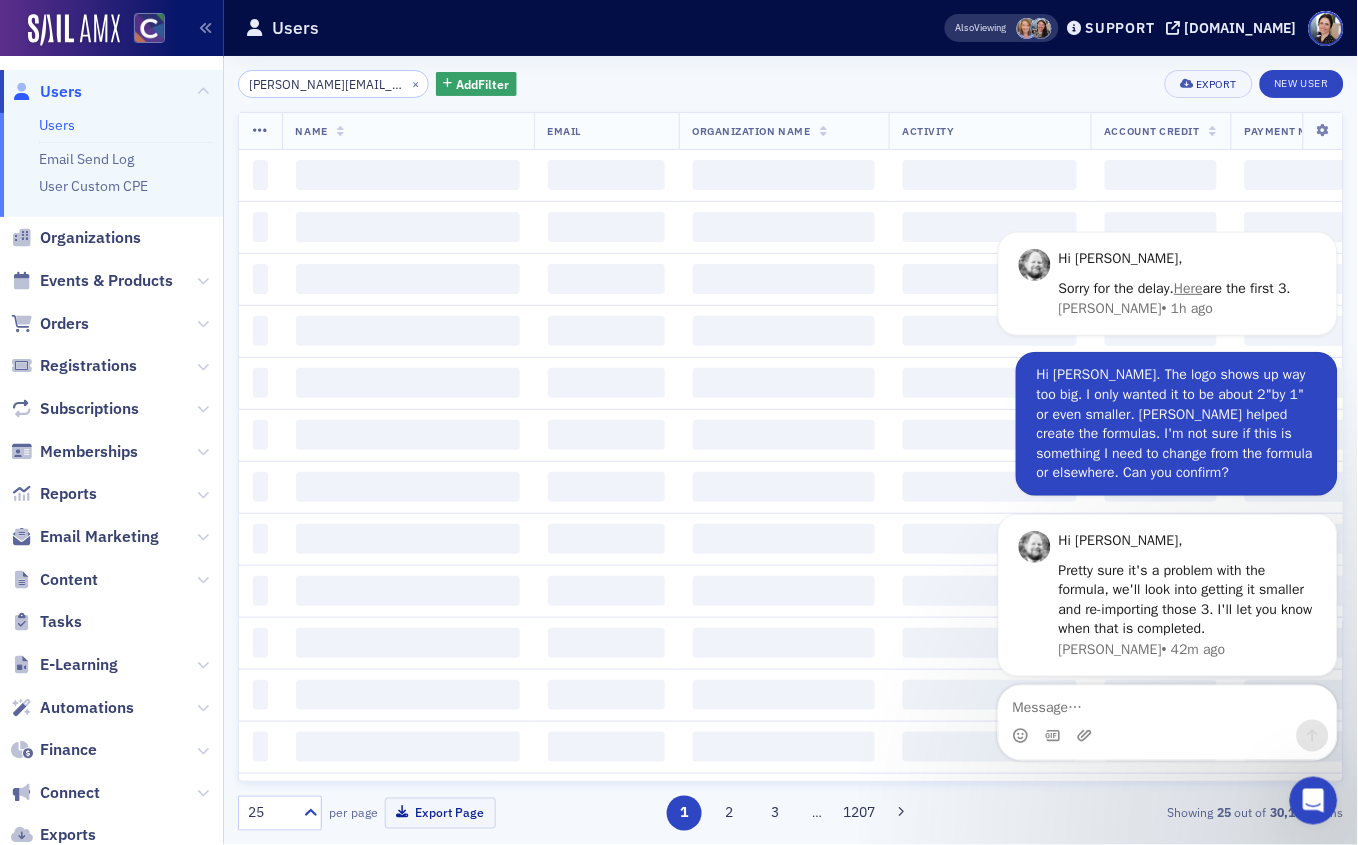 scroll, scrollTop: 0, scrollLeft: 6, axis: horizontal 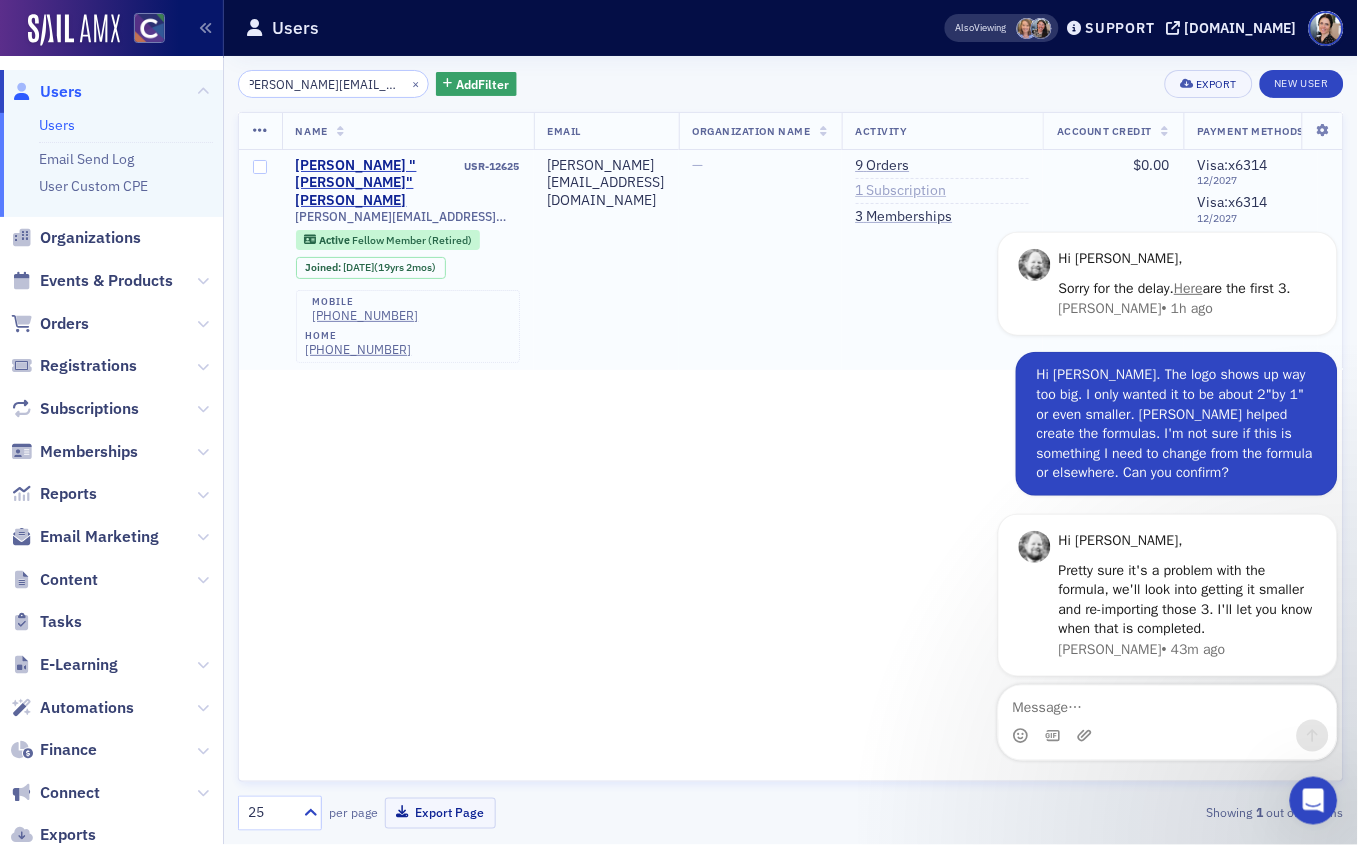 type on "mueller.stmts@yahoo.com" 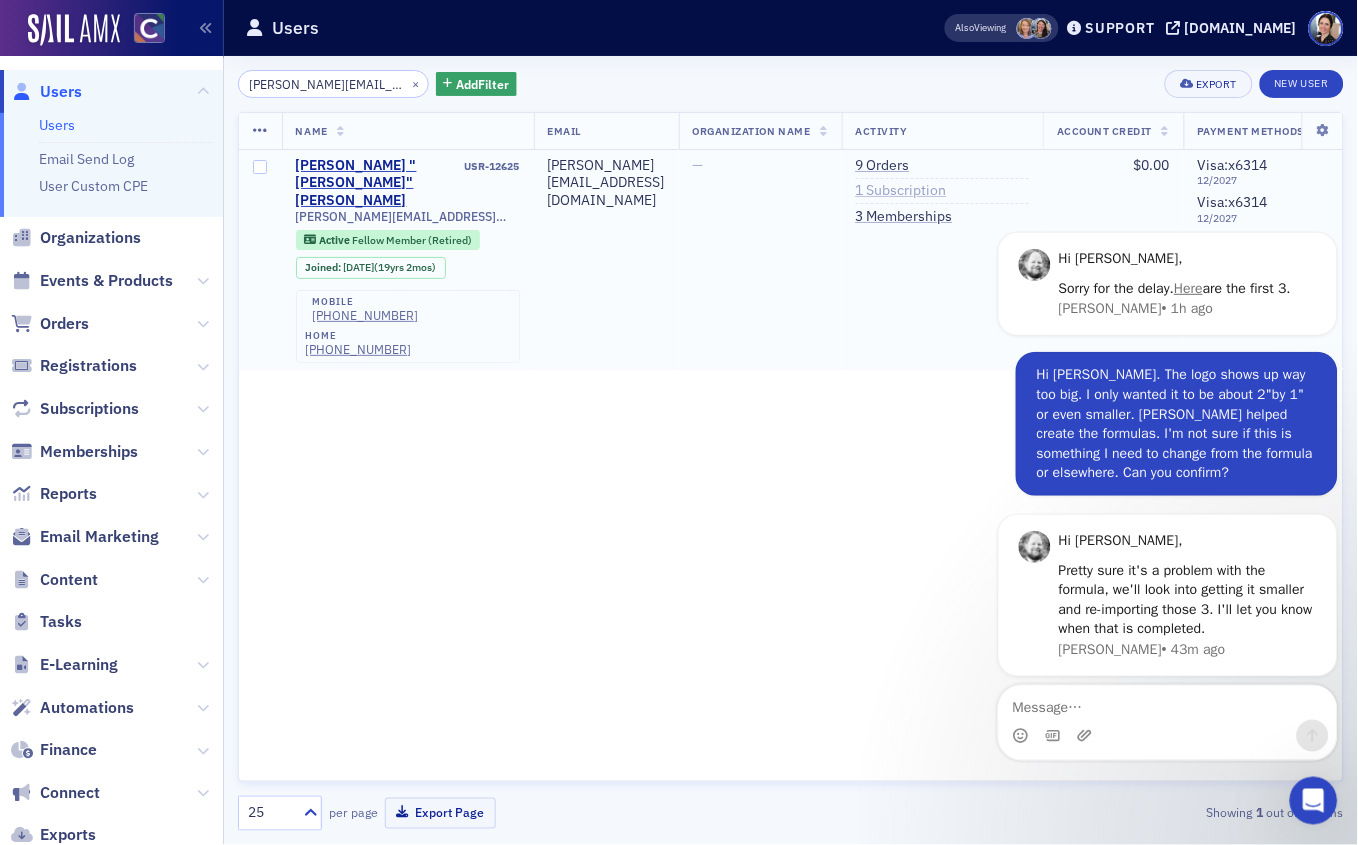 click on "1   Subscription" 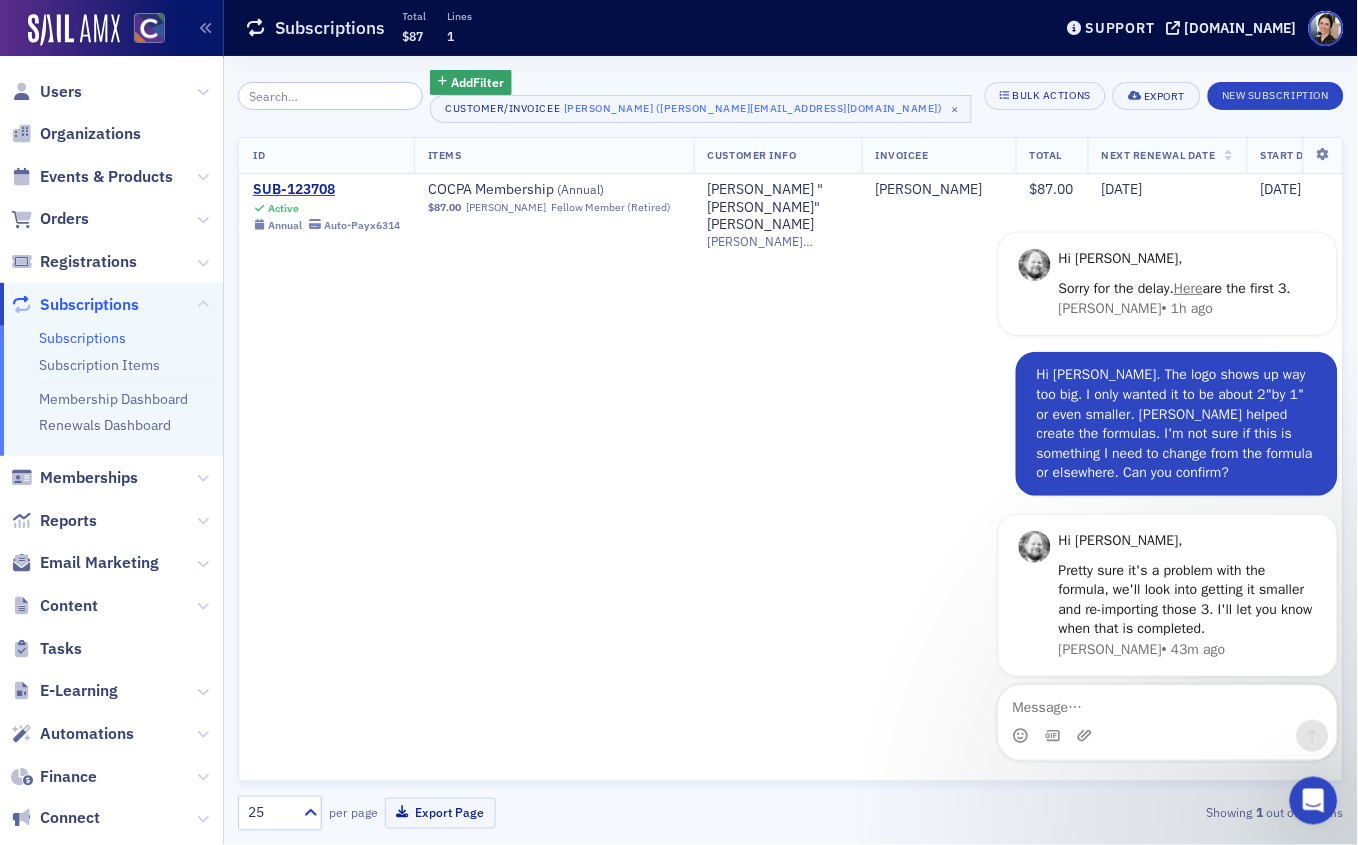 drag, startPoint x: 323, startPoint y: 193, endPoint x: 221, endPoint y: 152, distance: 109.9318 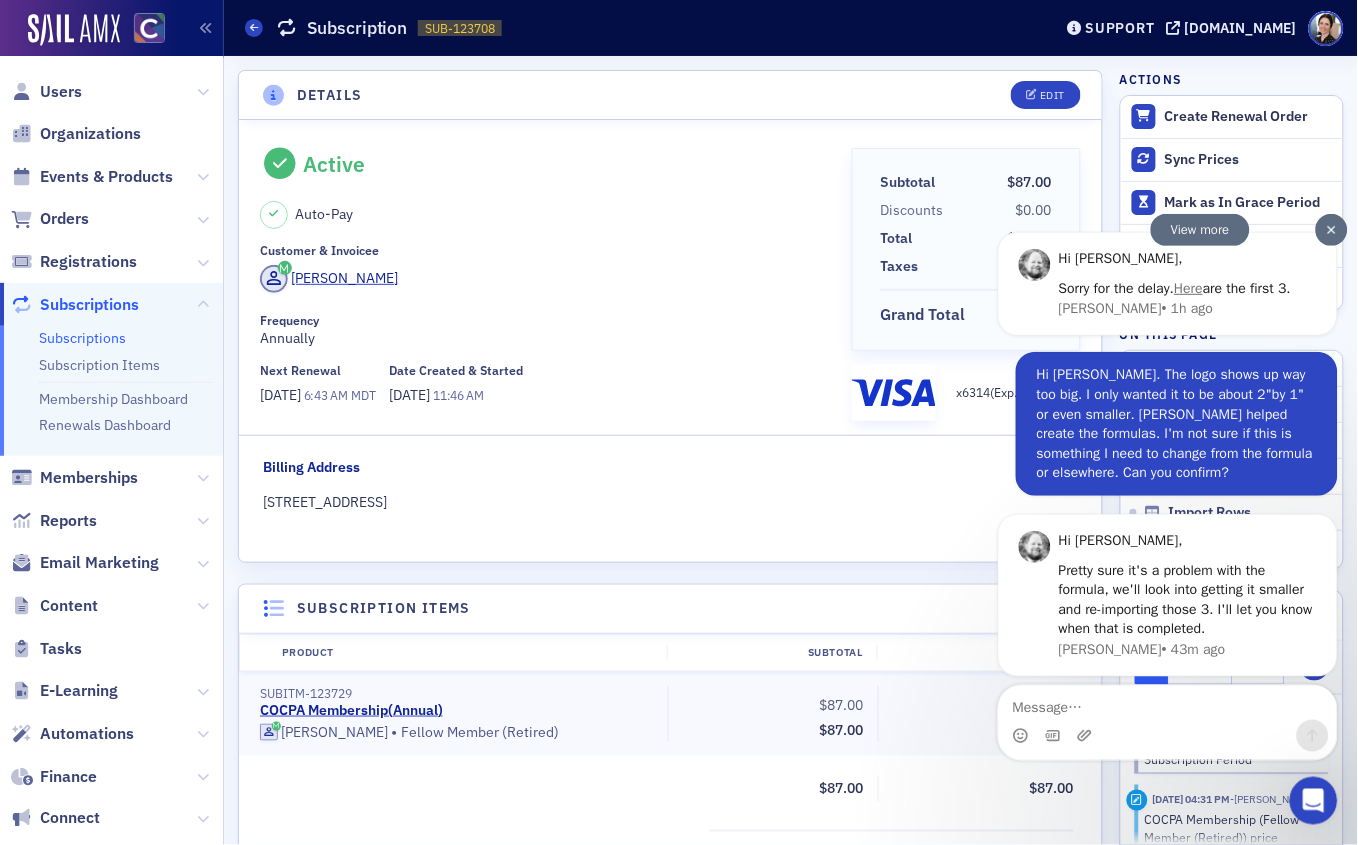 click at bounding box center [1331, 229] 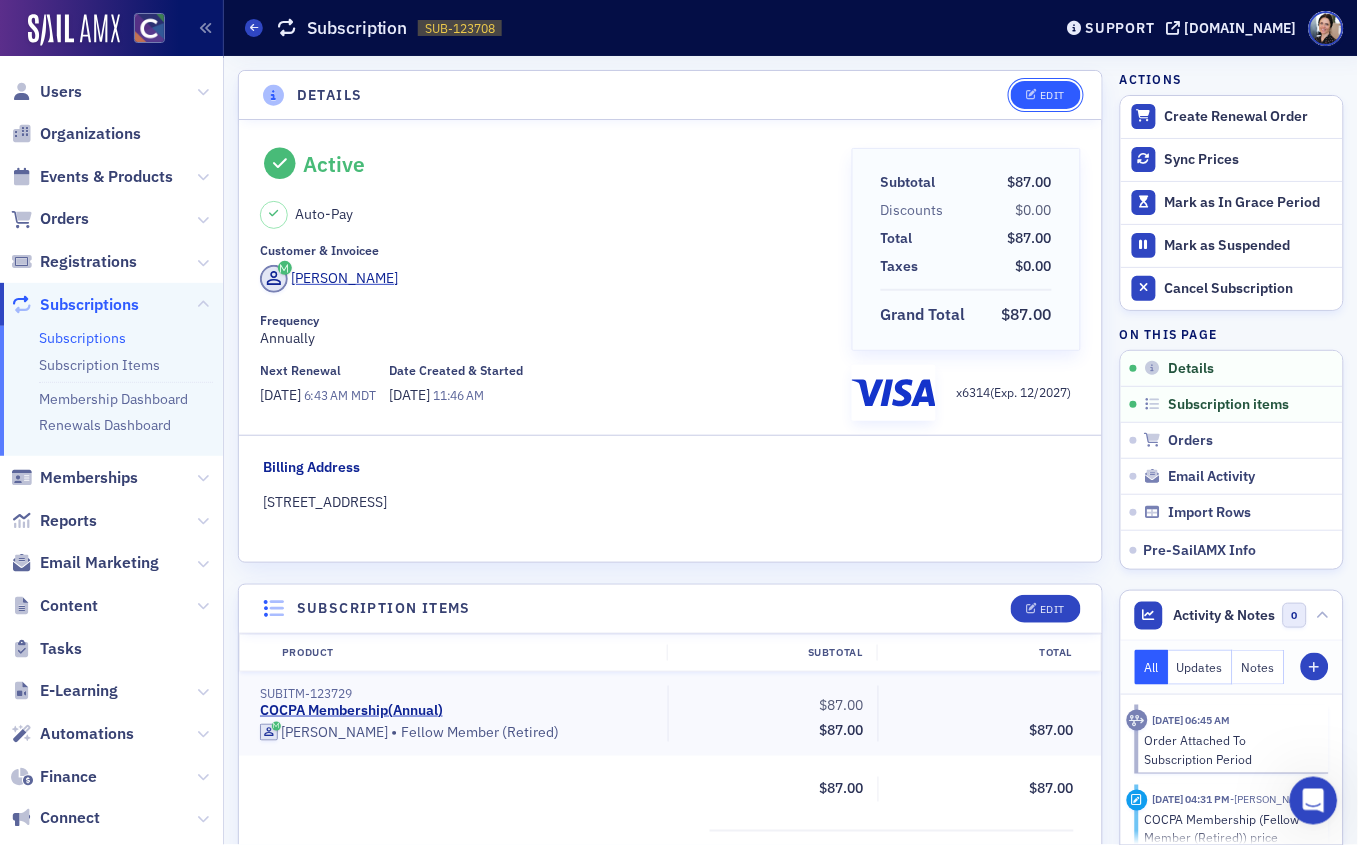 click on "Edit" 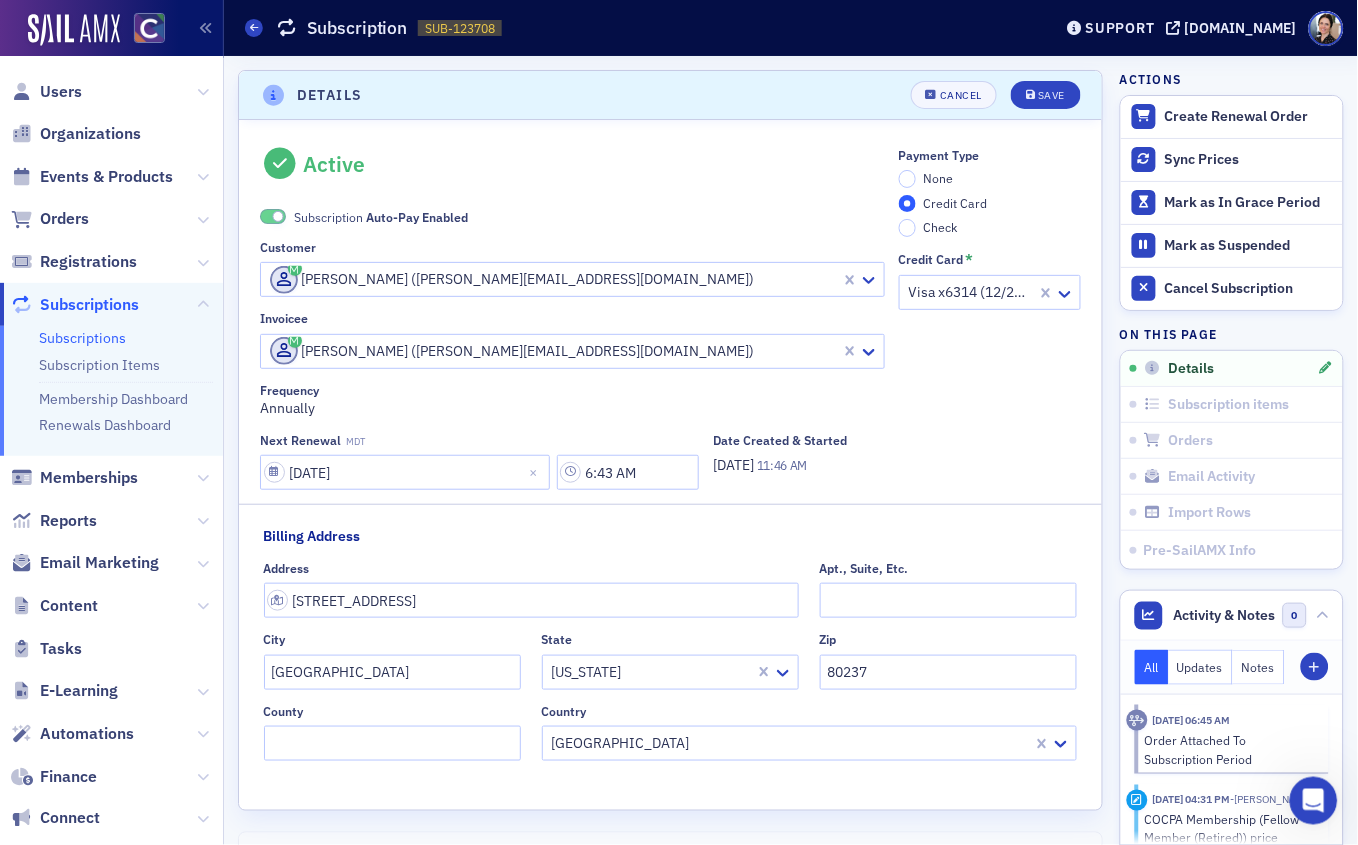 scroll, scrollTop: 4, scrollLeft: 0, axis: vertical 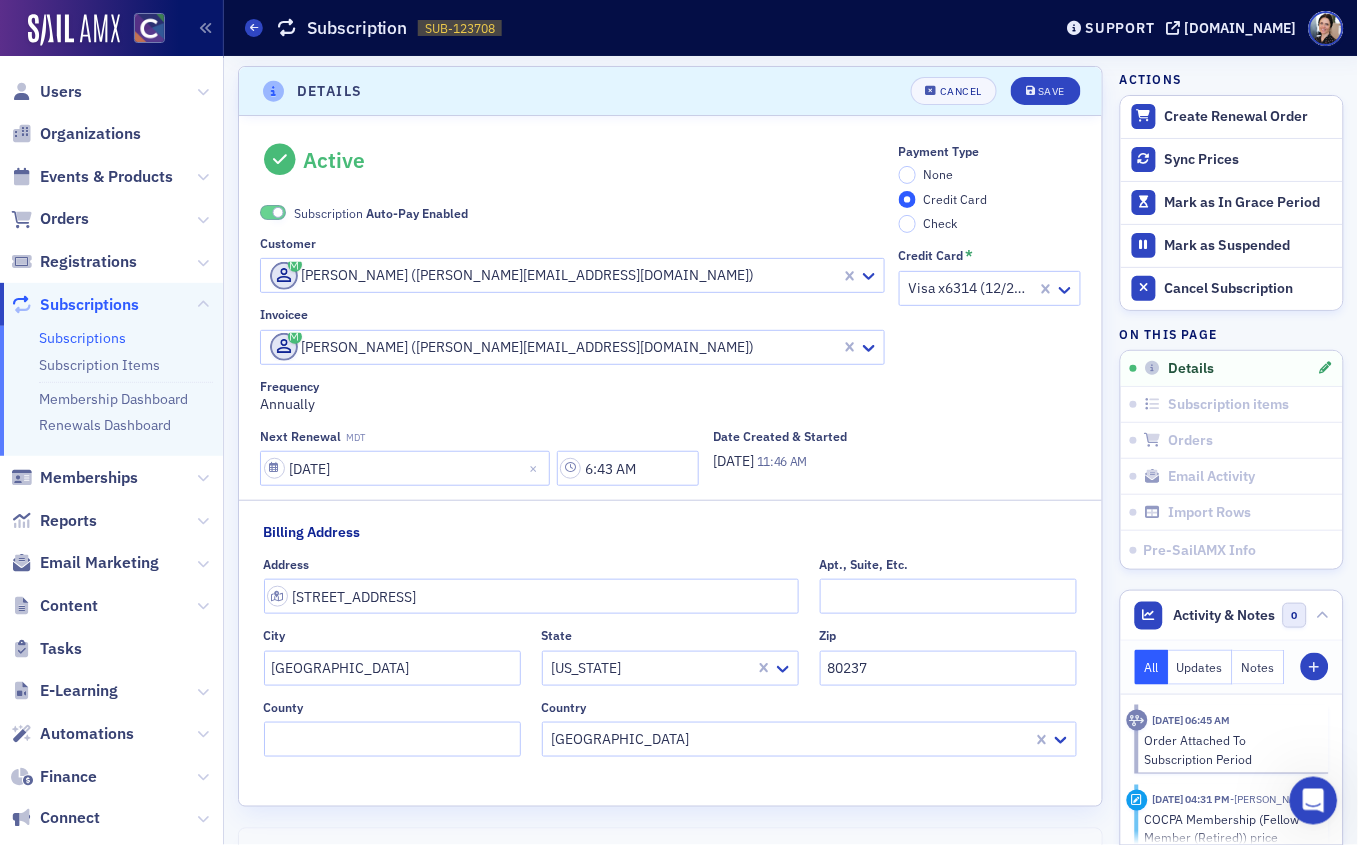 drag, startPoint x: 272, startPoint y: 209, endPoint x: 374, endPoint y: 188, distance: 104.13933 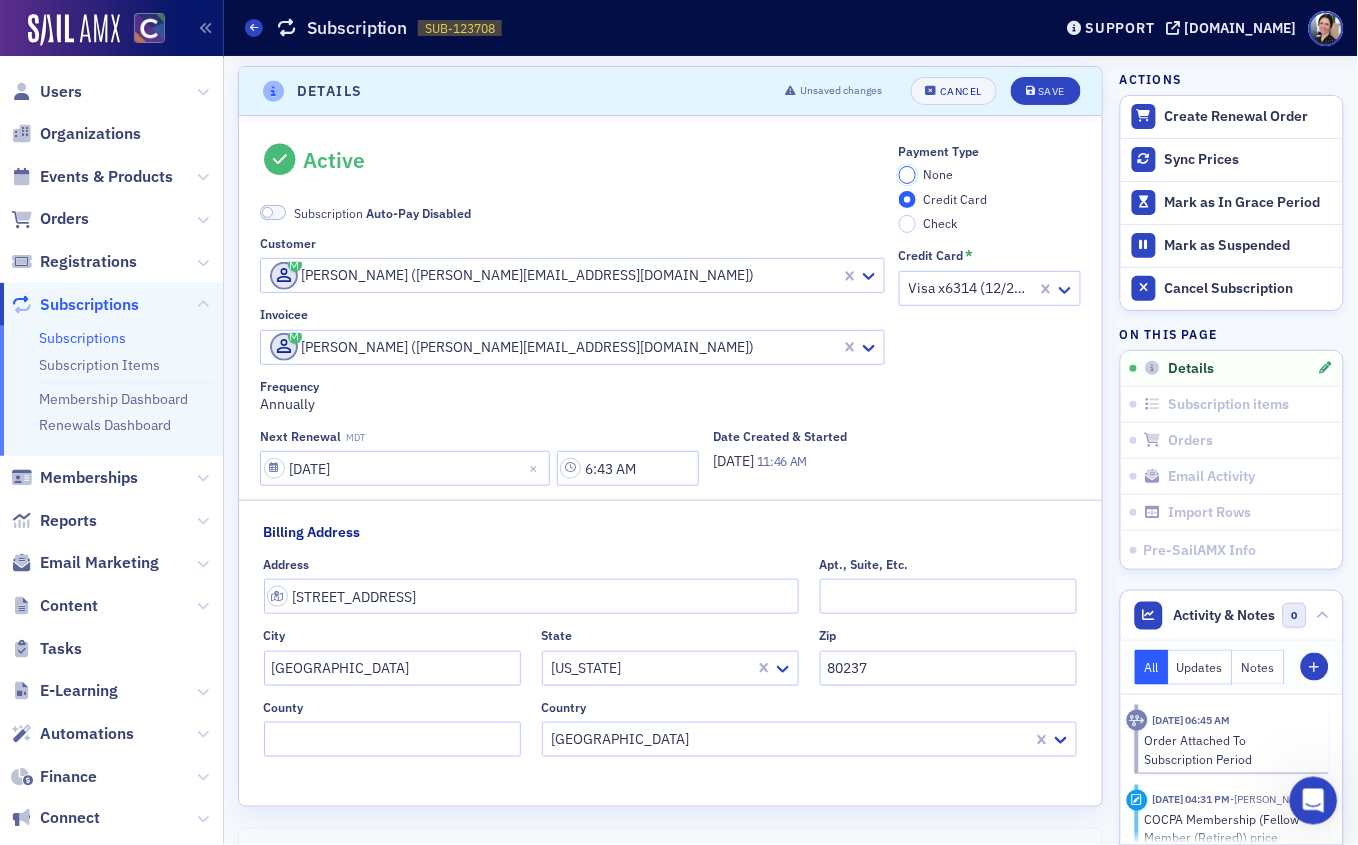 click on "None" 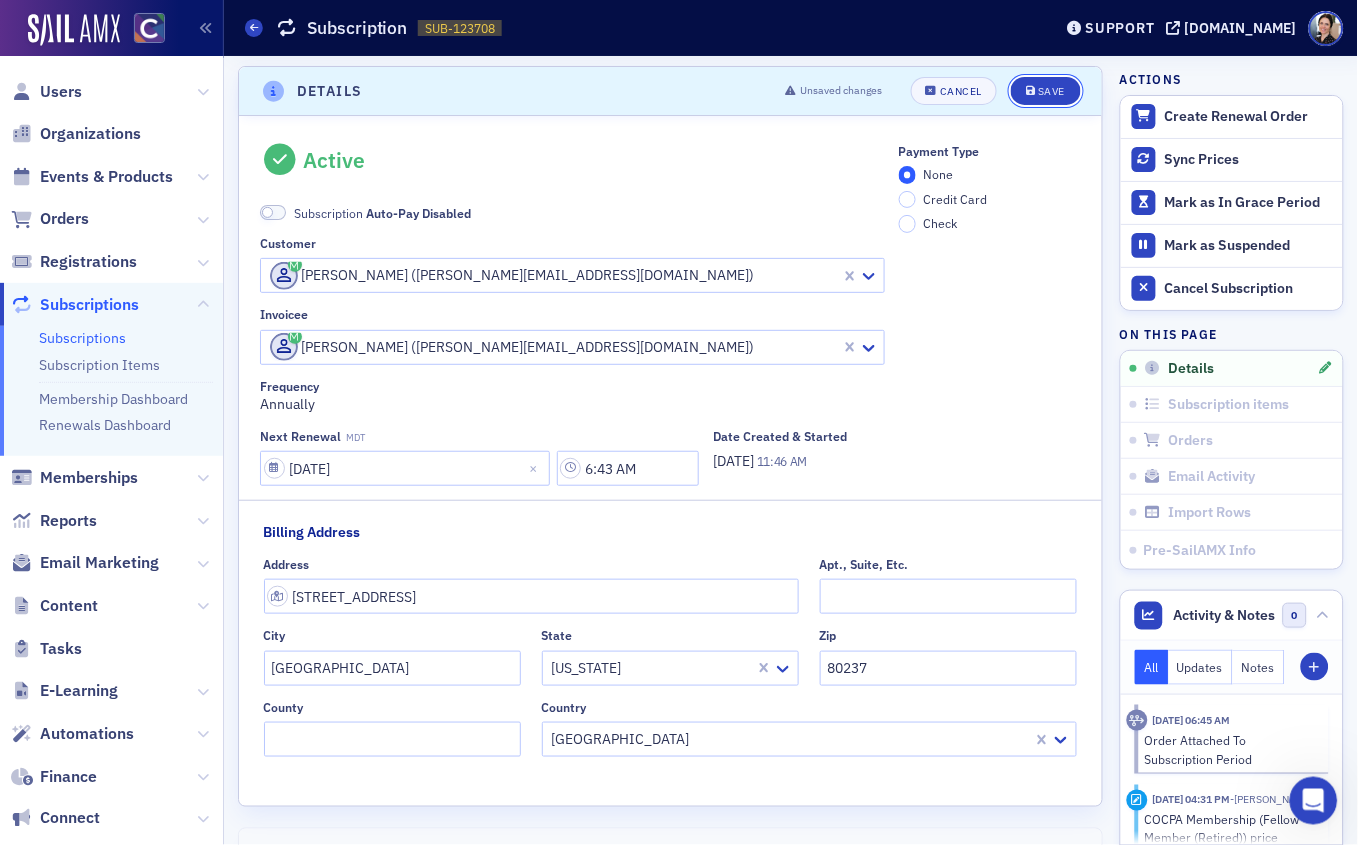 drag, startPoint x: 1050, startPoint y: 87, endPoint x: 1010, endPoint y: 99, distance: 41.761227 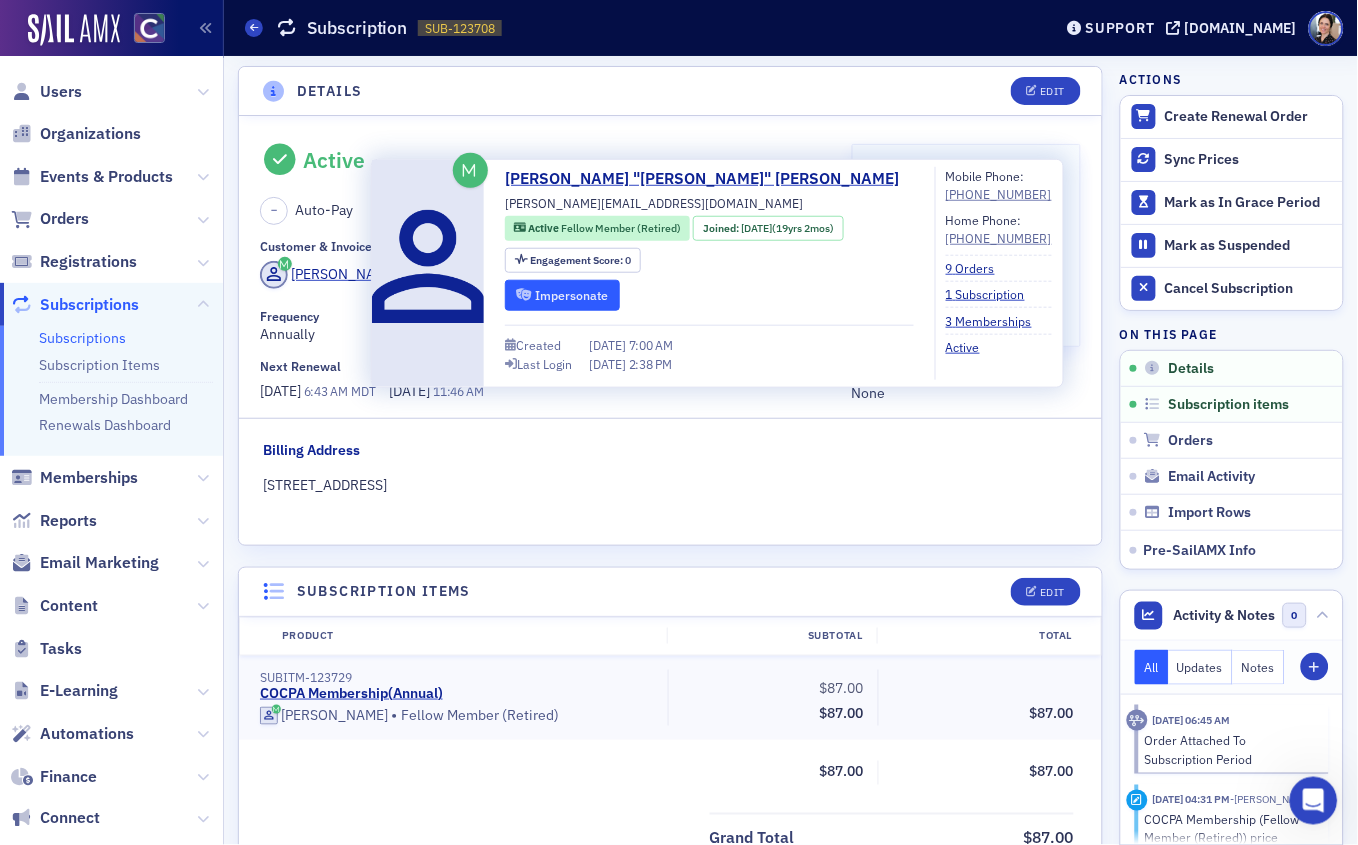 click on "Impersonate" at bounding box center [562, 294] 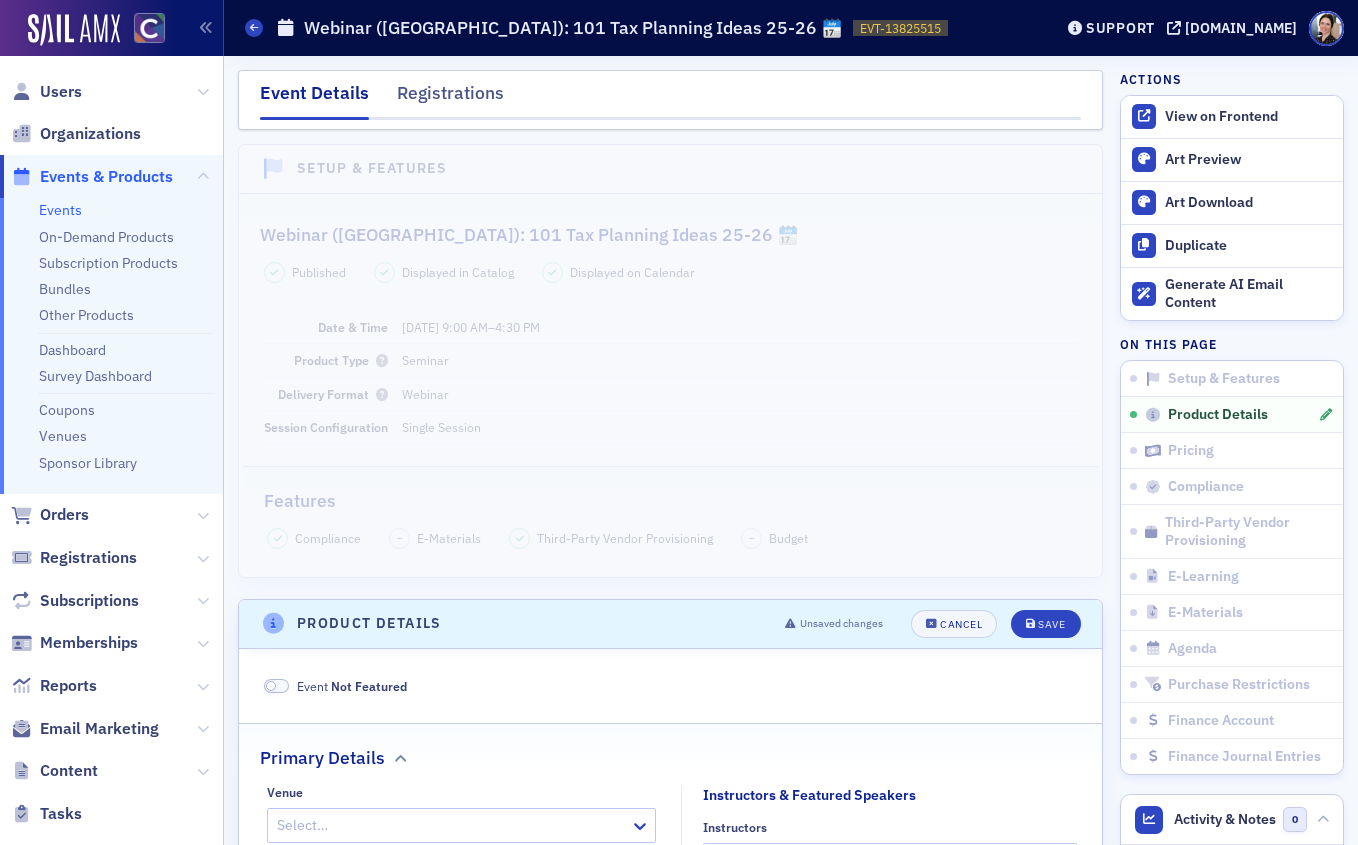 scroll, scrollTop: 0, scrollLeft: 0, axis: both 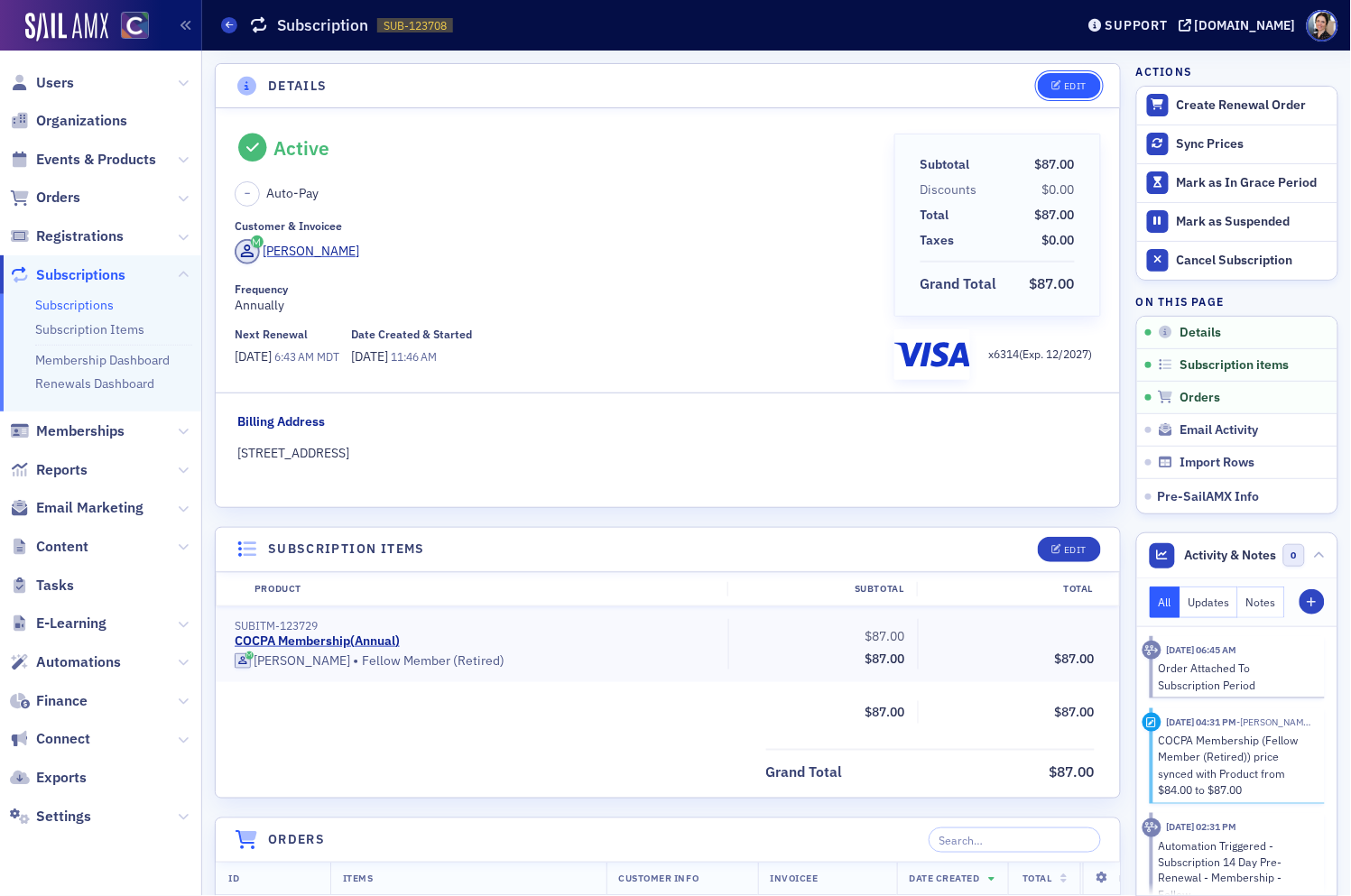 click on "Edit" 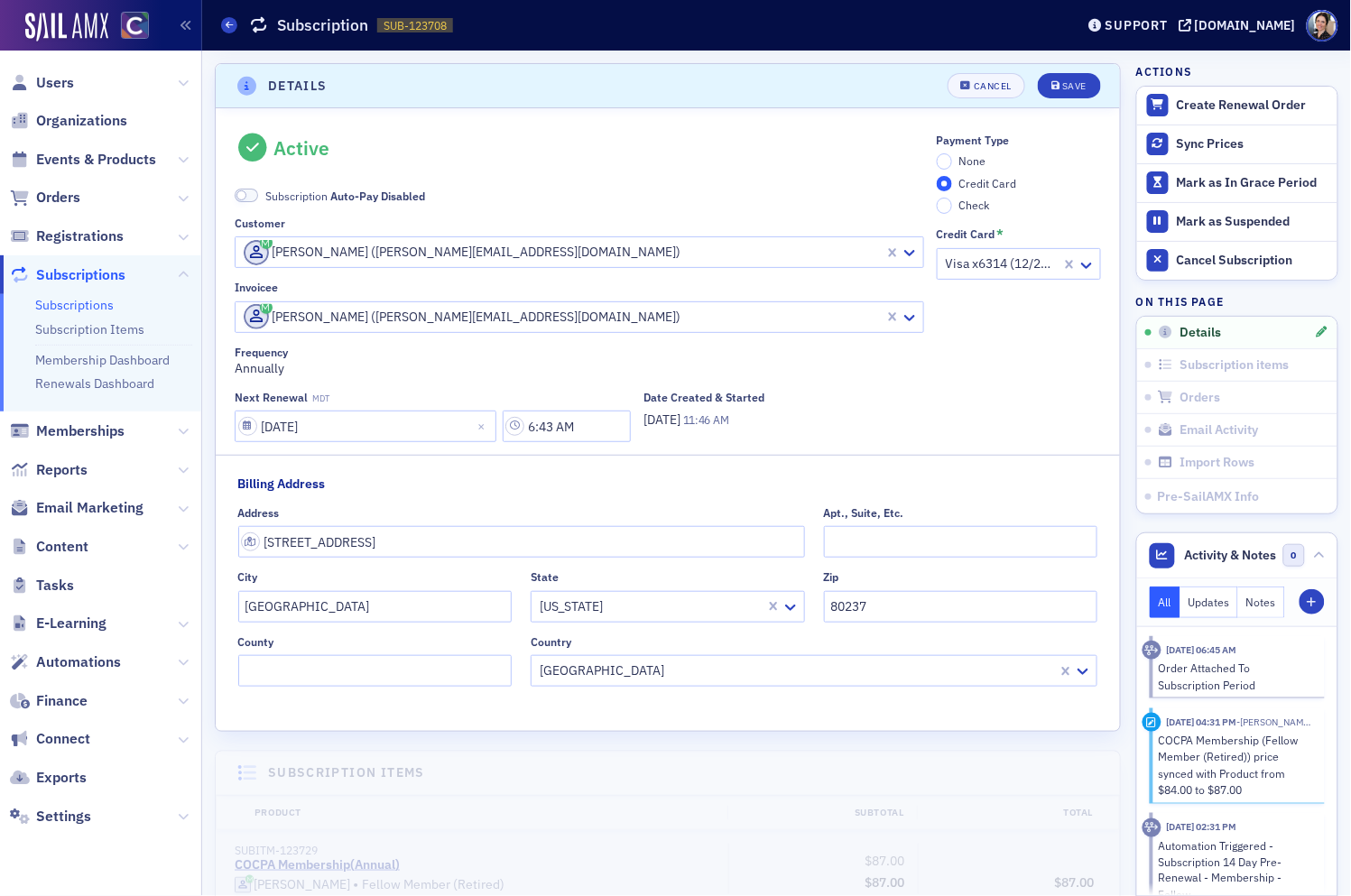scroll, scrollTop: 4, scrollLeft: 0, axis: vertical 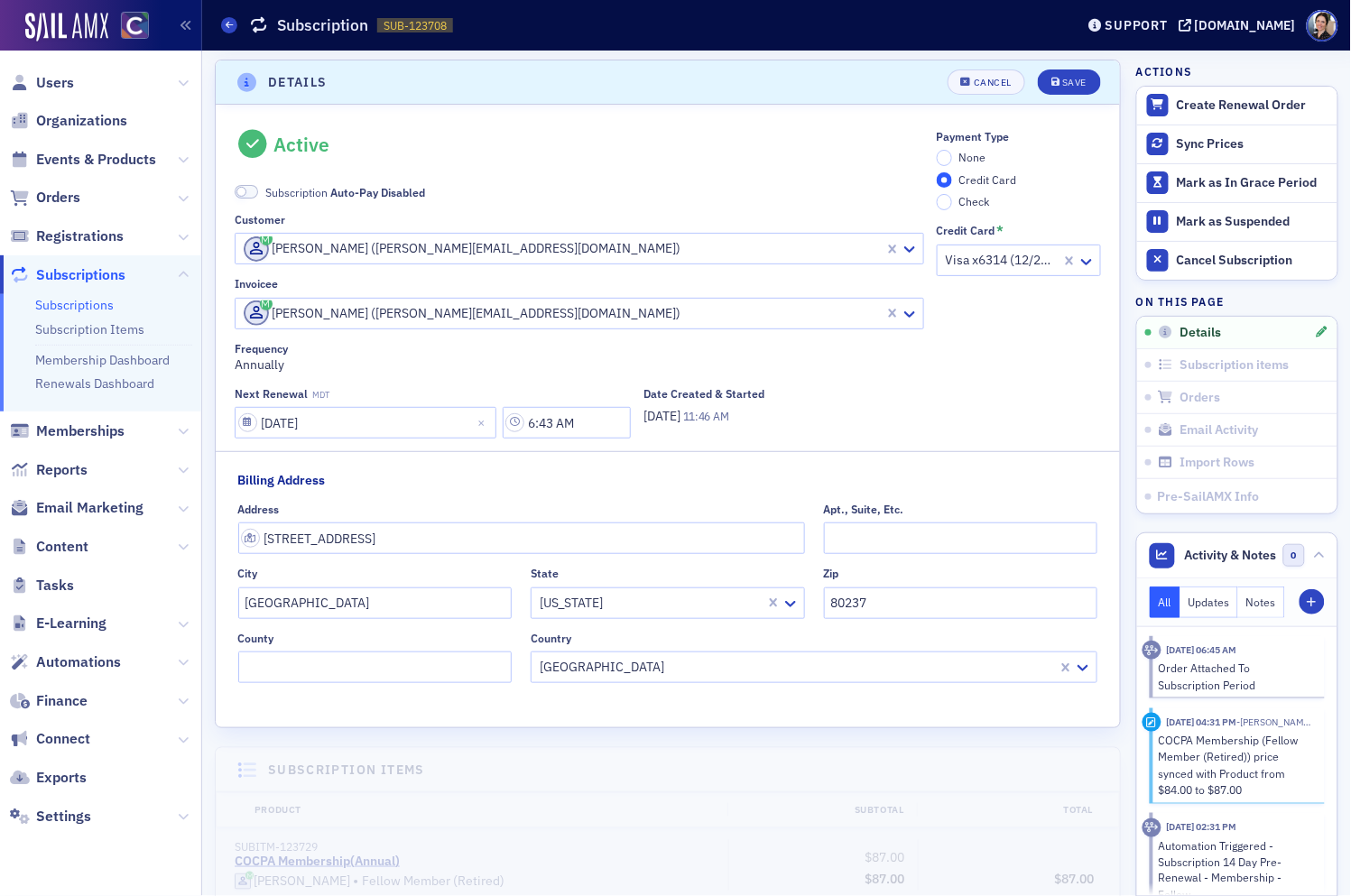 click 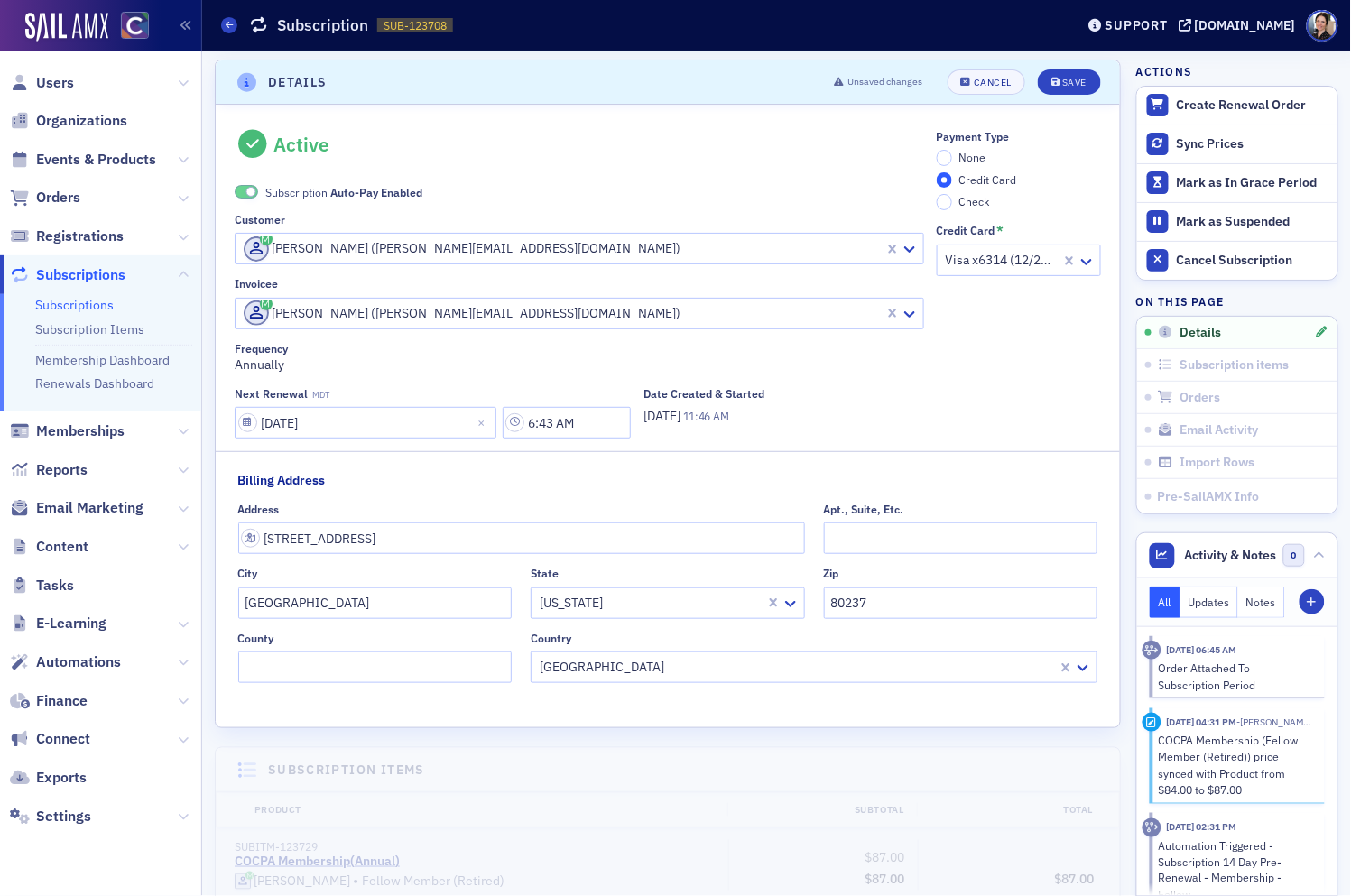 click 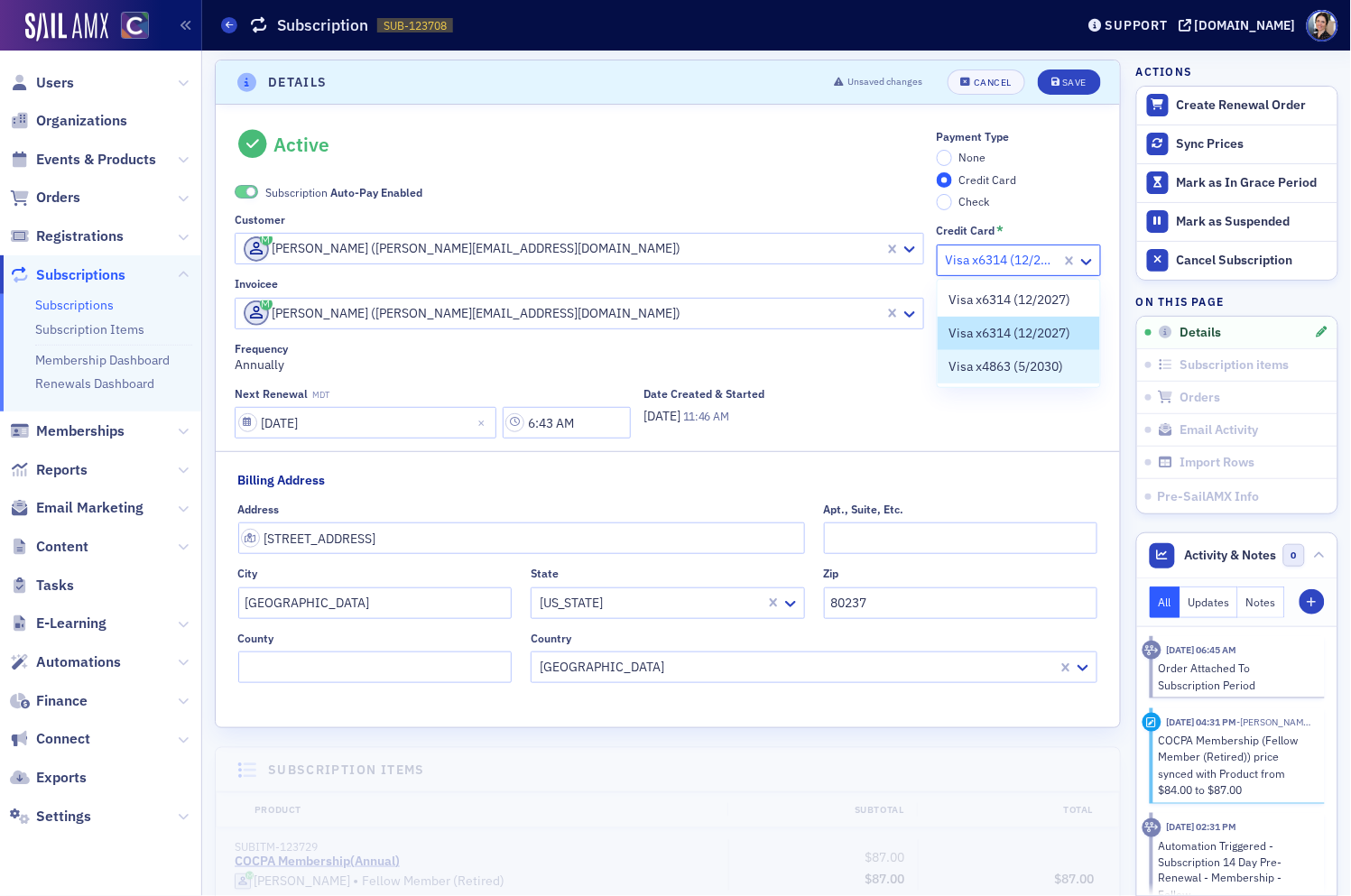 click on "Visa x4863 (5/2030)" at bounding box center [1005, 366] 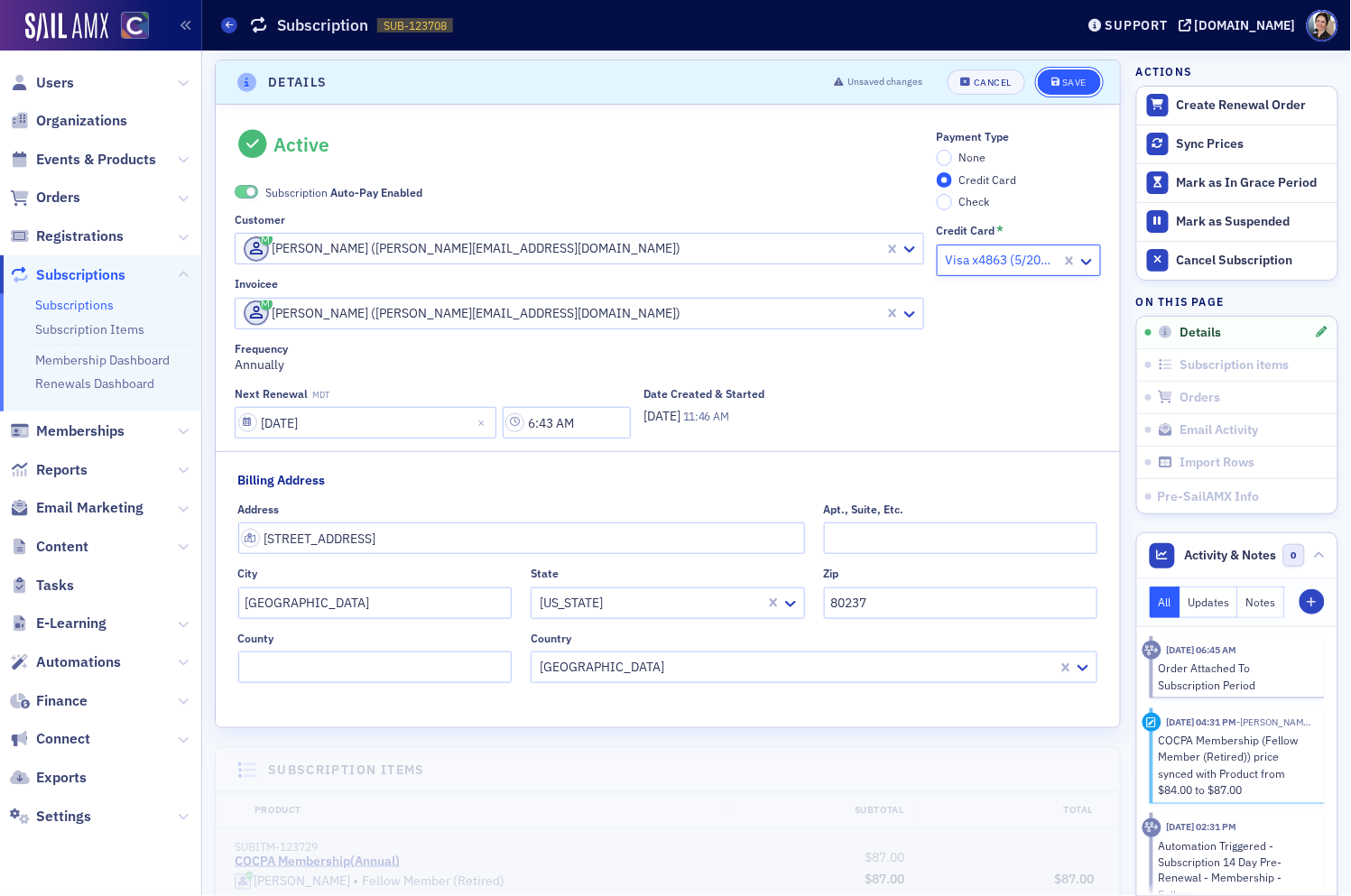 click on "Save" 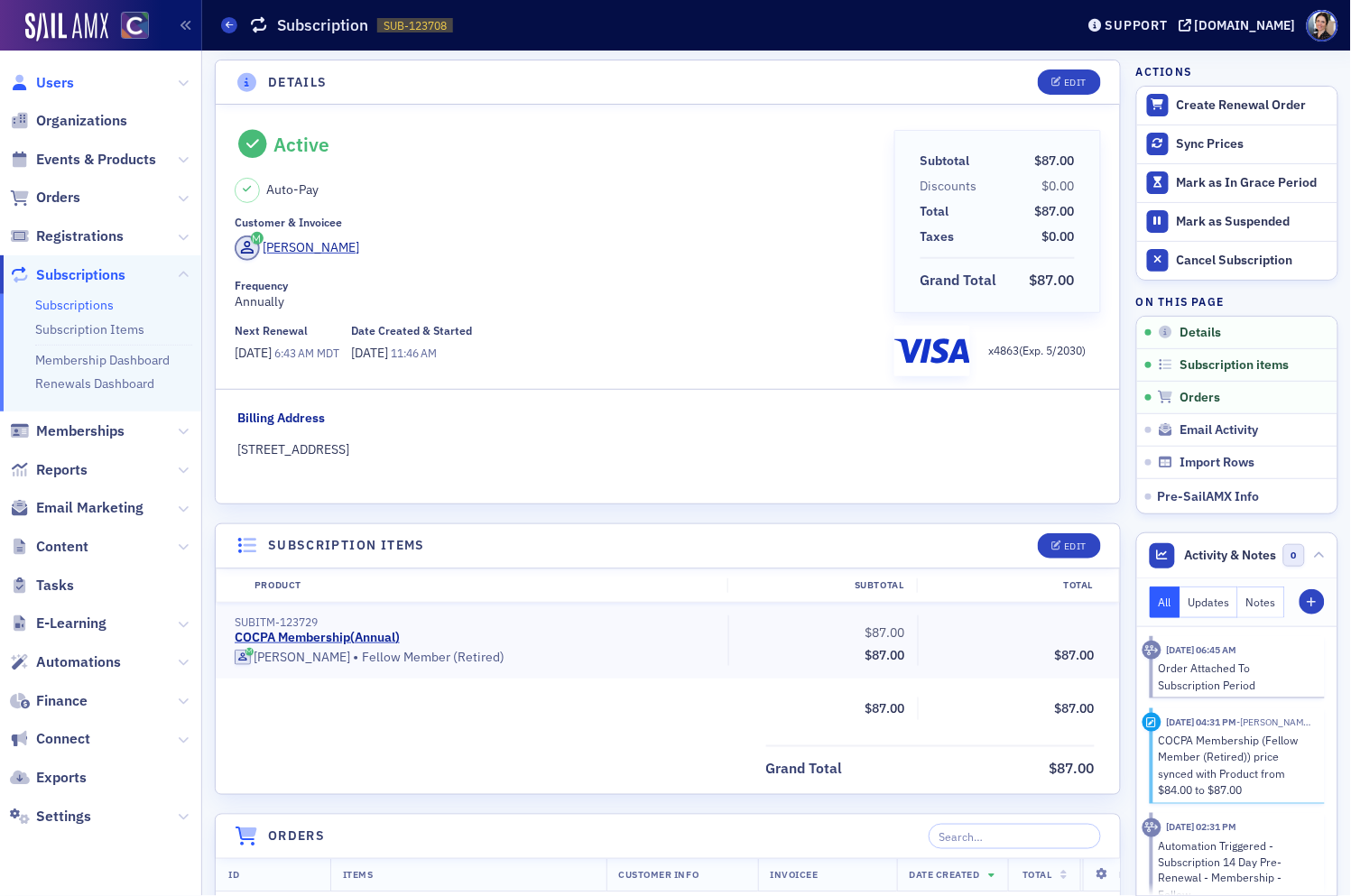 click on "Users" 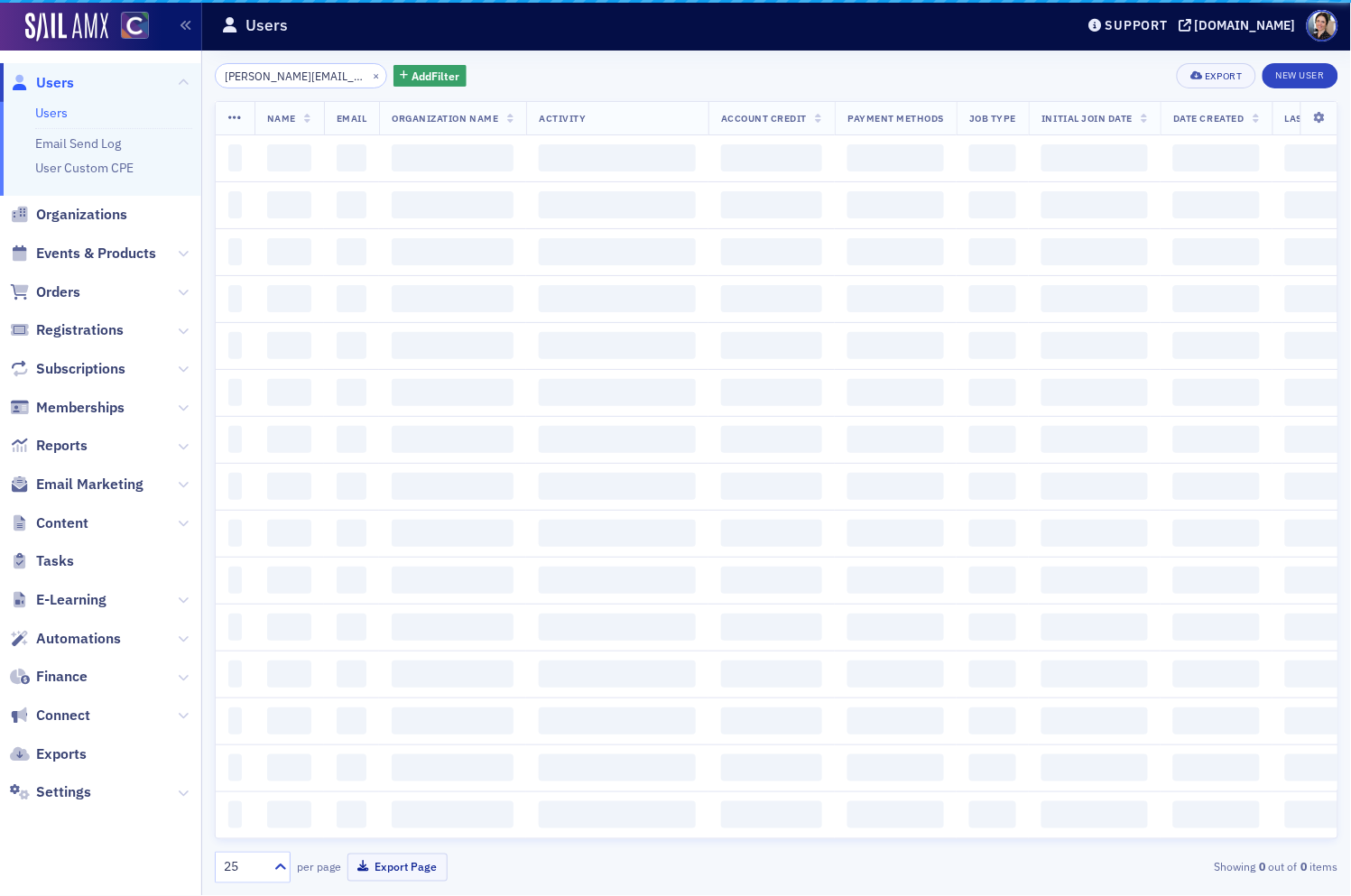 scroll, scrollTop: 0, scrollLeft: 0, axis: both 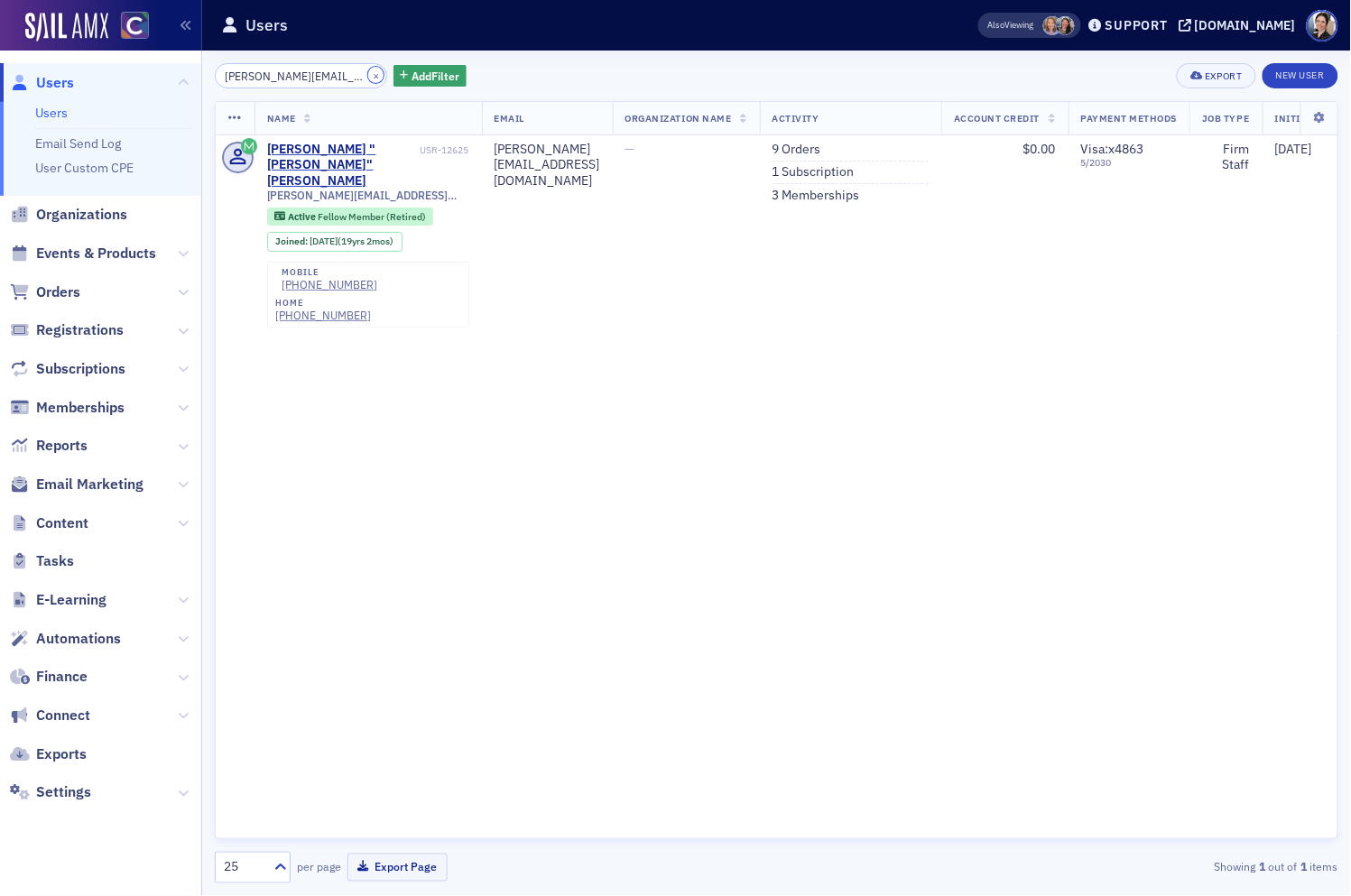 click on "×" 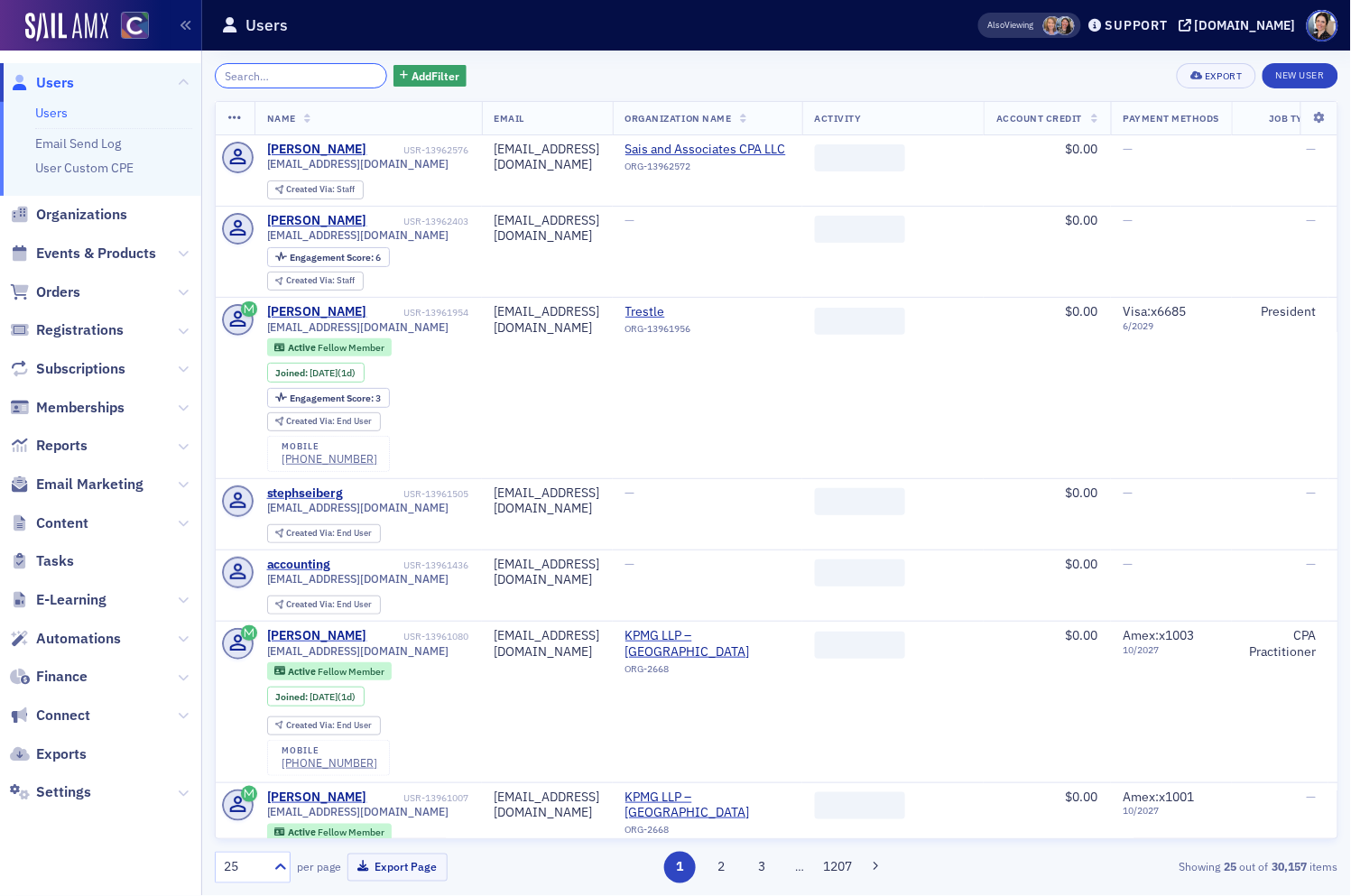 paste on "deanna@dthompsoncpa.com" 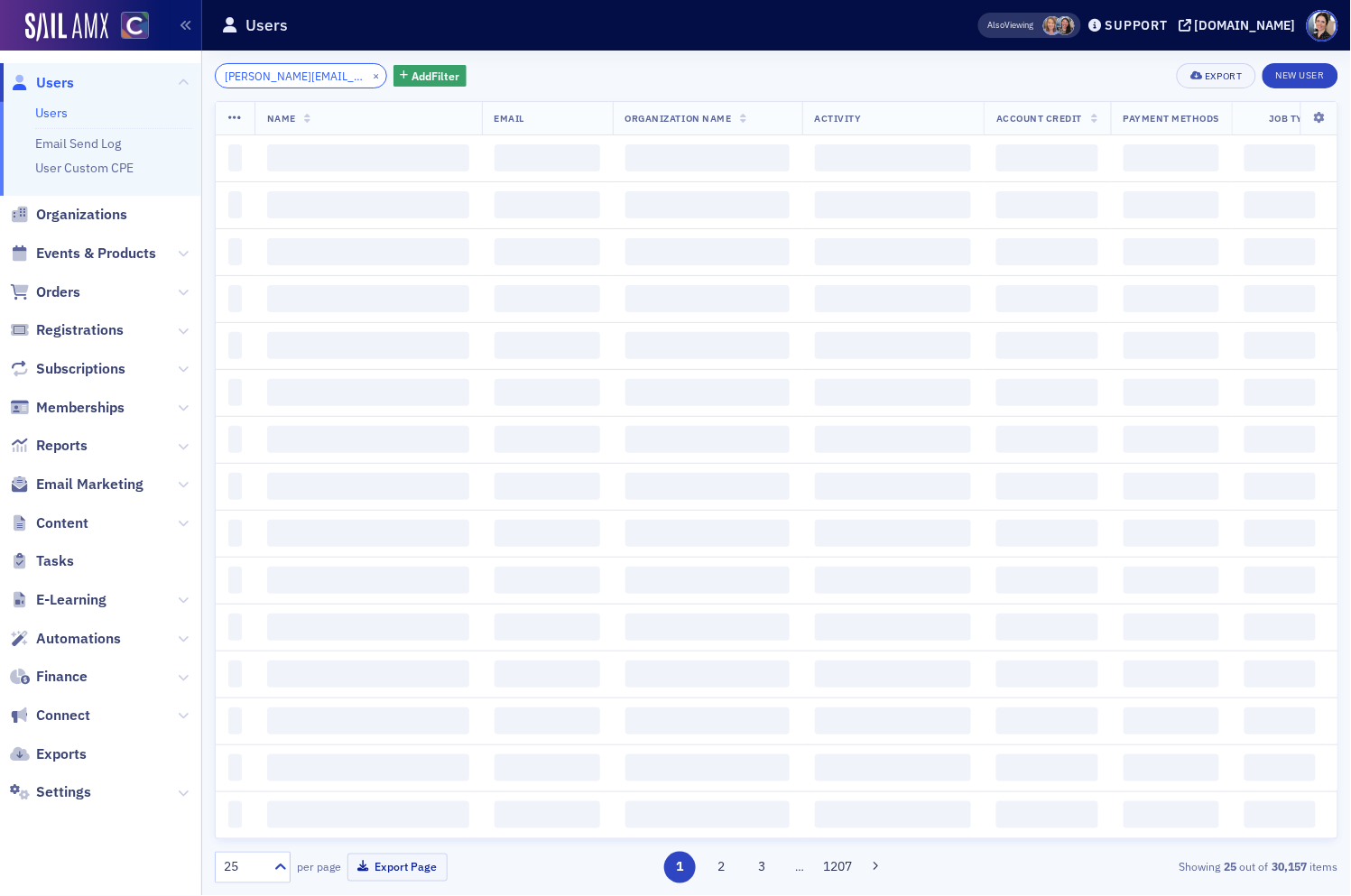scroll, scrollTop: 0, scrollLeft: 20, axis: horizontal 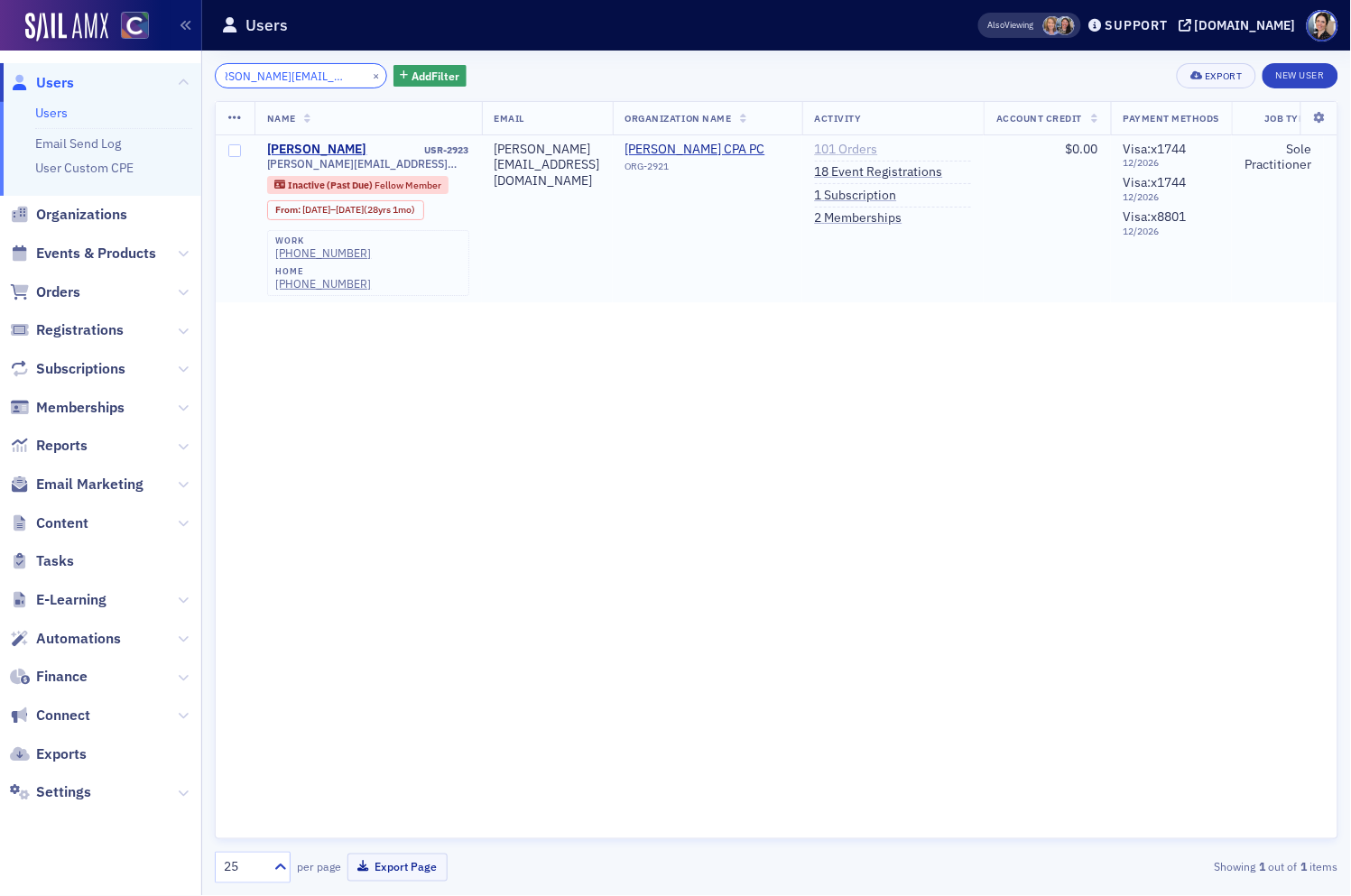 type on "deanna@dthompsoncpa.com" 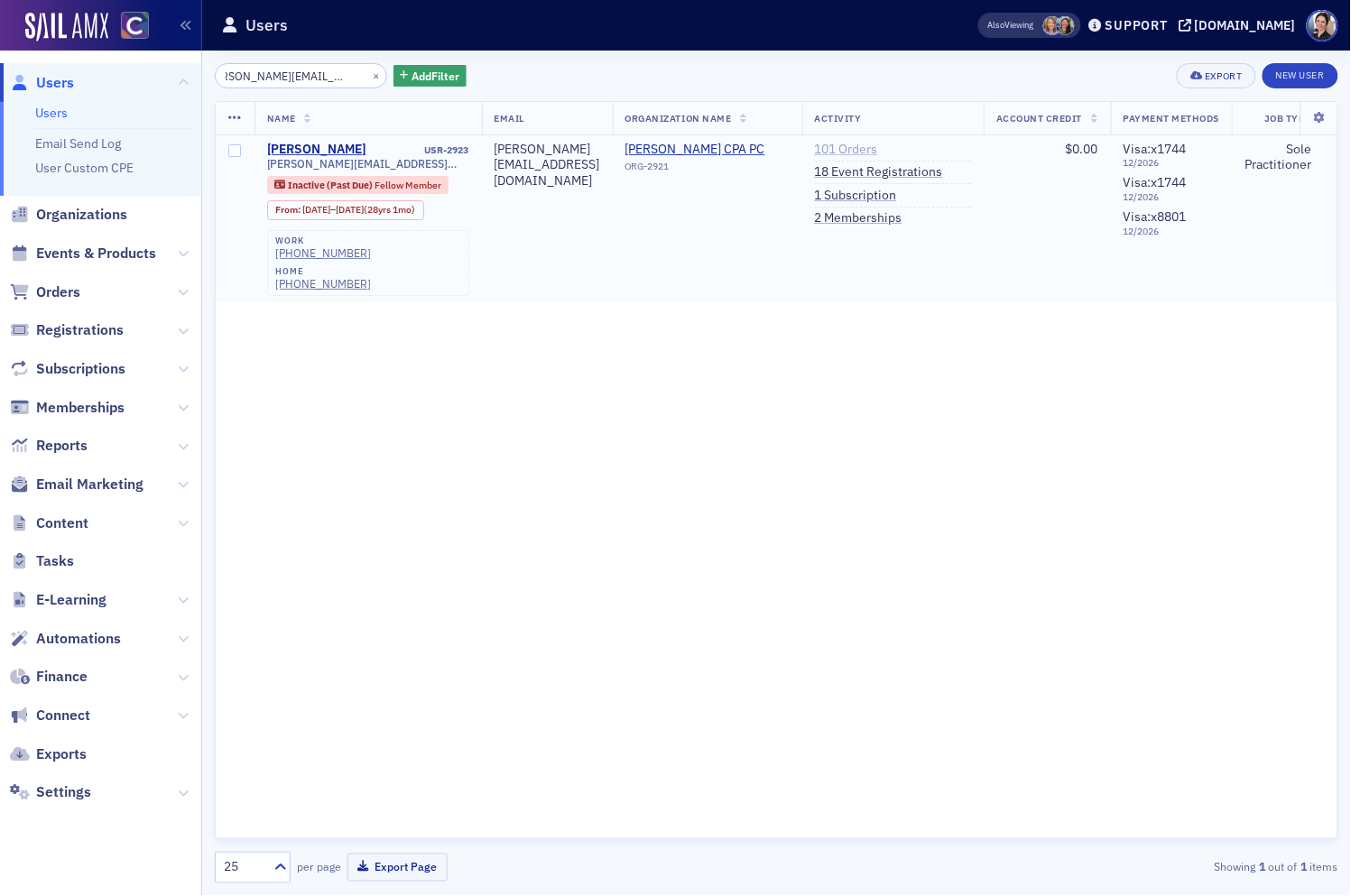 click on "101   Orders" 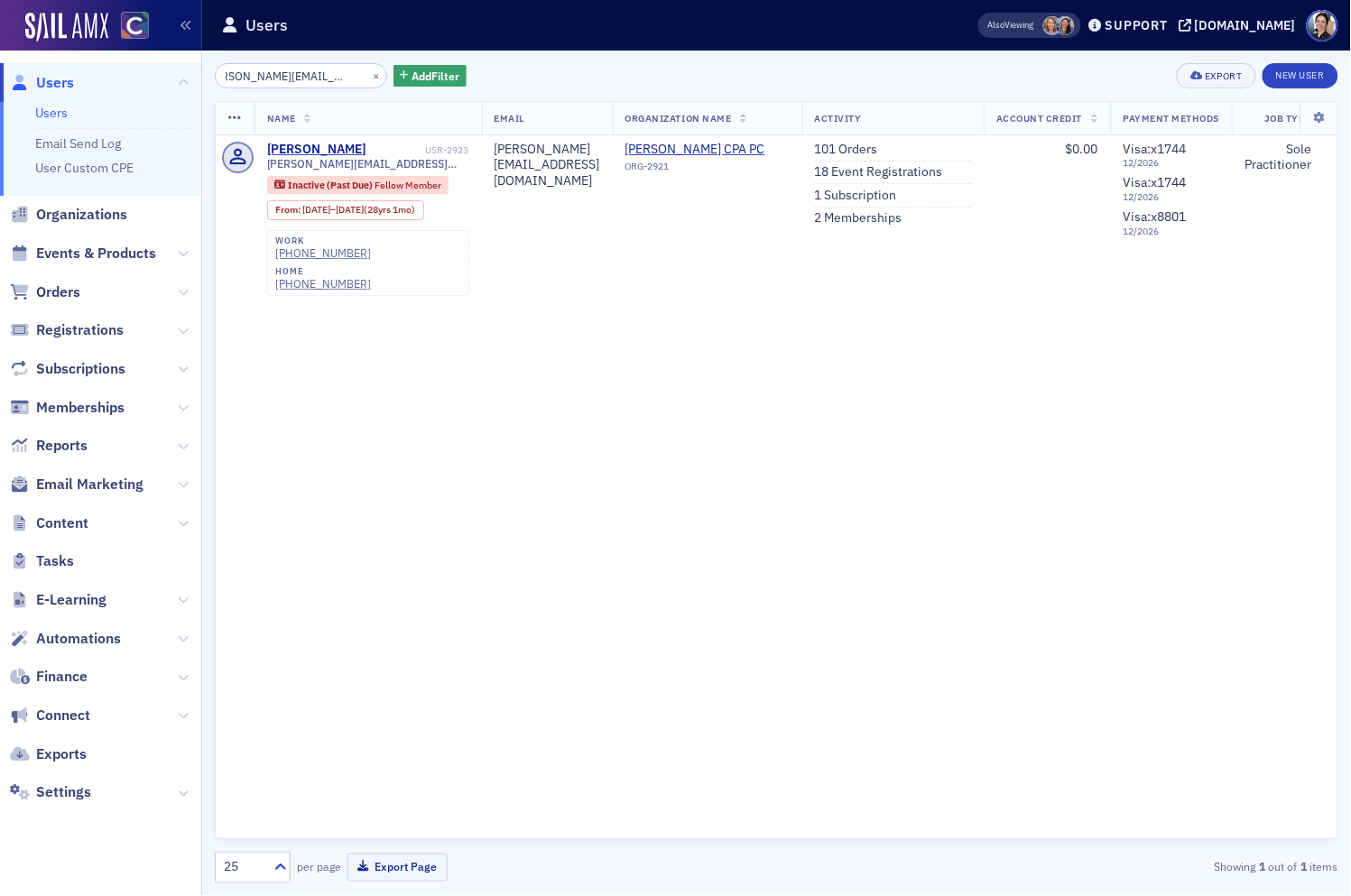 scroll, scrollTop: 0, scrollLeft: 0, axis: both 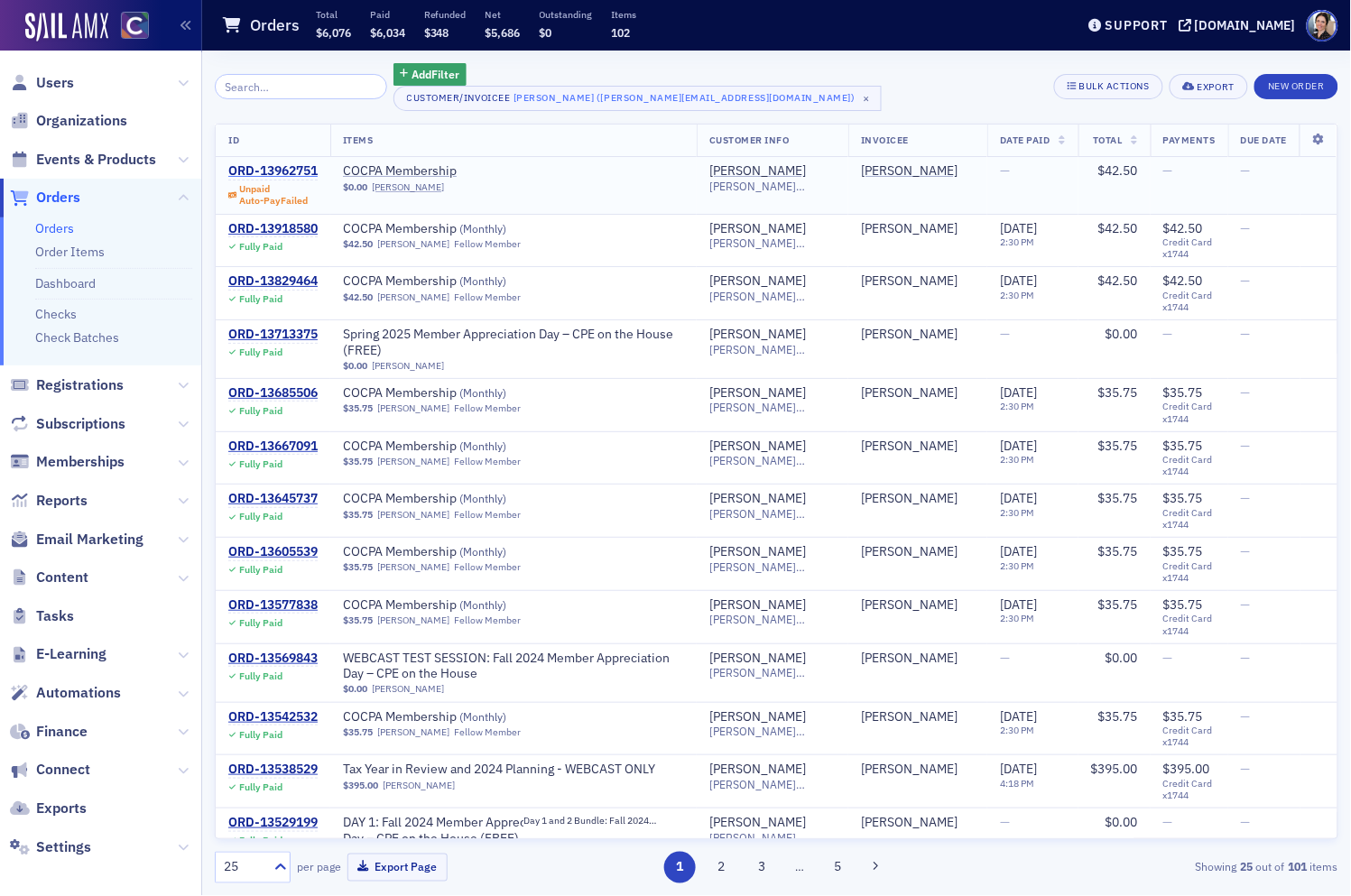 click on "ORD-13962751" 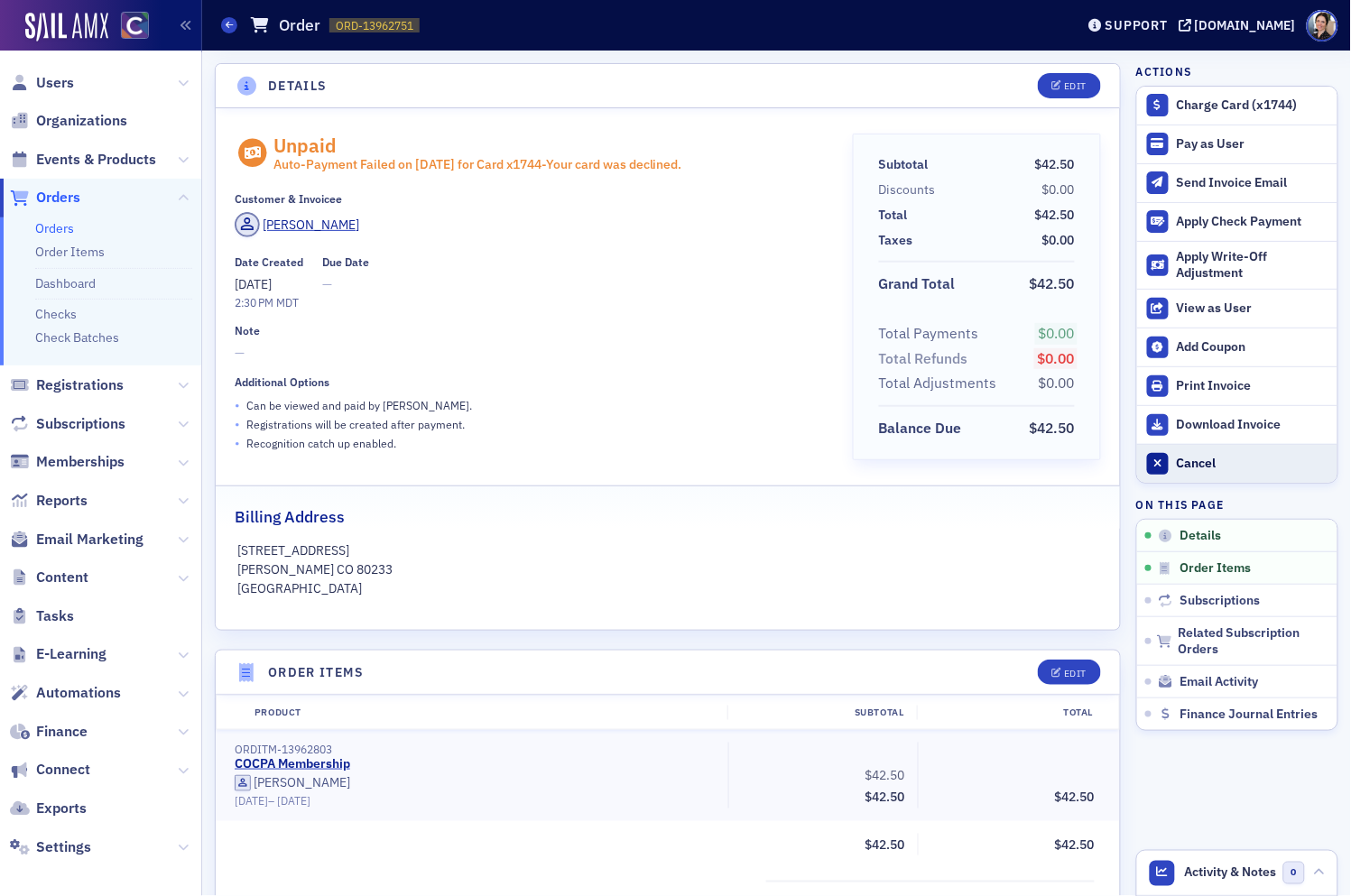 click on "Cancel" 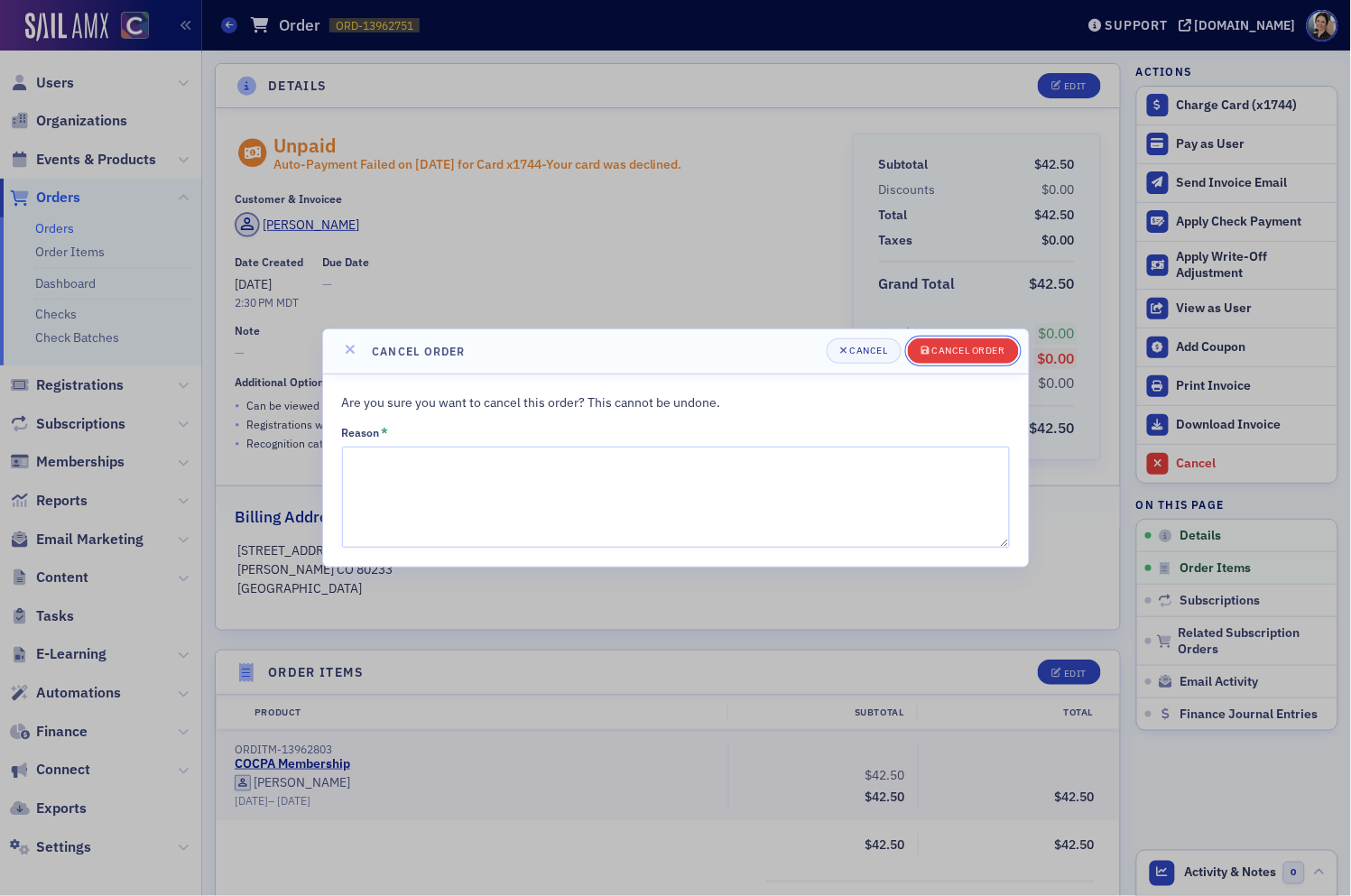 drag, startPoint x: 977, startPoint y: 352, endPoint x: 962, endPoint y: 351, distance: 15.033296 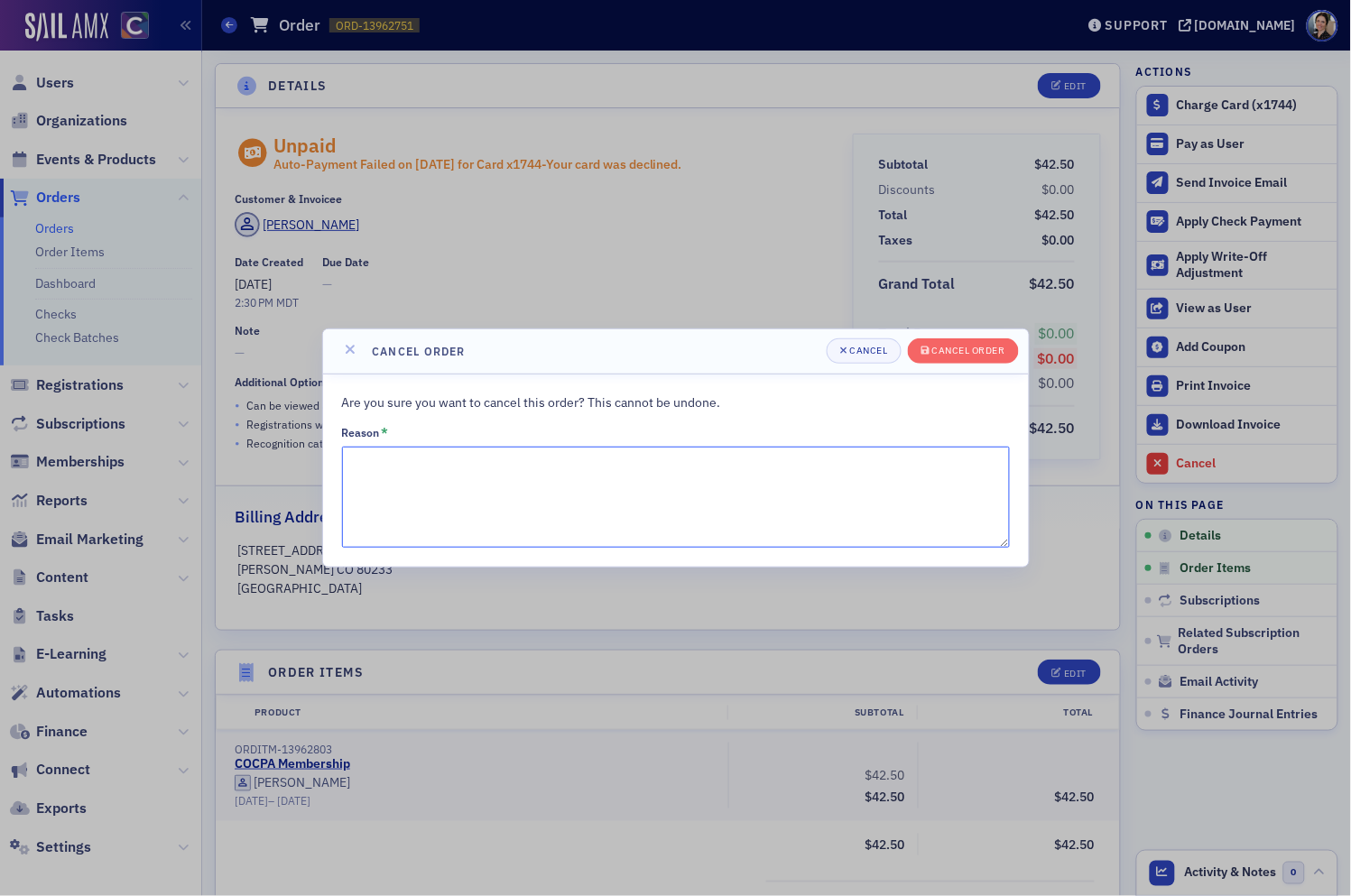 click on "Reason *" at bounding box center (676, 497) 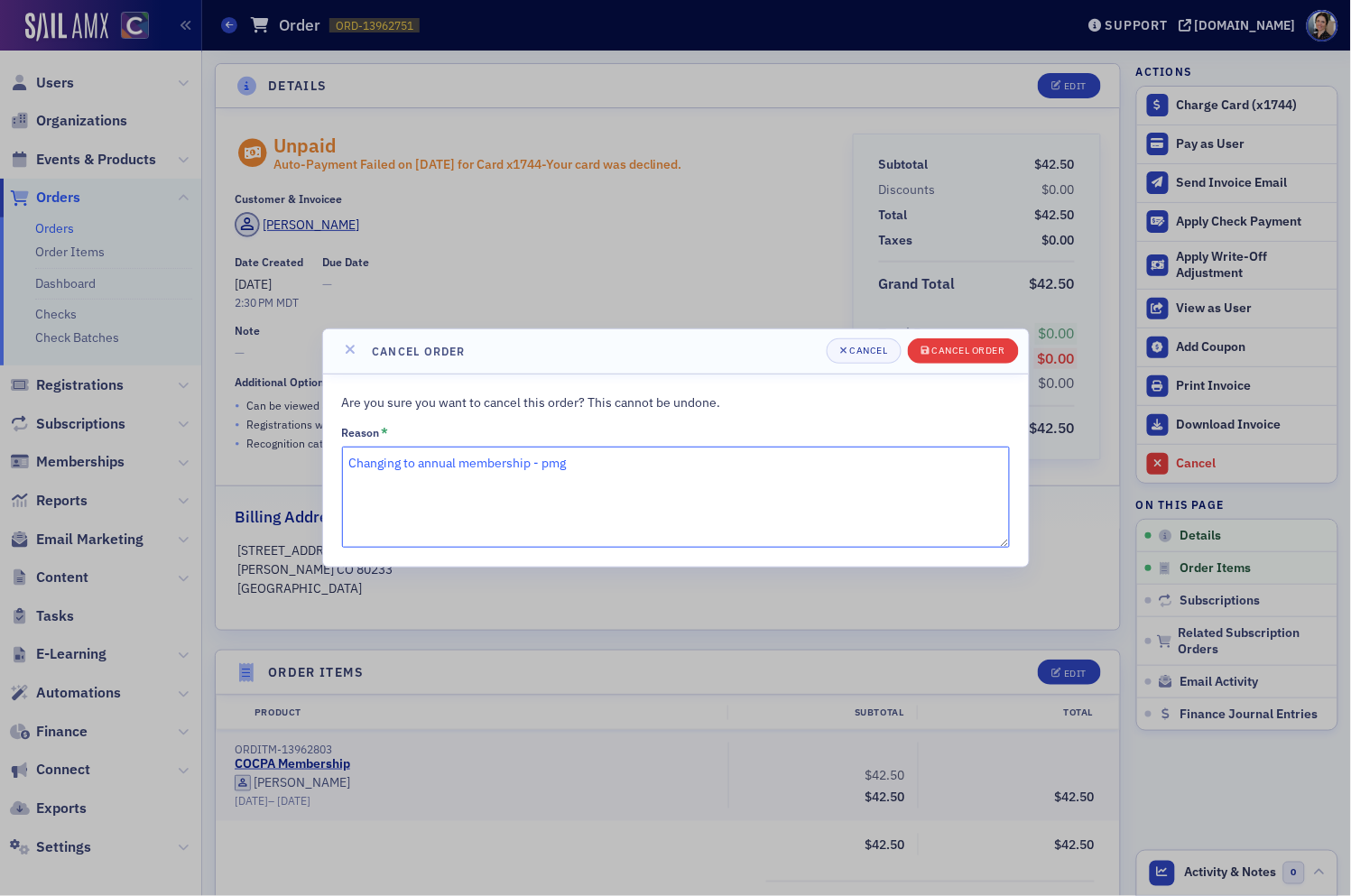 type on "Changing to annual membership - pmg" 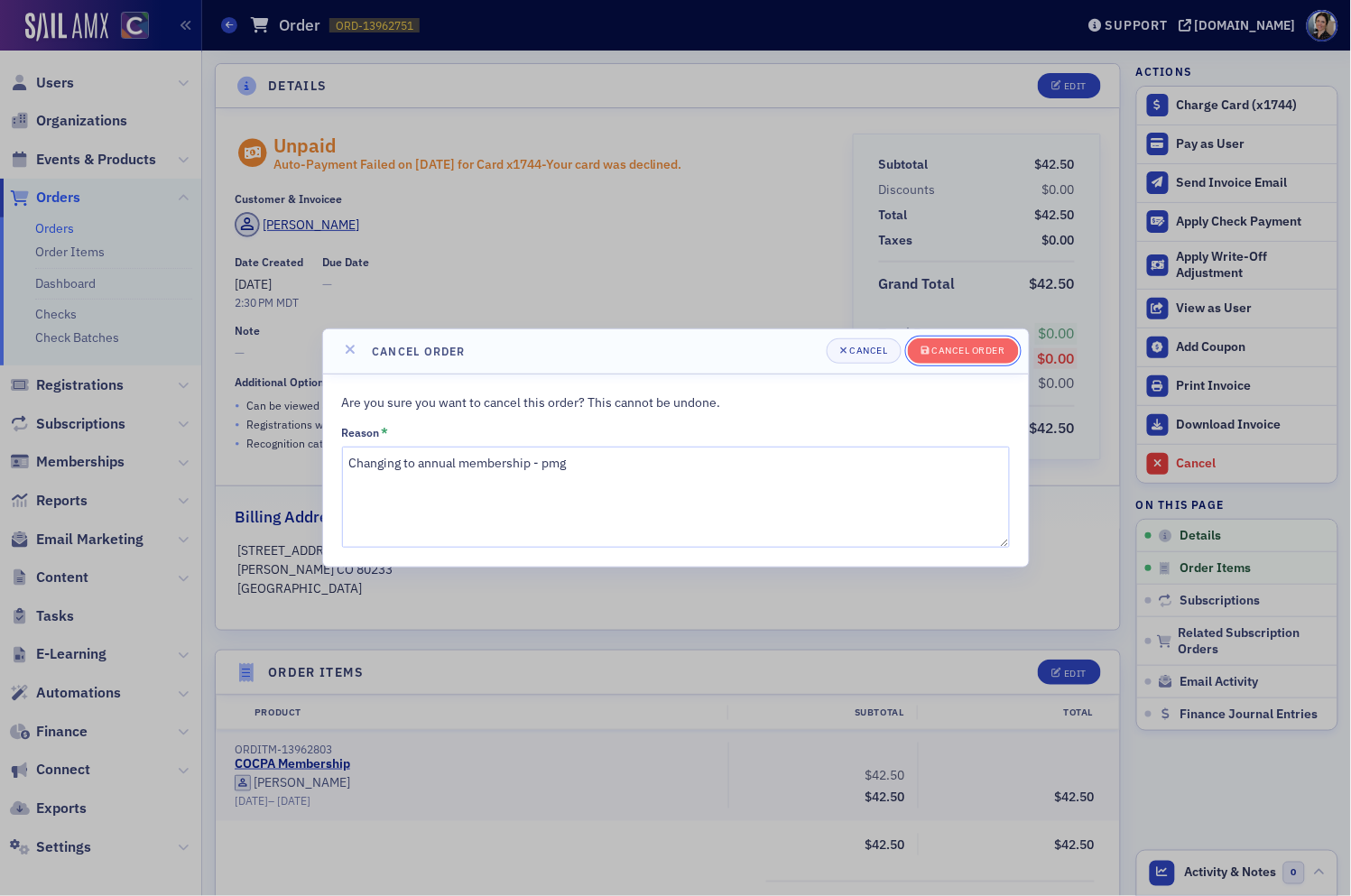 drag, startPoint x: 994, startPoint y: 352, endPoint x: 856, endPoint y: 300, distance: 147.47203 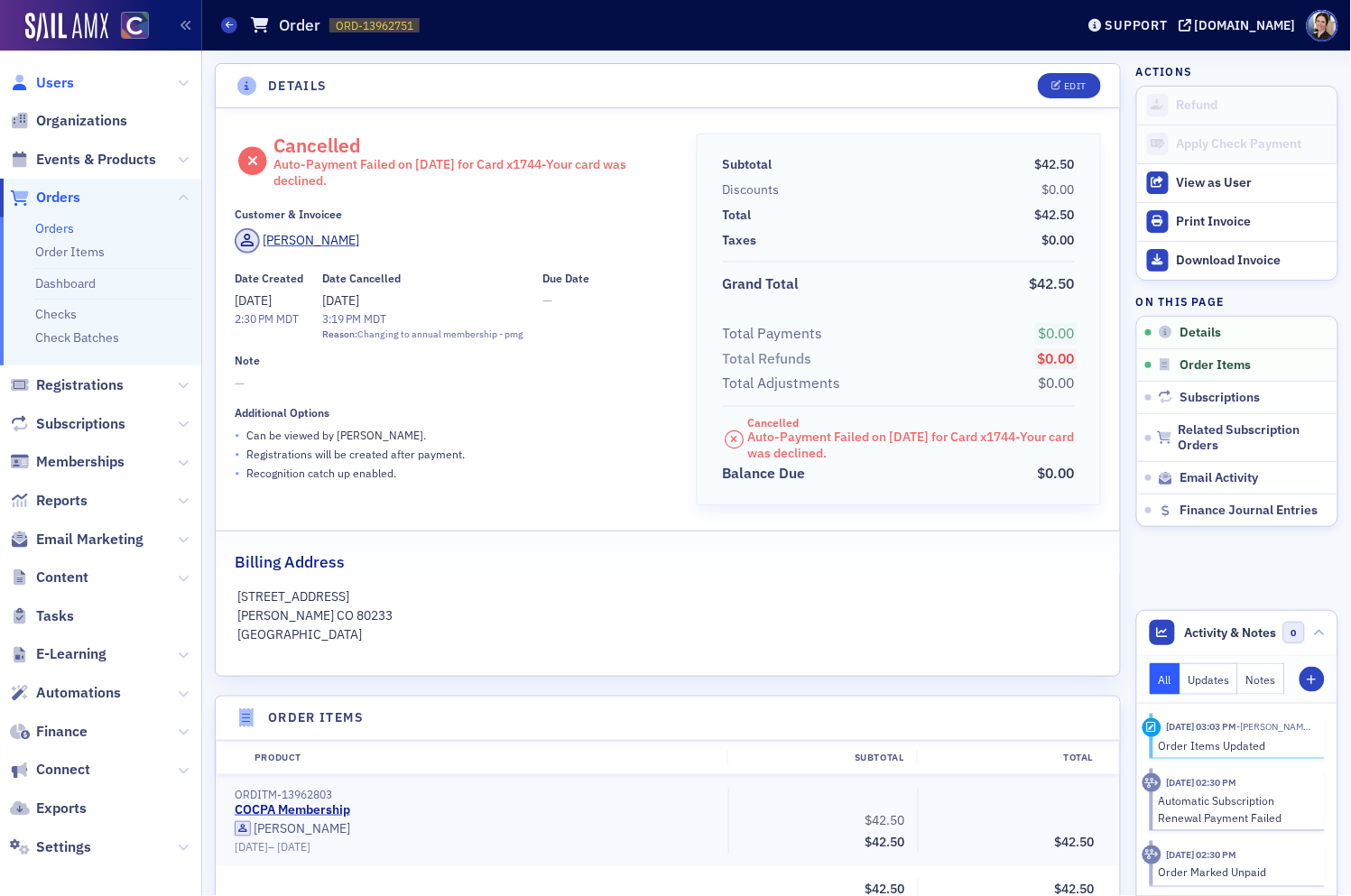 click on "Users" 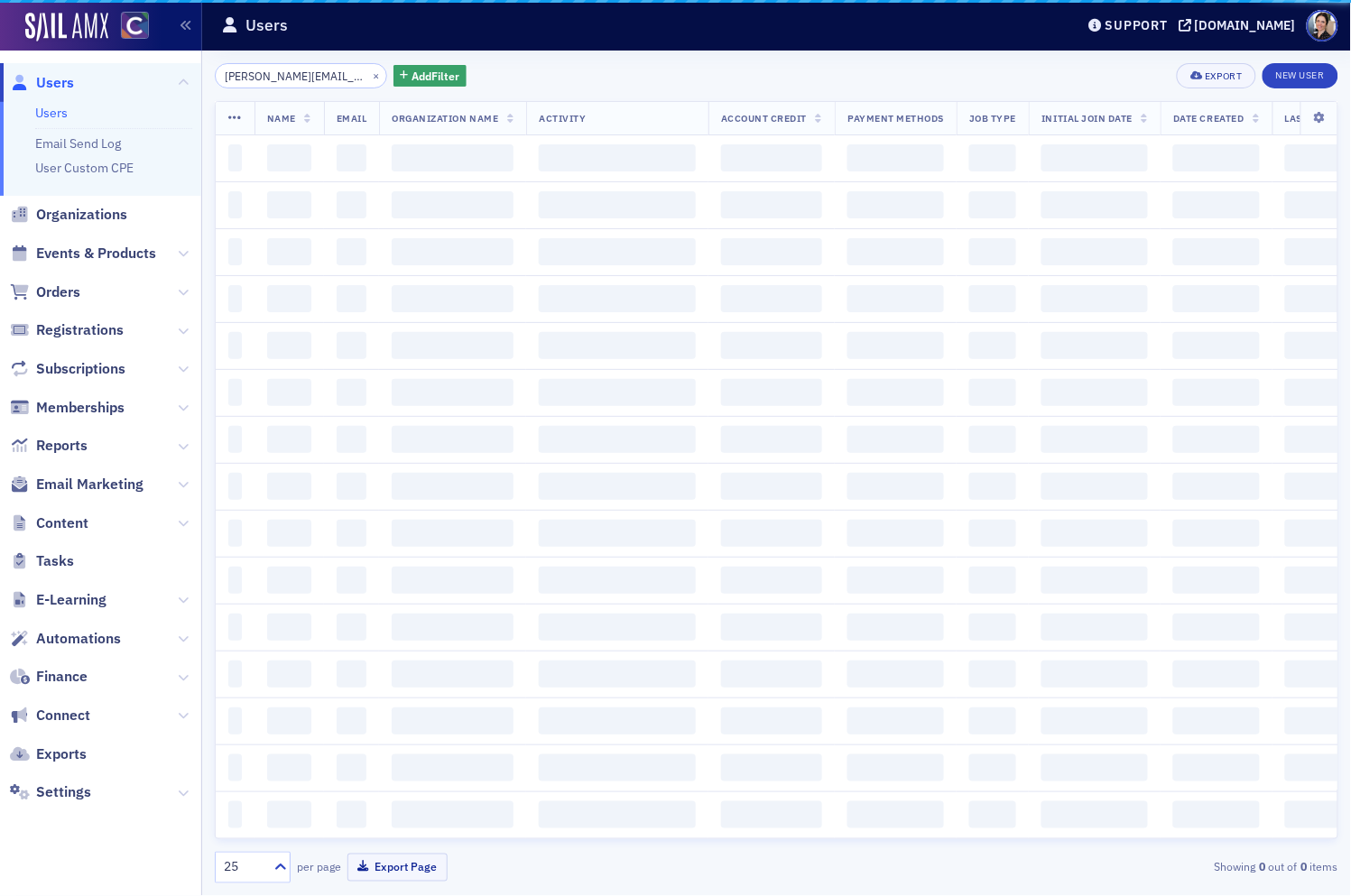 scroll, scrollTop: 0, scrollLeft: 20, axis: horizontal 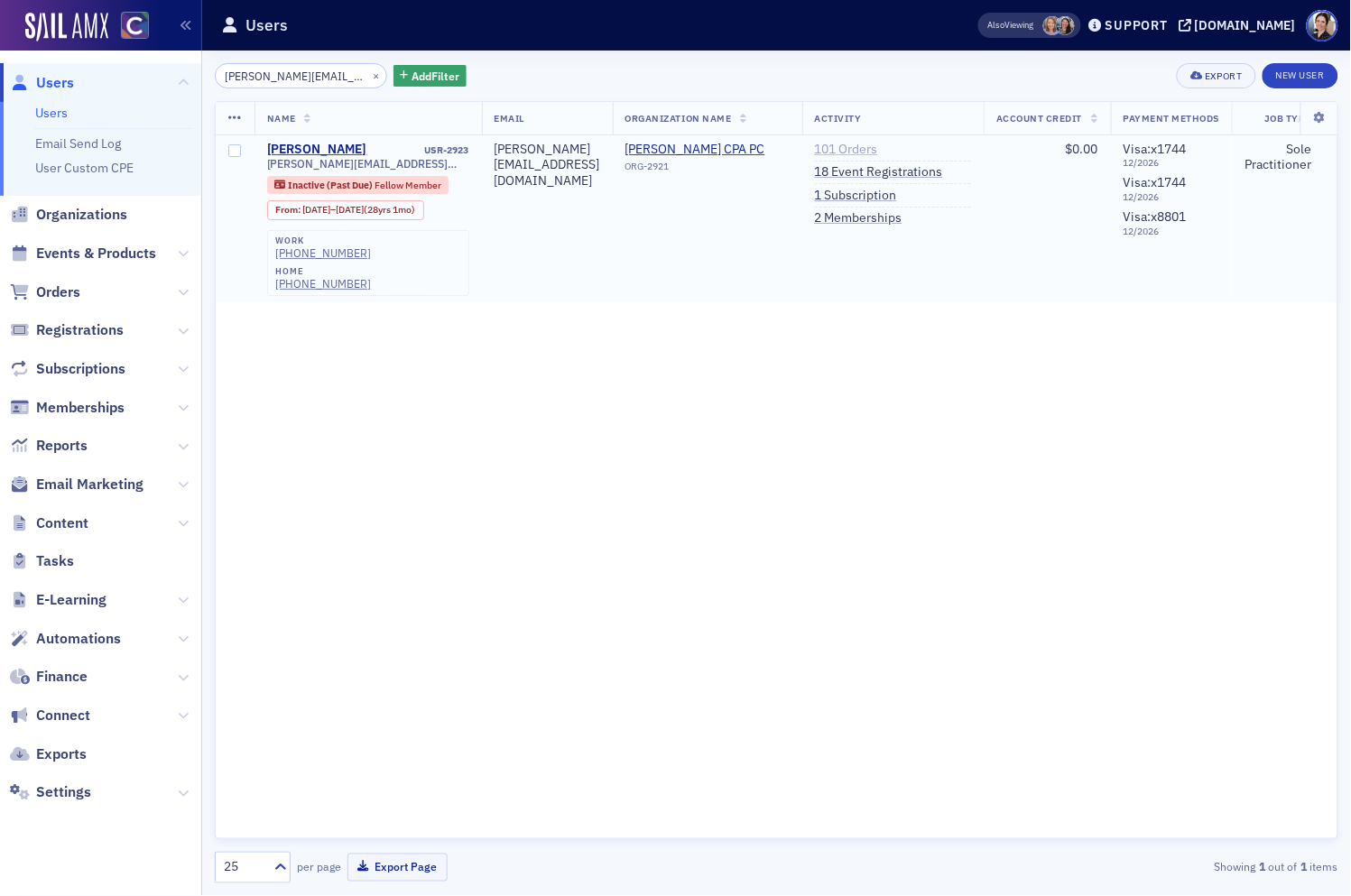 click on "101   Orders" 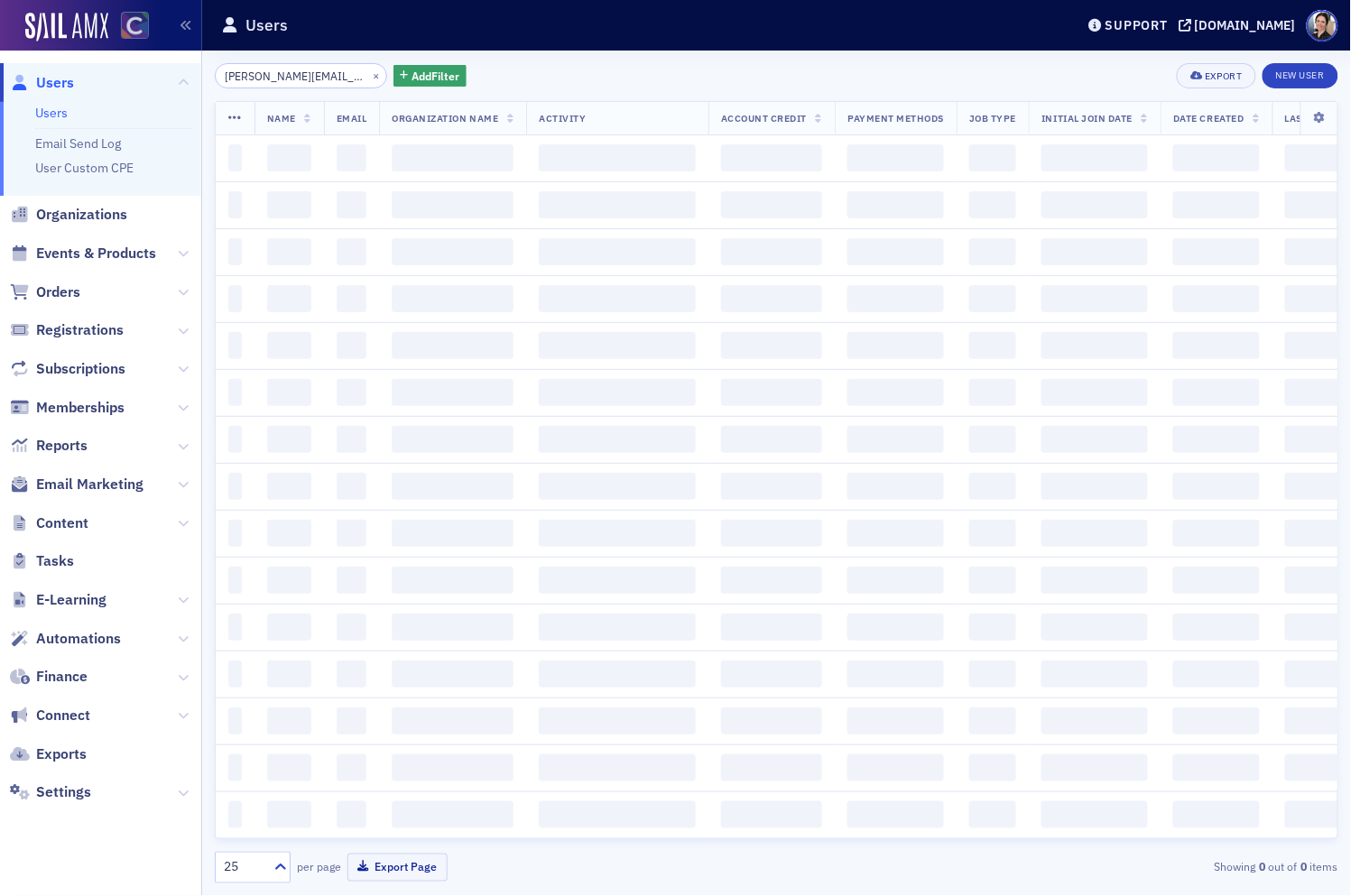 scroll, scrollTop: 0, scrollLeft: 20, axis: horizontal 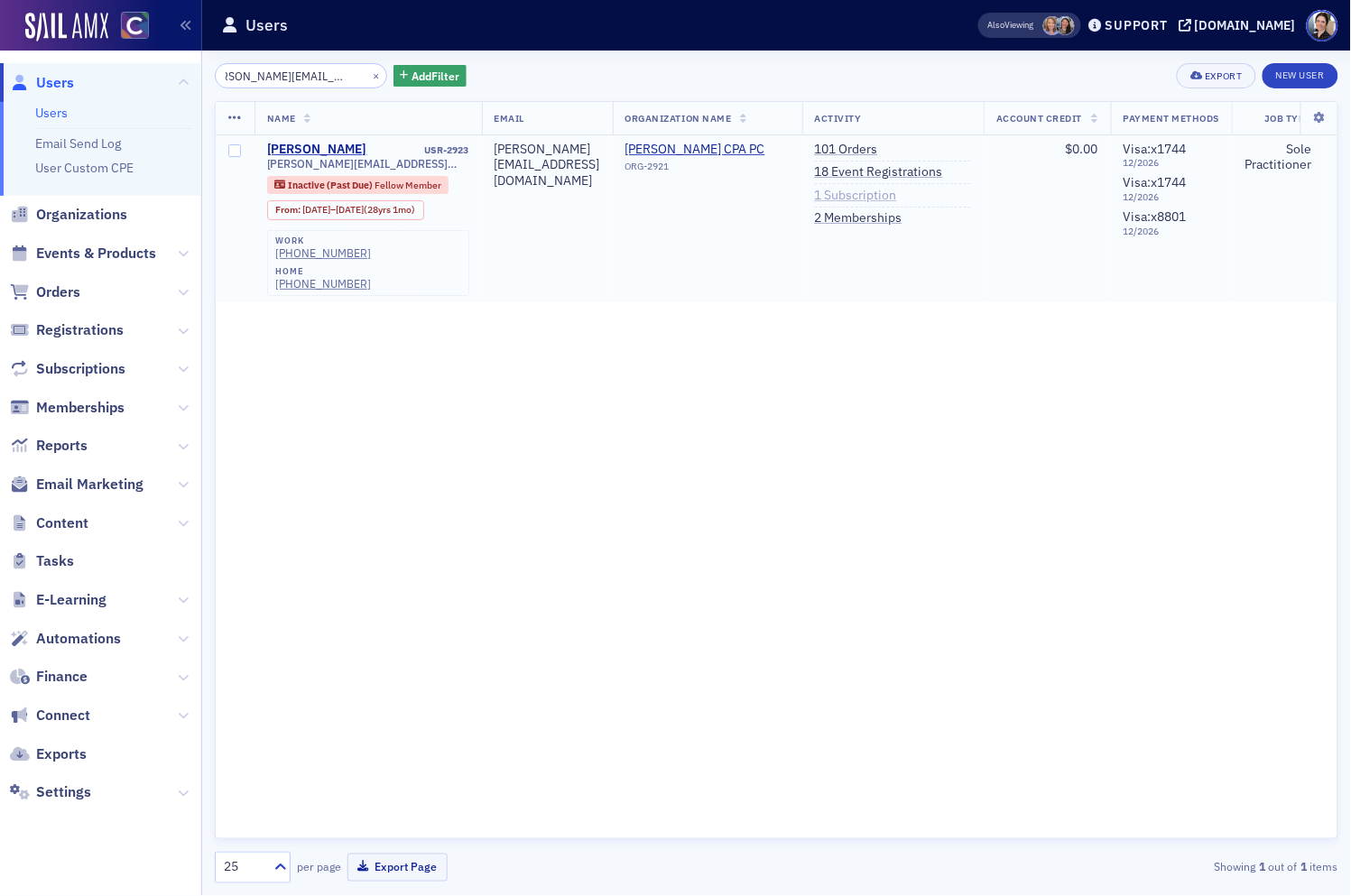 click on "1   Subscription" 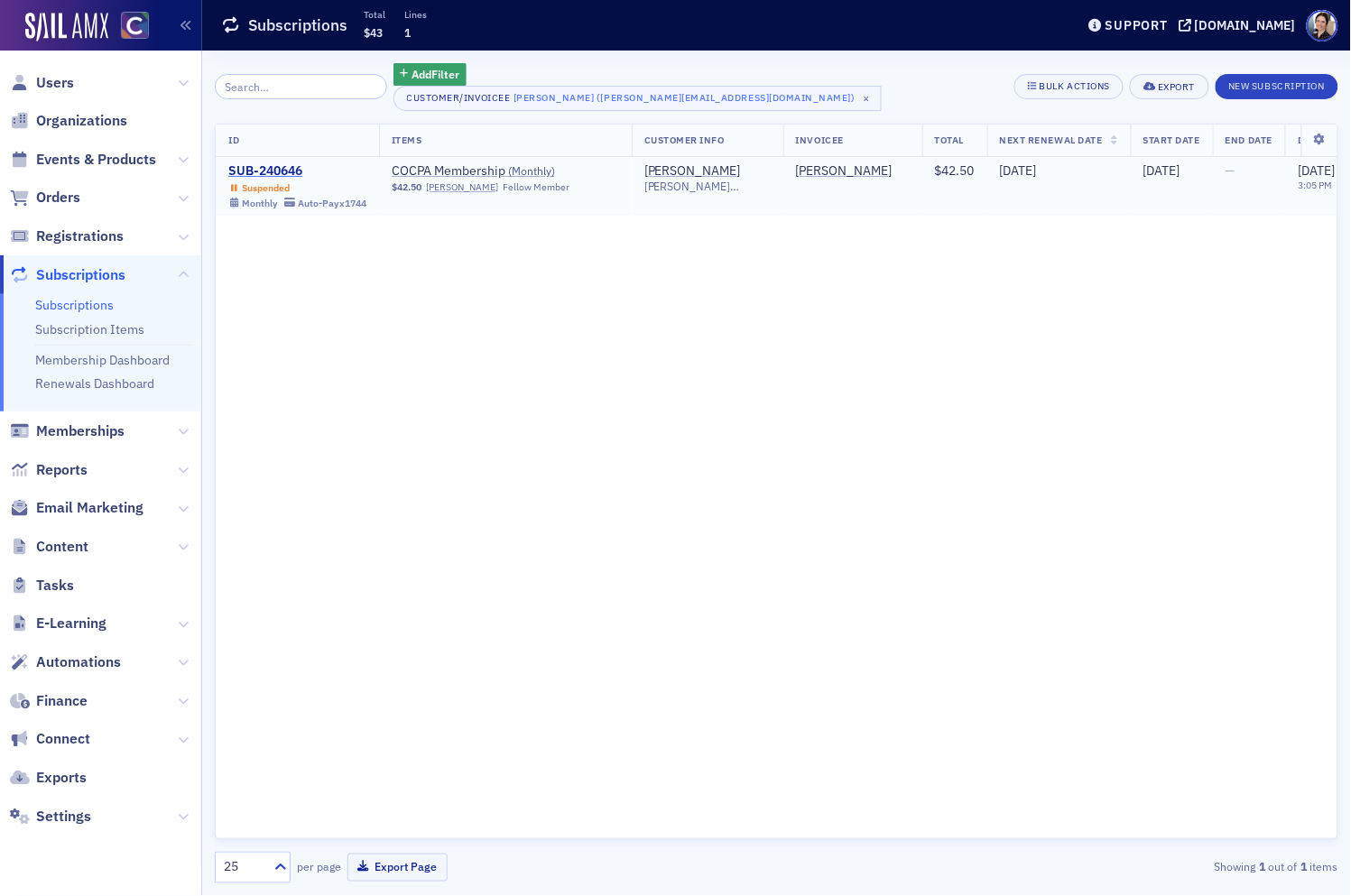 click on "SUB-240646" 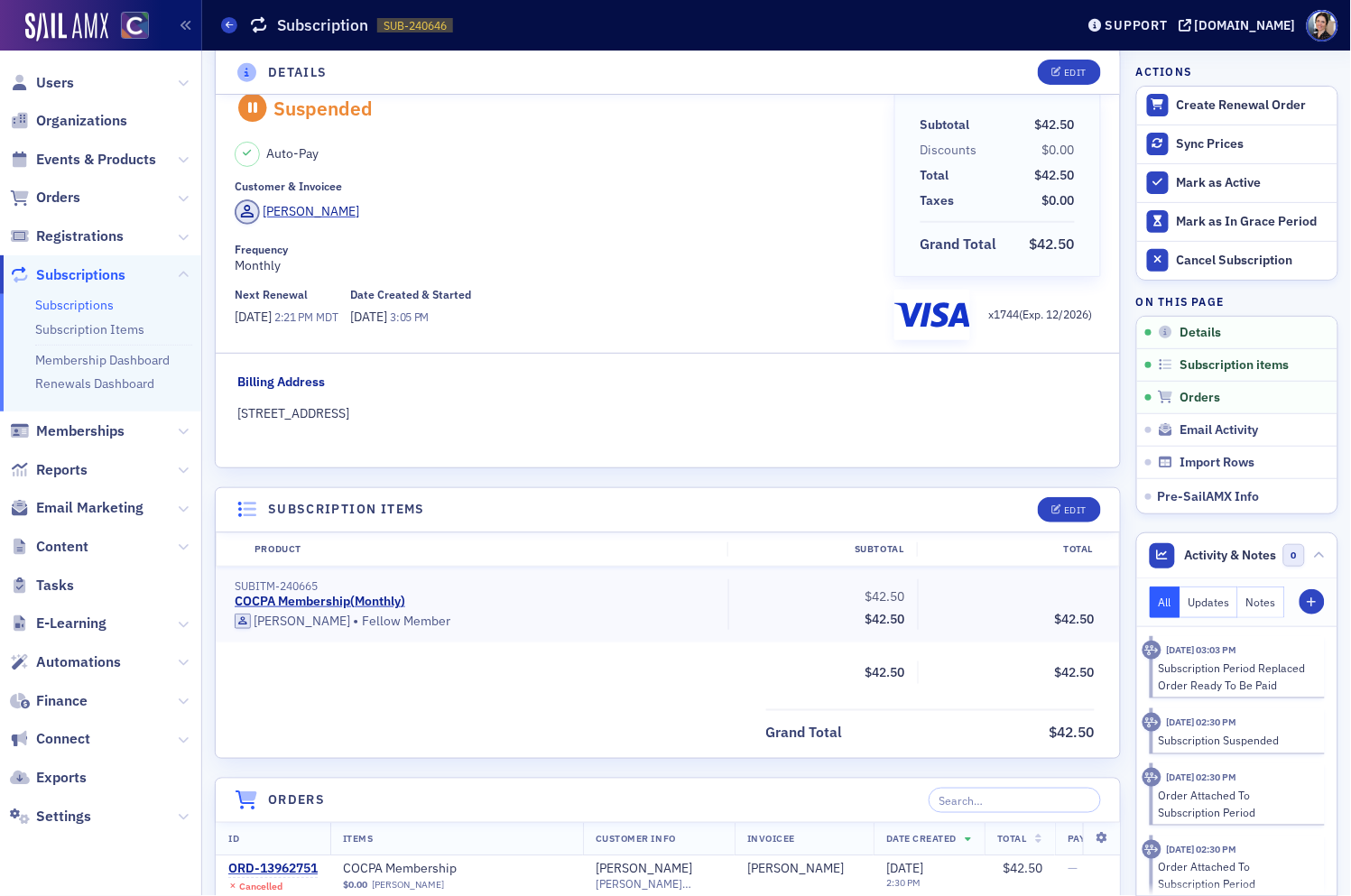 scroll, scrollTop: 0, scrollLeft: 0, axis: both 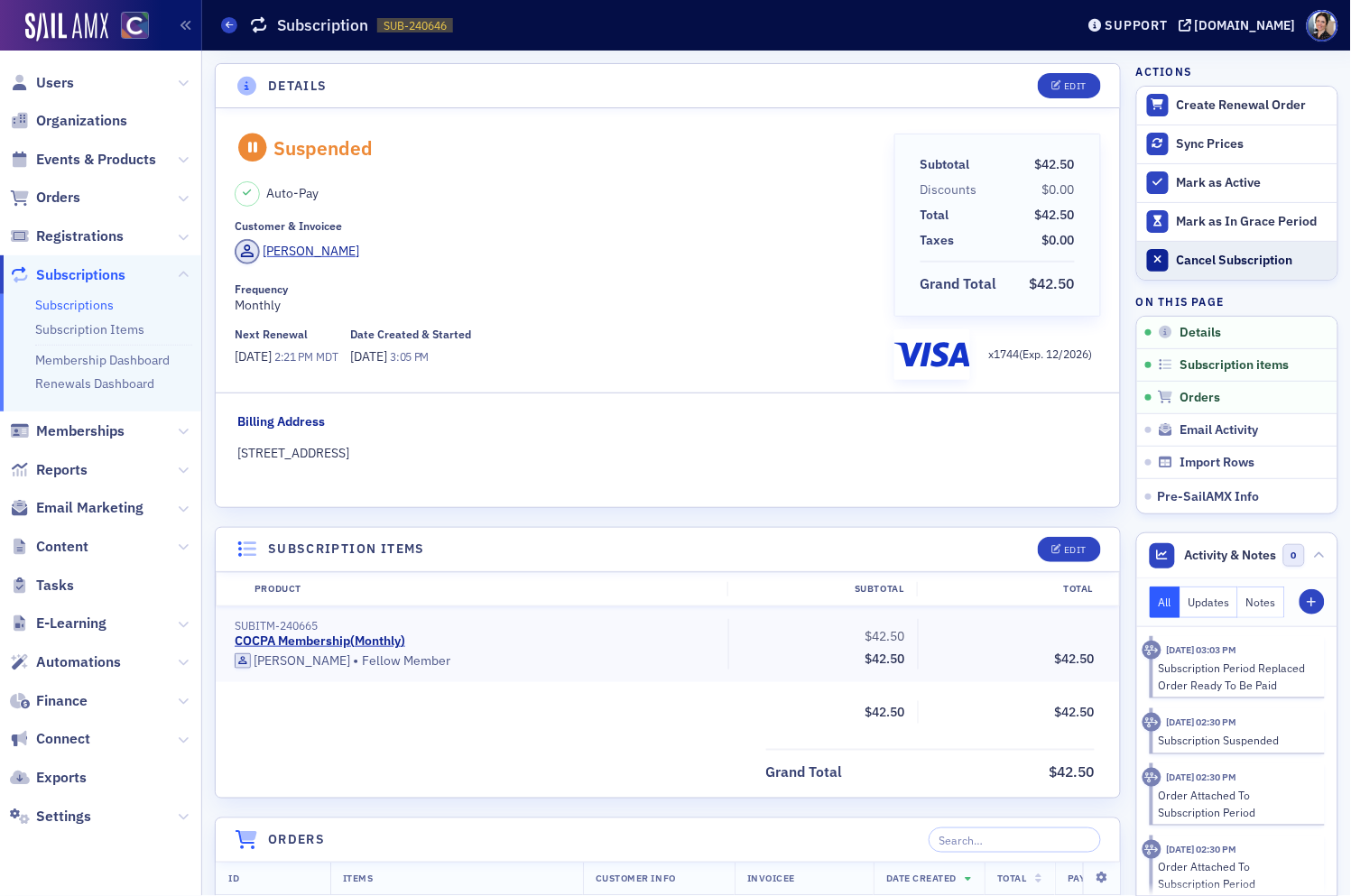 click on "Cancel Subscription" 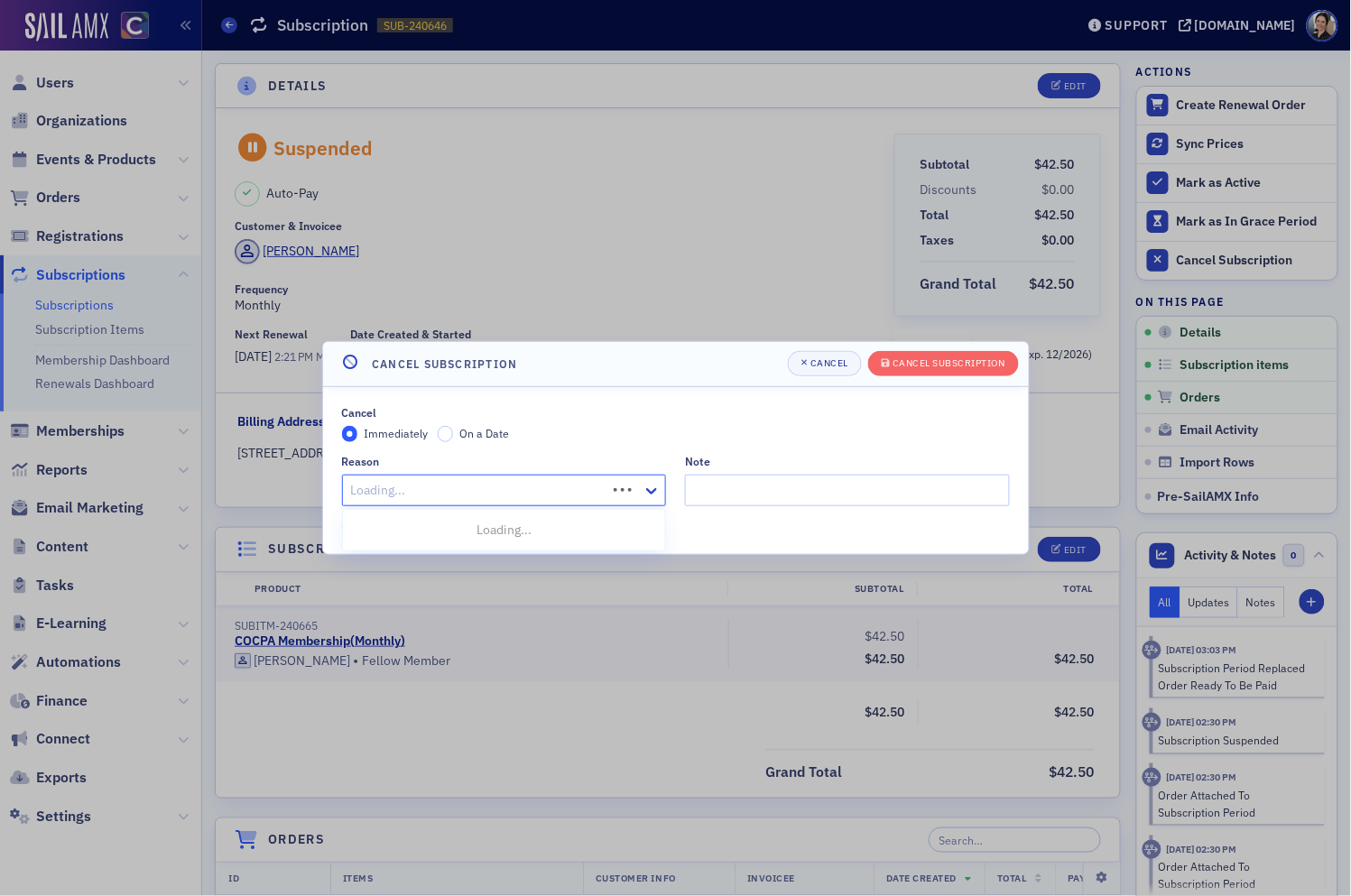 click at bounding box center [477, 490] 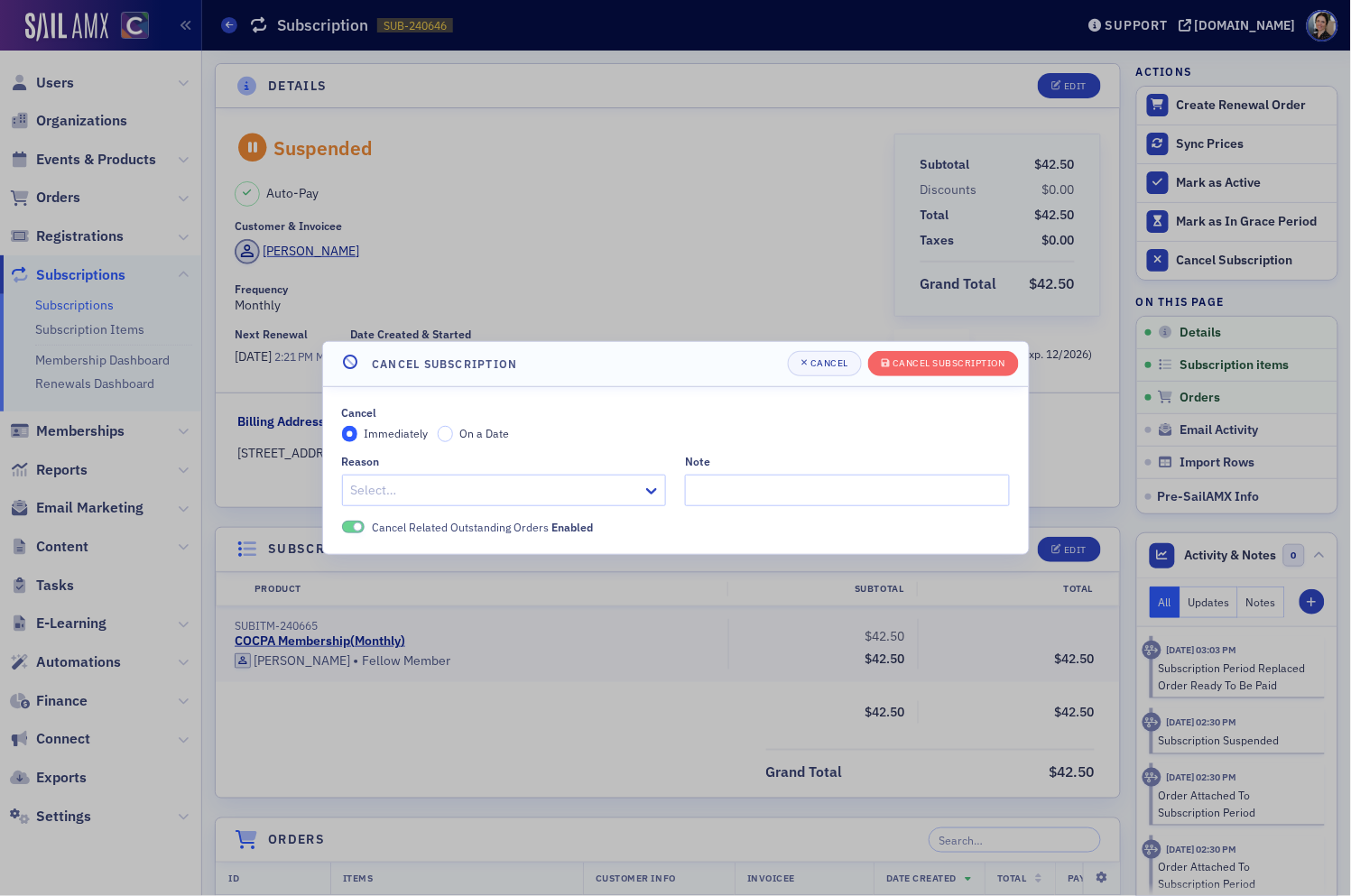 click on "Reason" at bounding box center (504, 461) 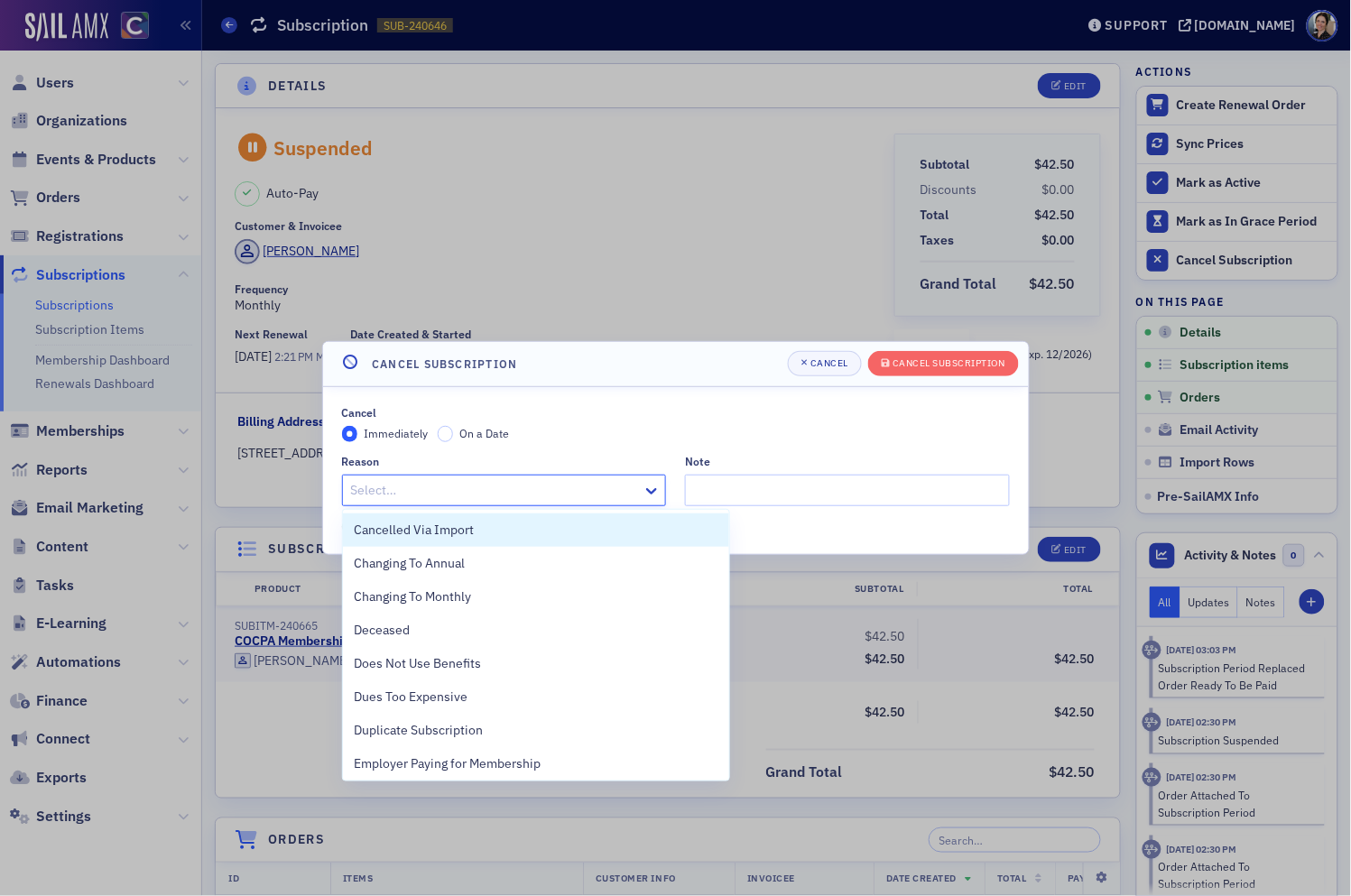 click on "Select…" at bounding box center (493, 490) 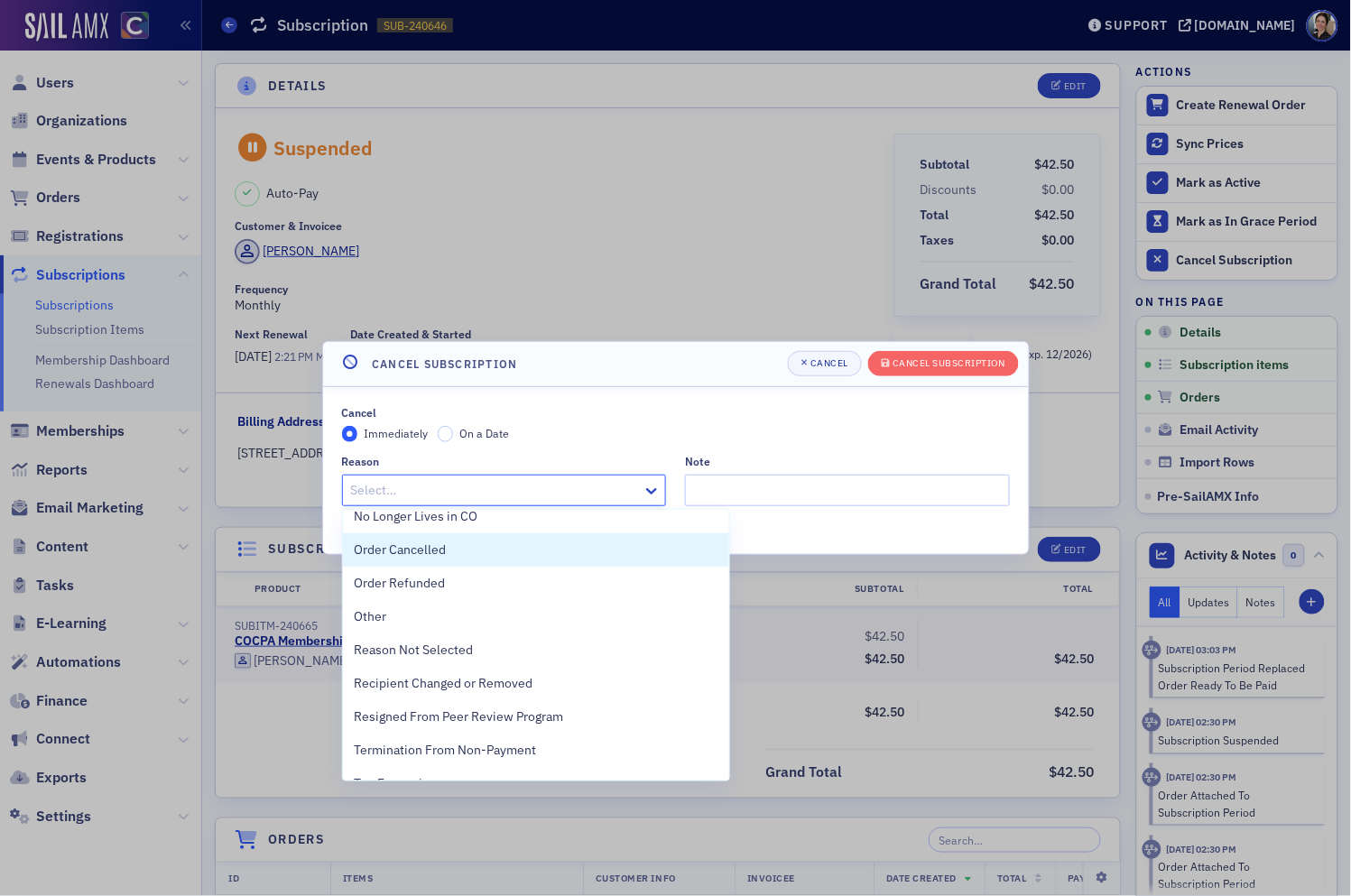 scroll, scrollTop: 657, scrollLeft: 0, axis: vertical 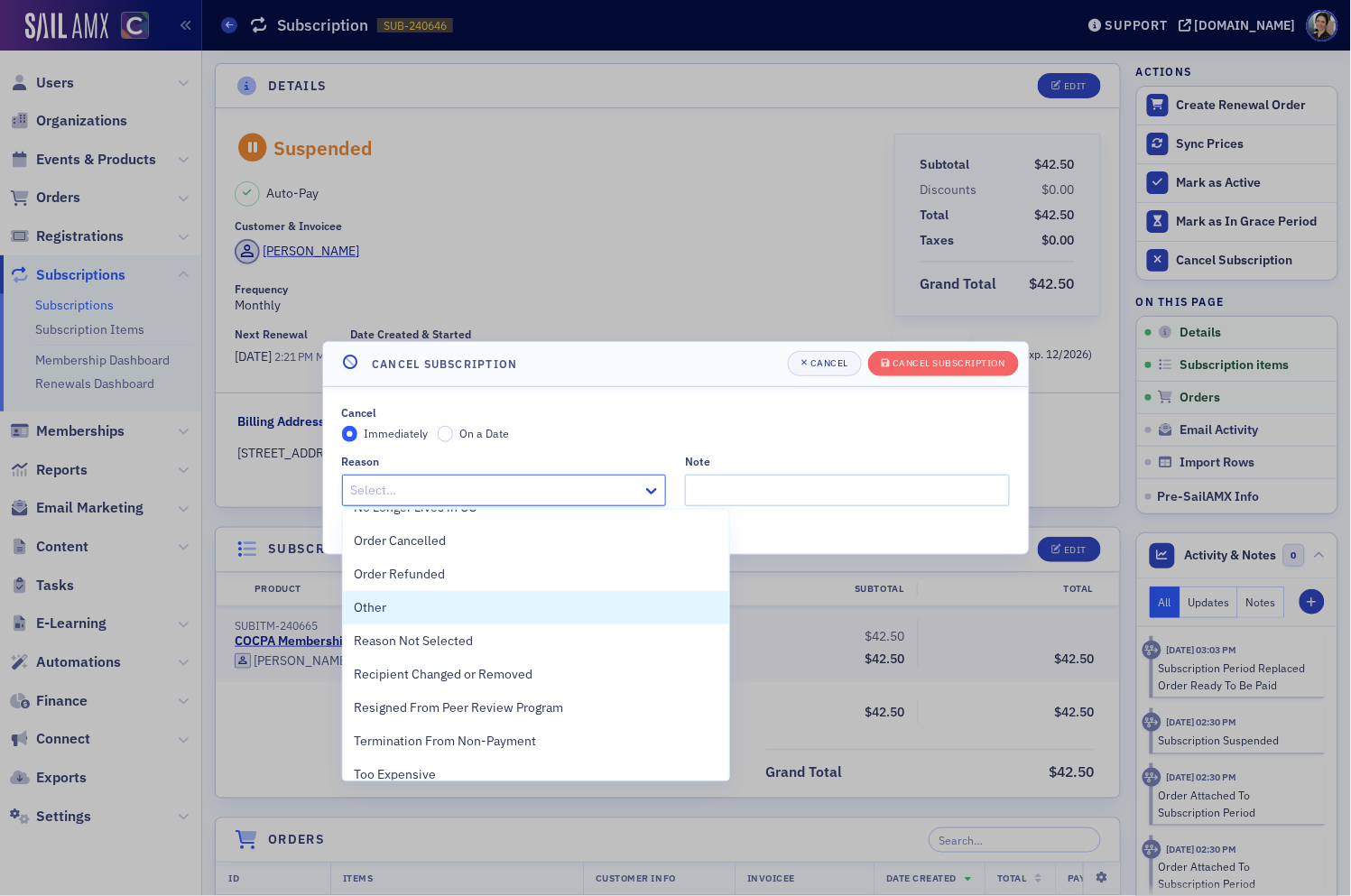 drag, startPoint x: 386, startPoint y: 605, endPoint x: 558, endPoint y: 551, distance: 180.27756 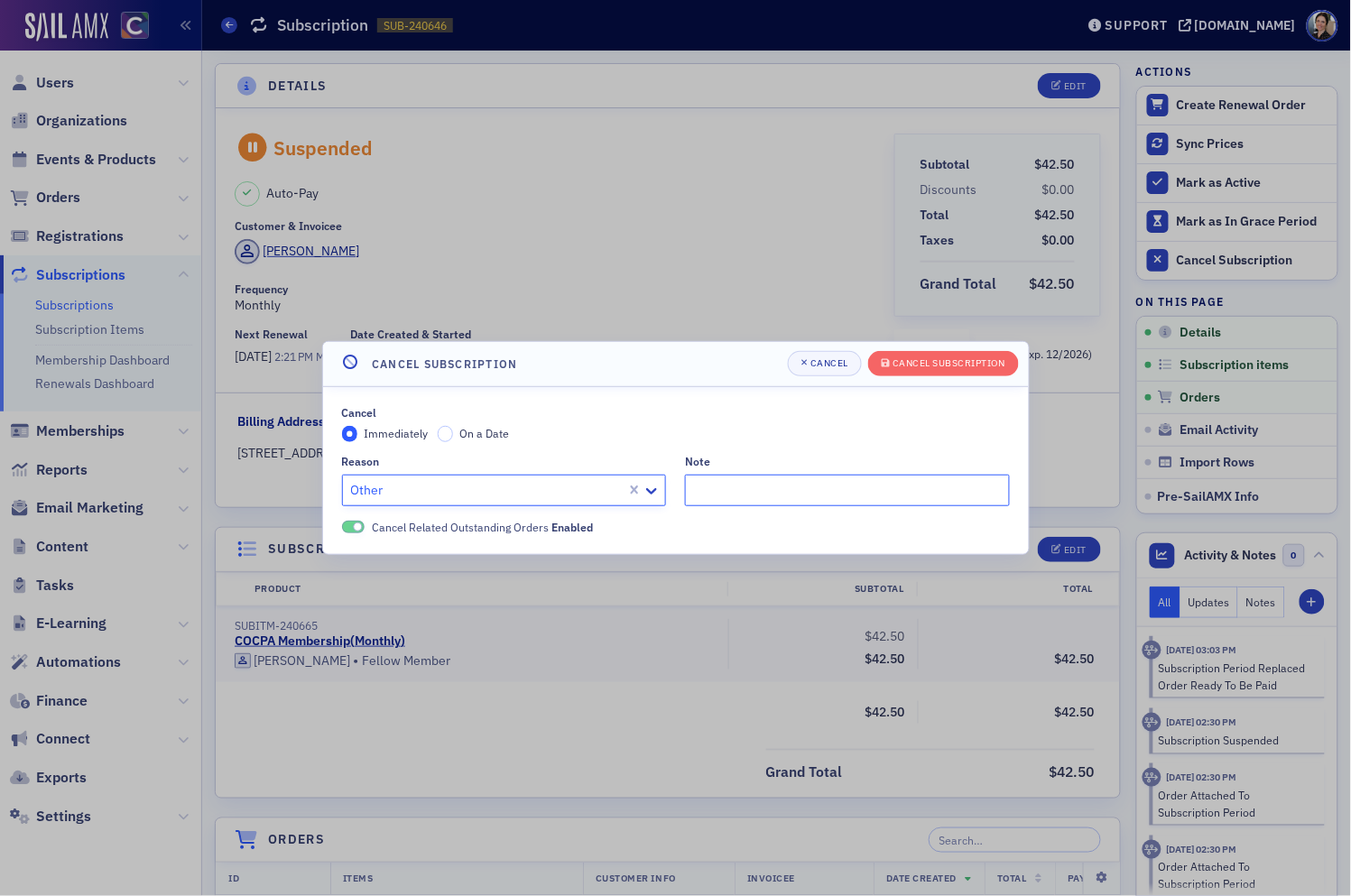 click on "Note" at bounding box center [847, 490] 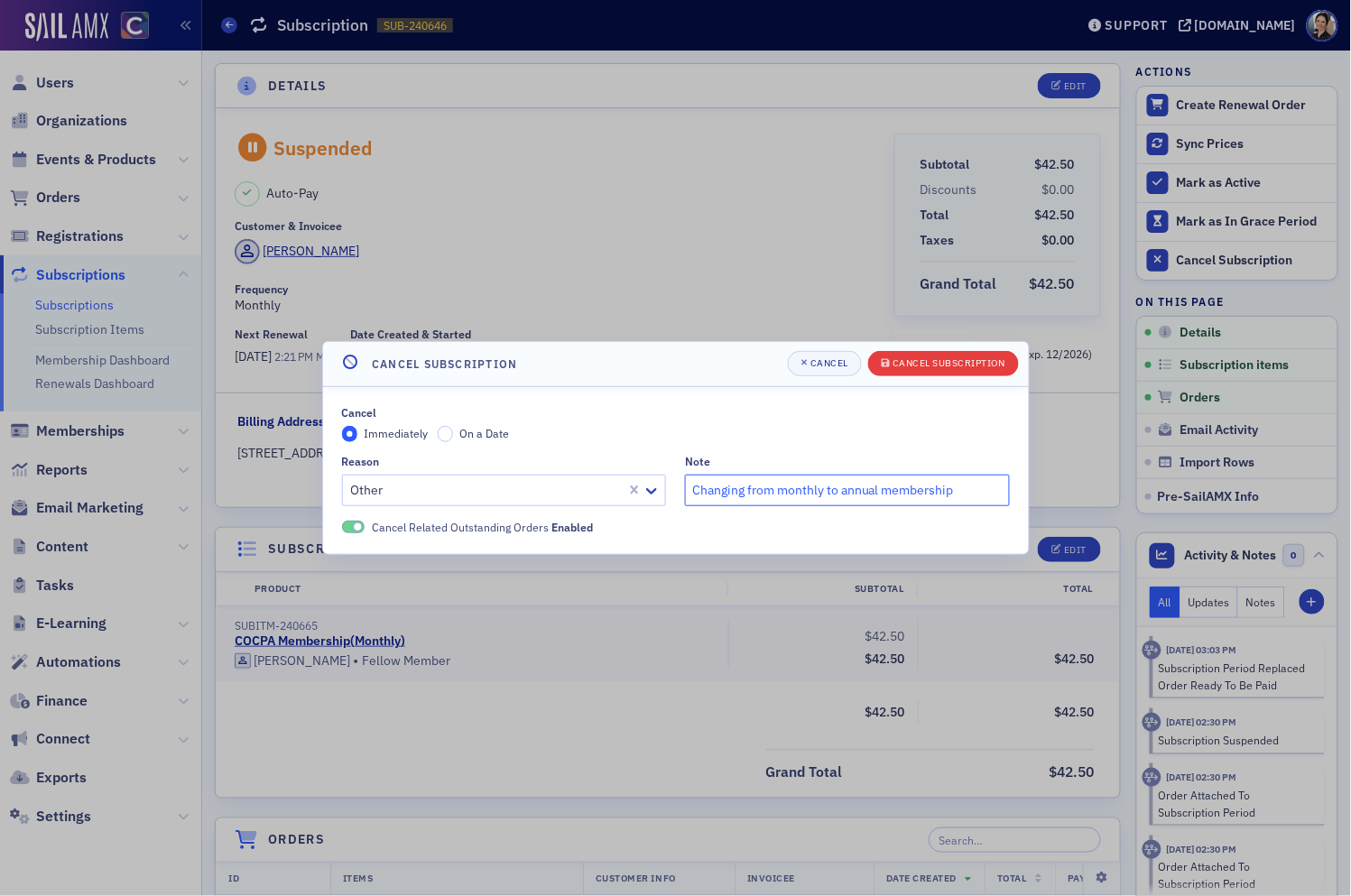 type on "Changing from monthly to annual membership" 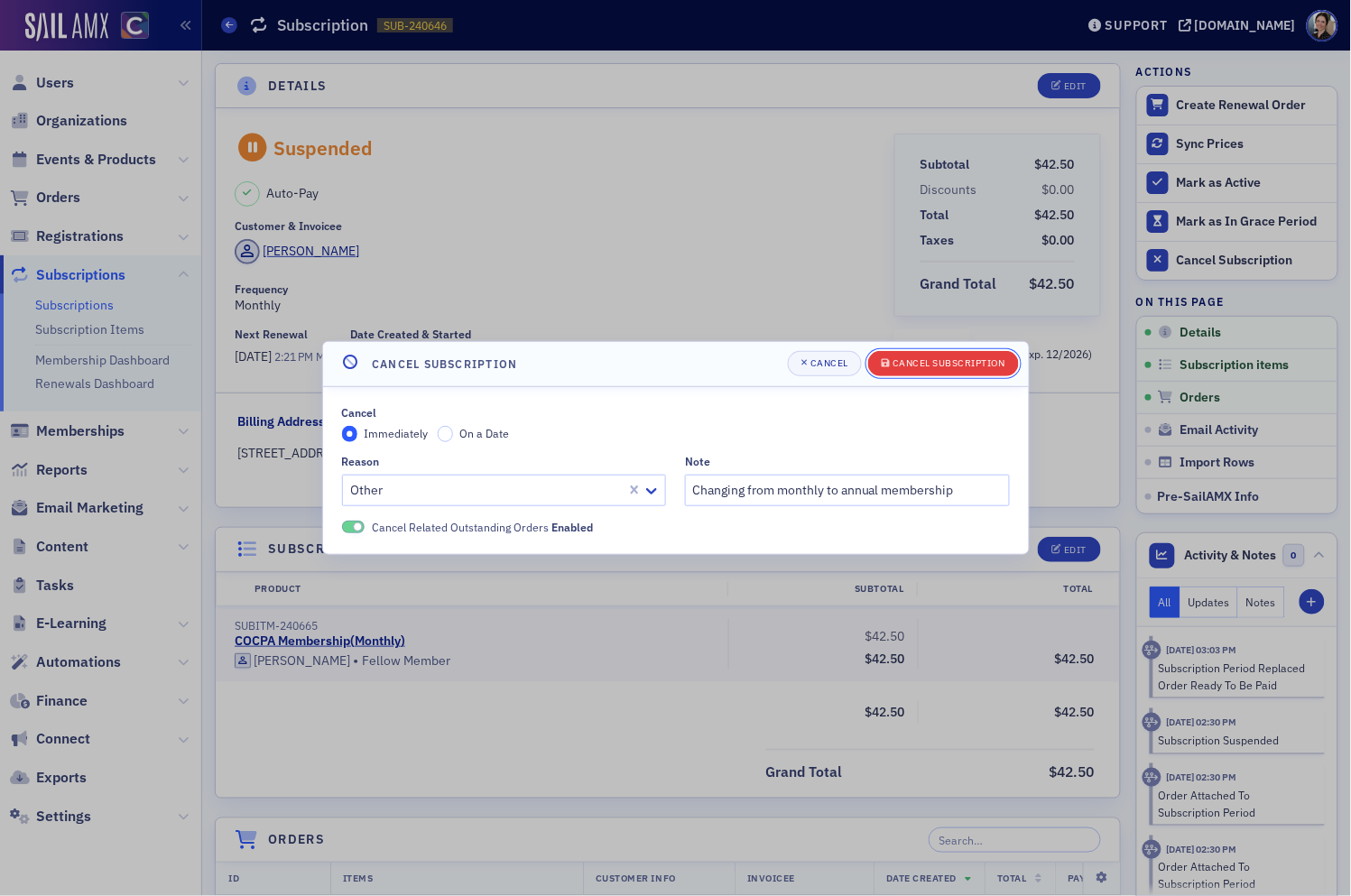 click on "Cancel Subscription" at bounding box center (948, 363) 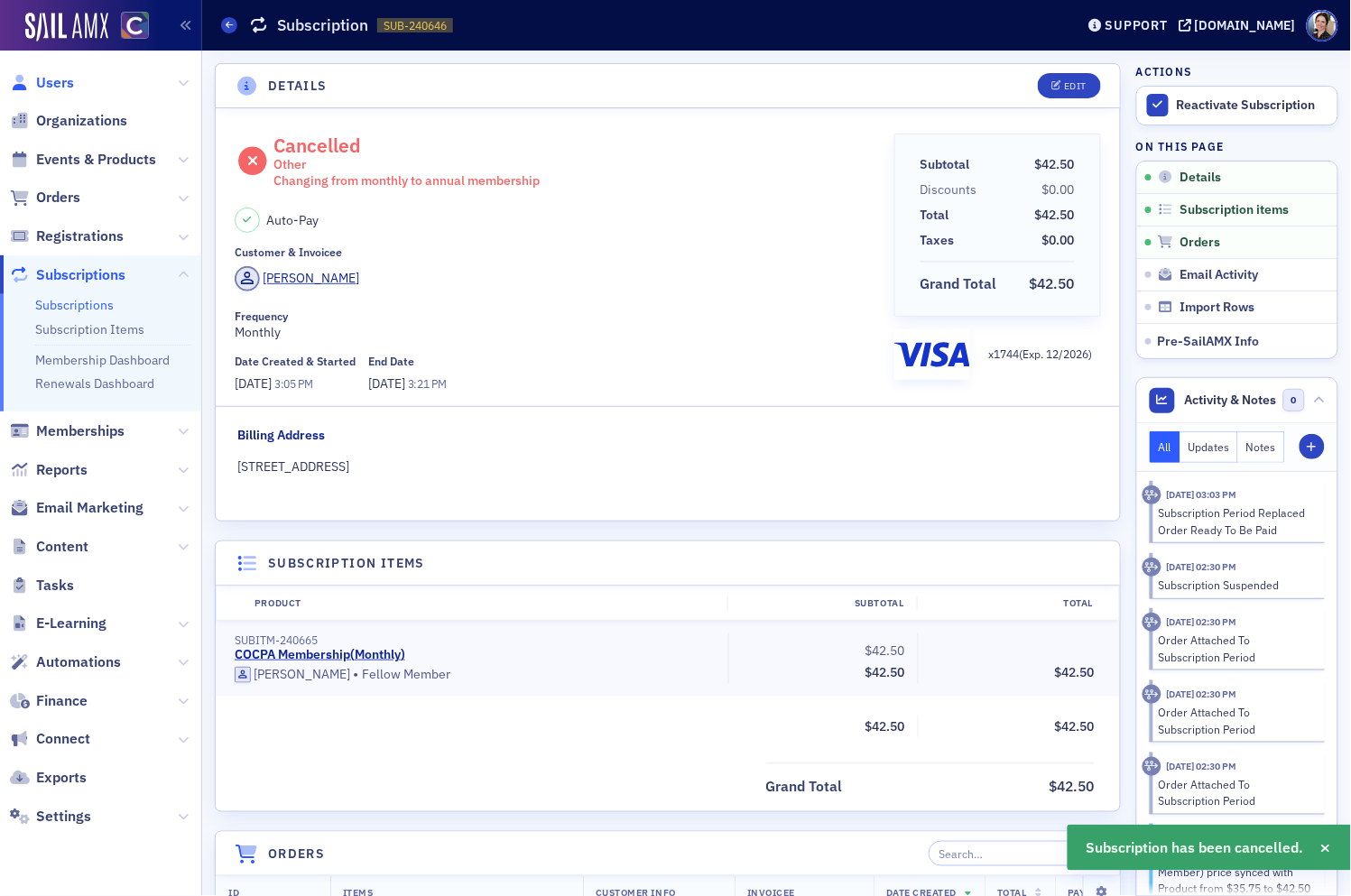 click on "Users" 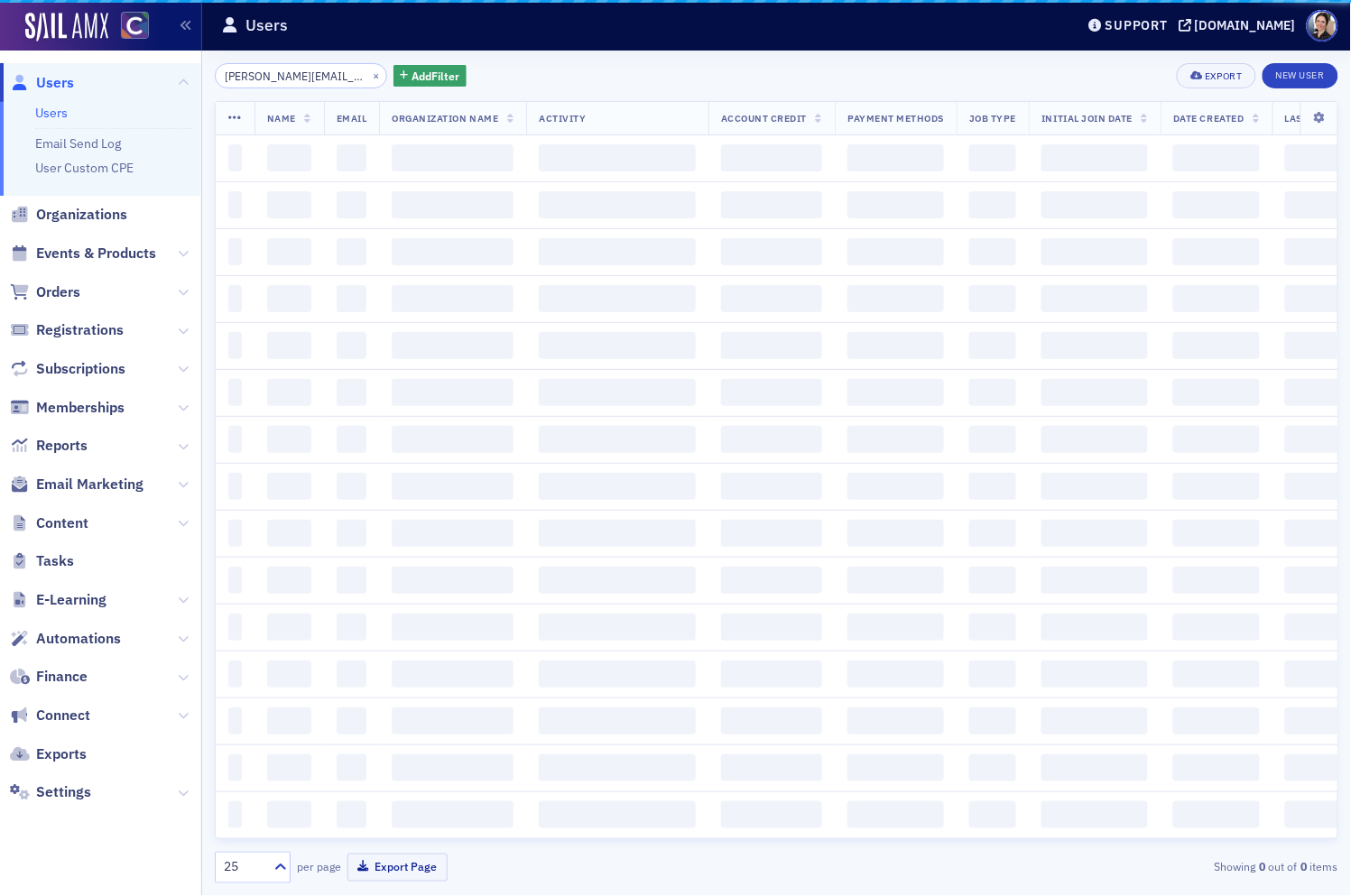 scroll, scrollTop: 0, scrollLeft: 20, axis: horizontal 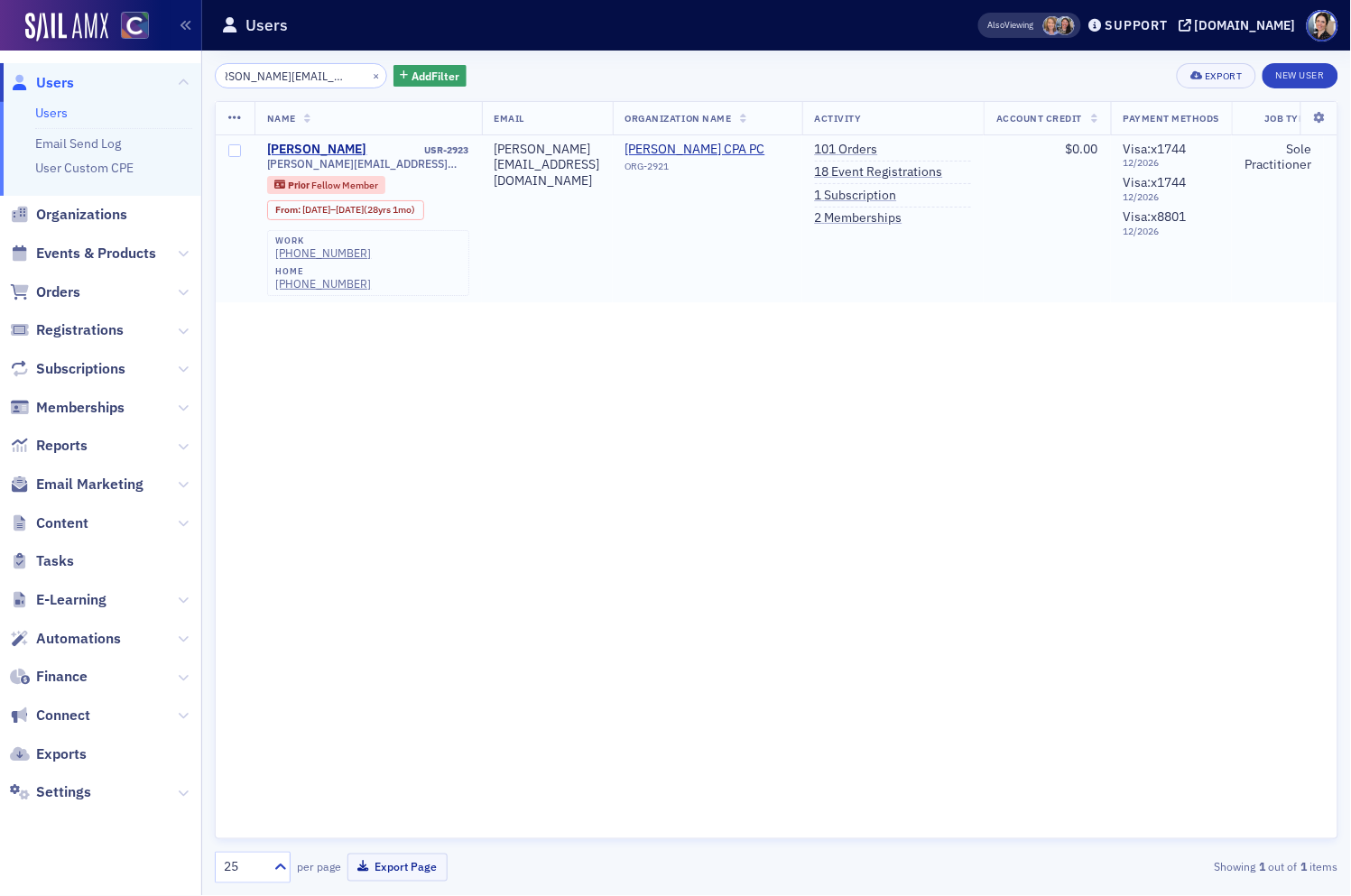 drag, startPoint x: 930, startPoint y: 216, endPoint x: 918, endPoint y: 208, distance: 14.422205 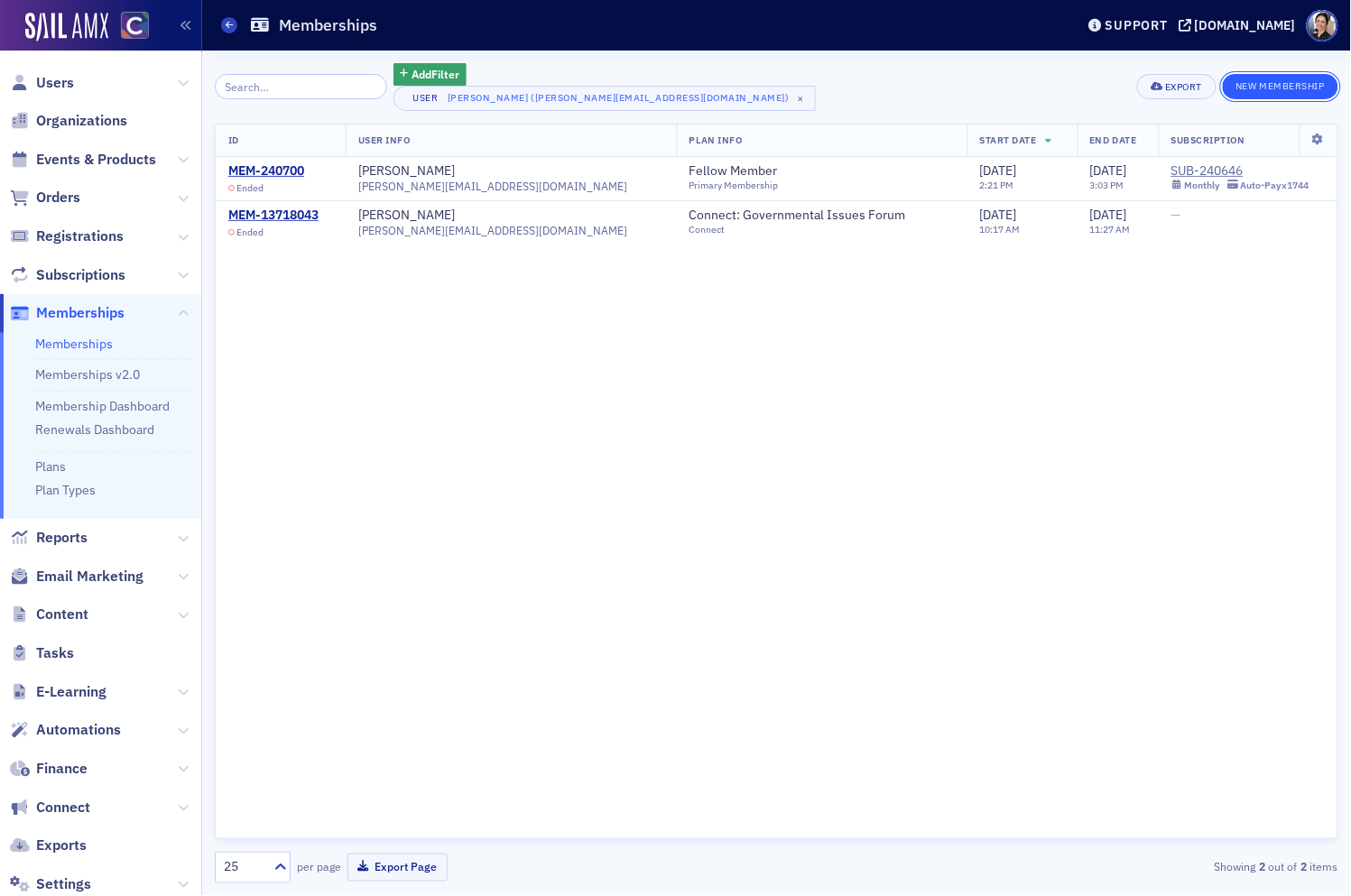 drag, startPoint x: 1316, startPoint y: 88, endPoint x: 1298, endPoint y: 87, distance: 18.027756 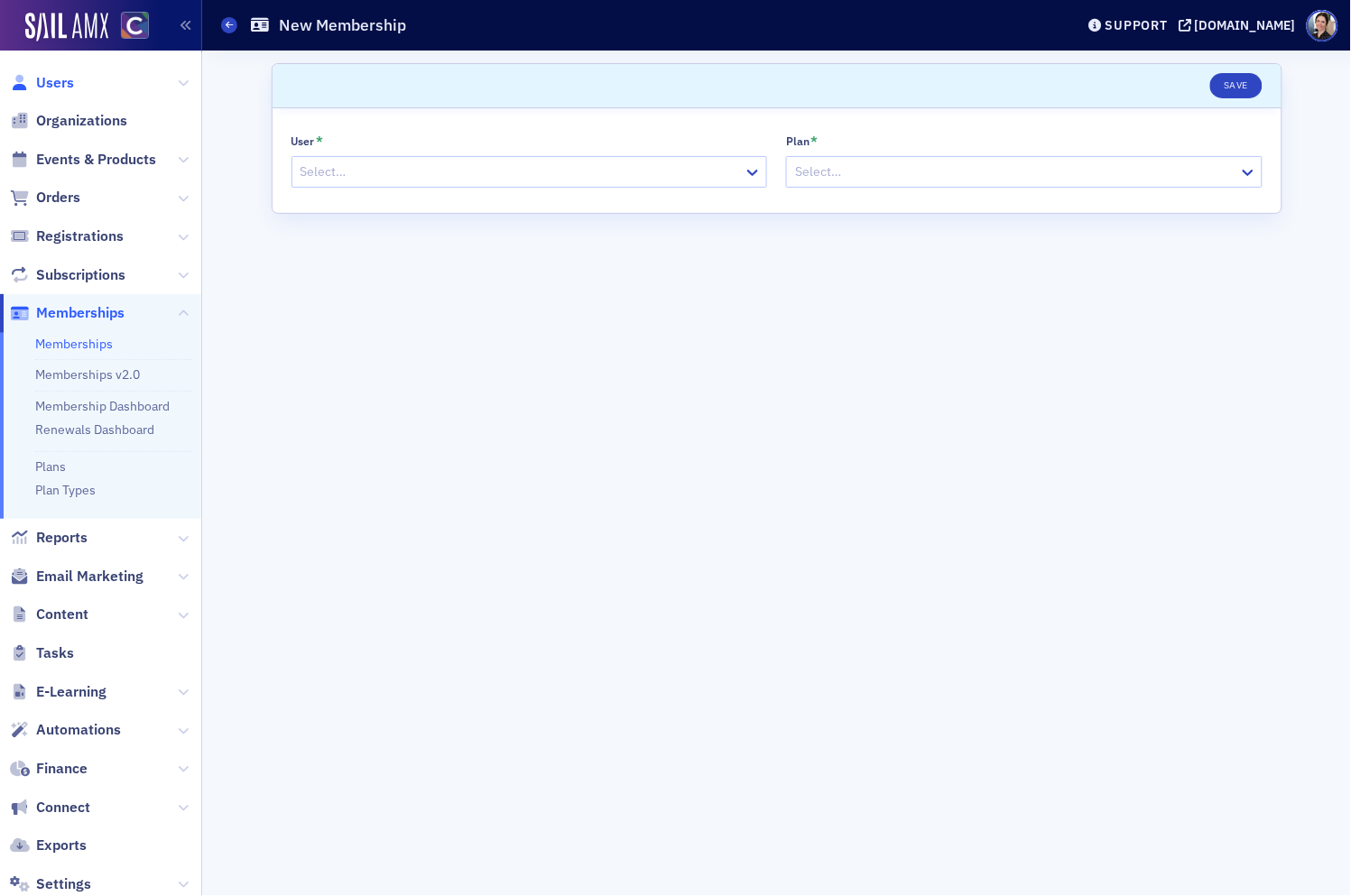 click on "Users" 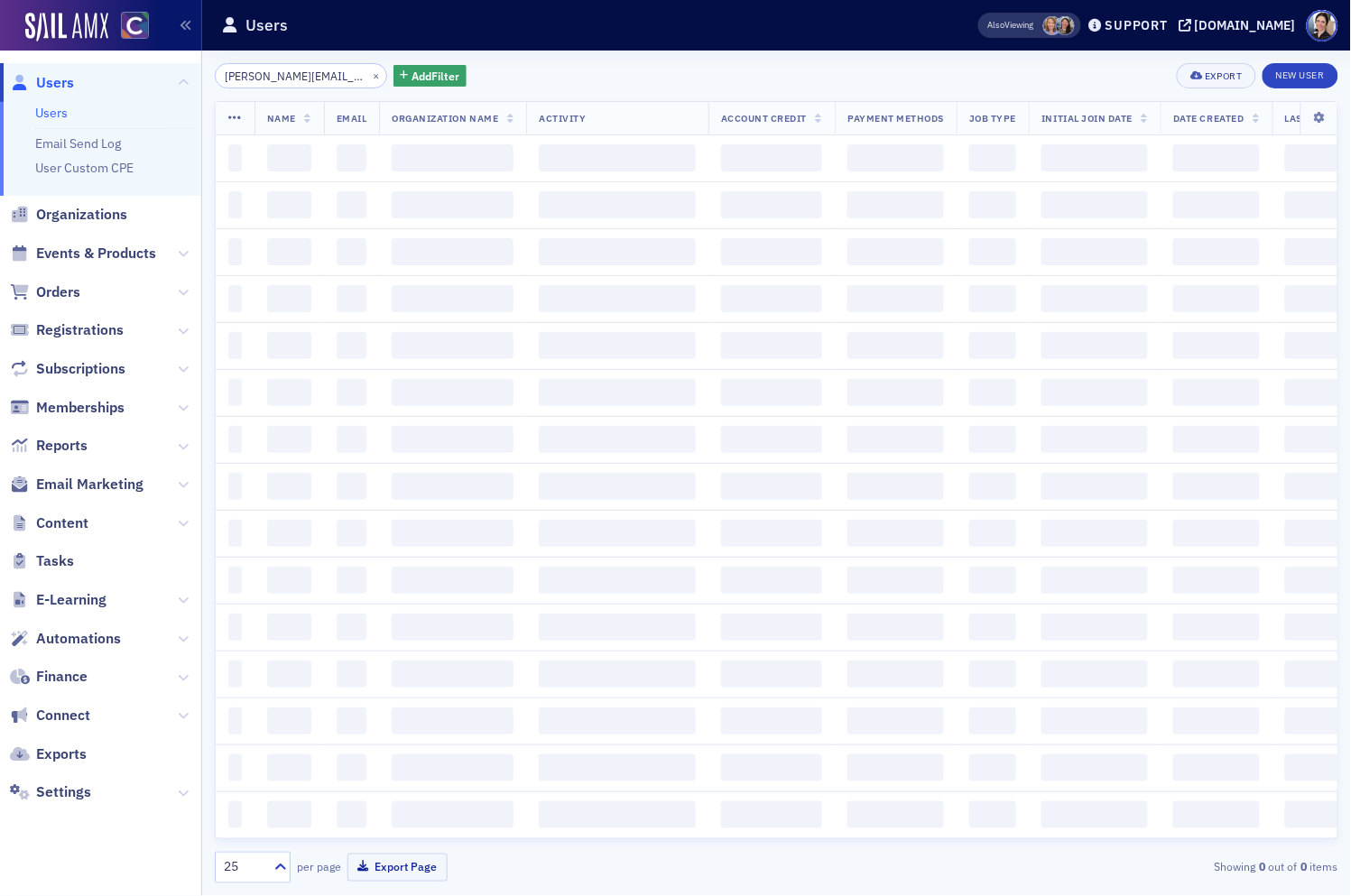 scroll, scrollTop: 5, scrollLeft: 3, axis: both 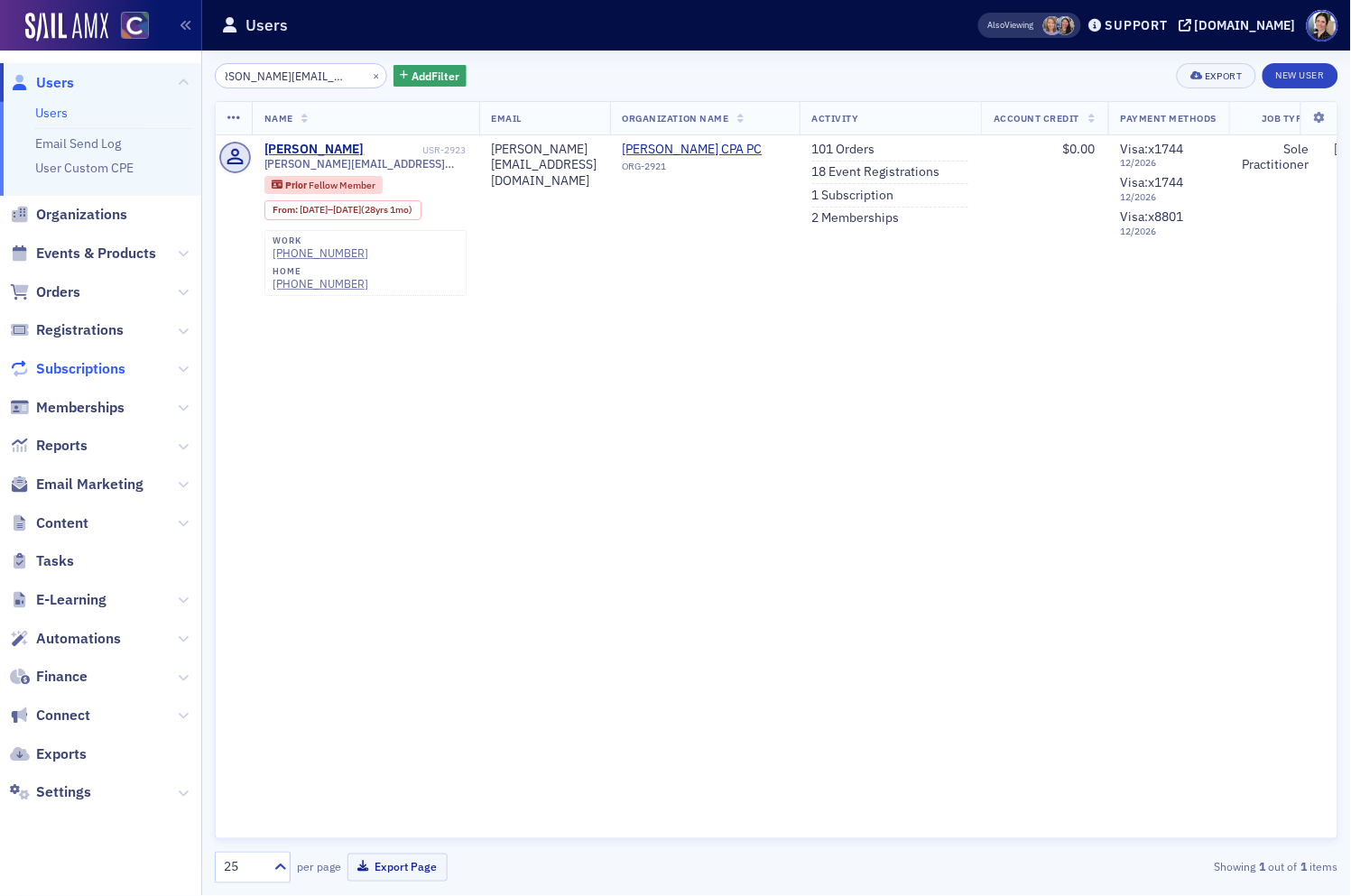 click on "Subscriptions" 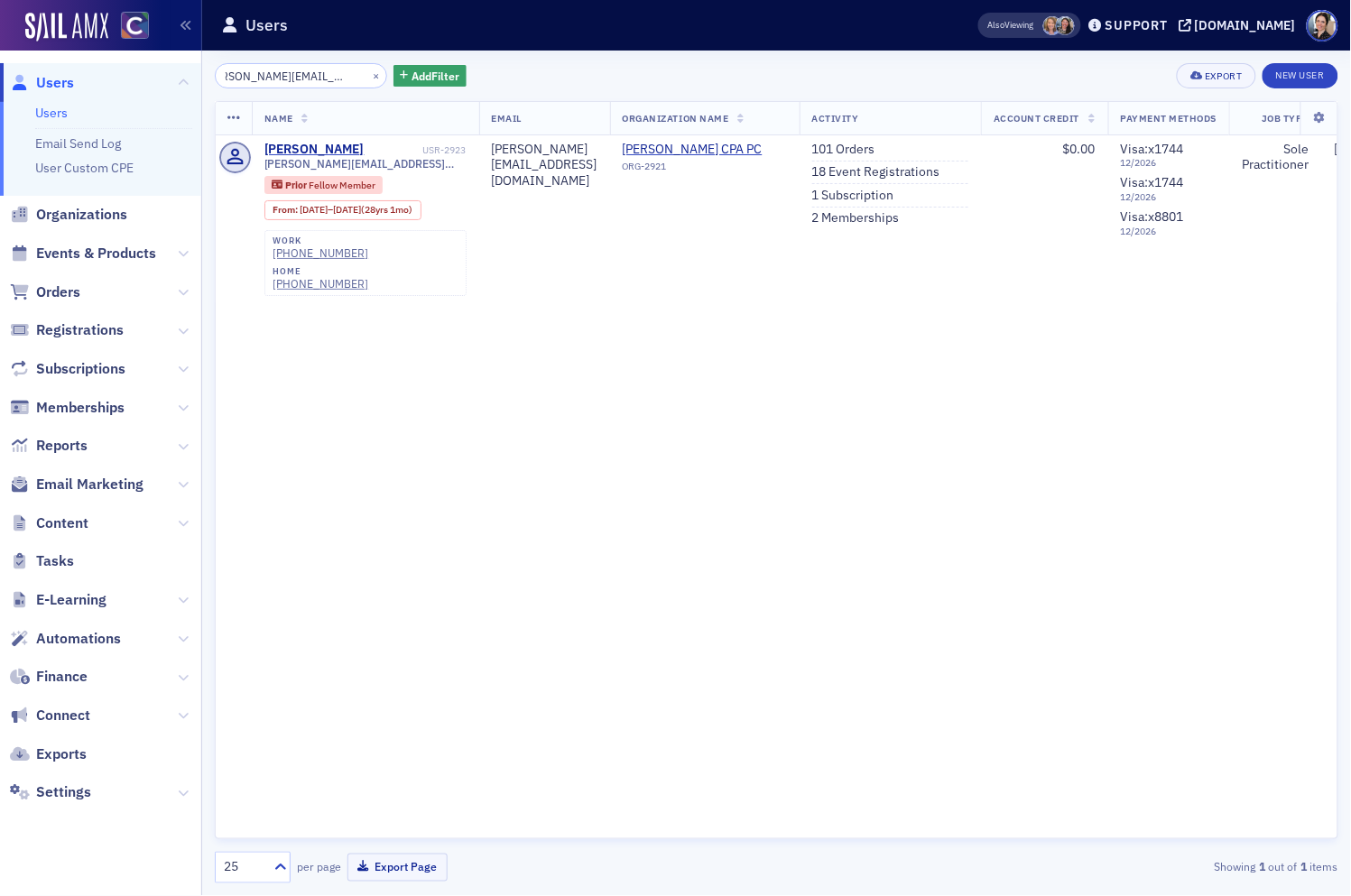 scroll, scrollTop: 0, scrollLeft: 0, axis: both 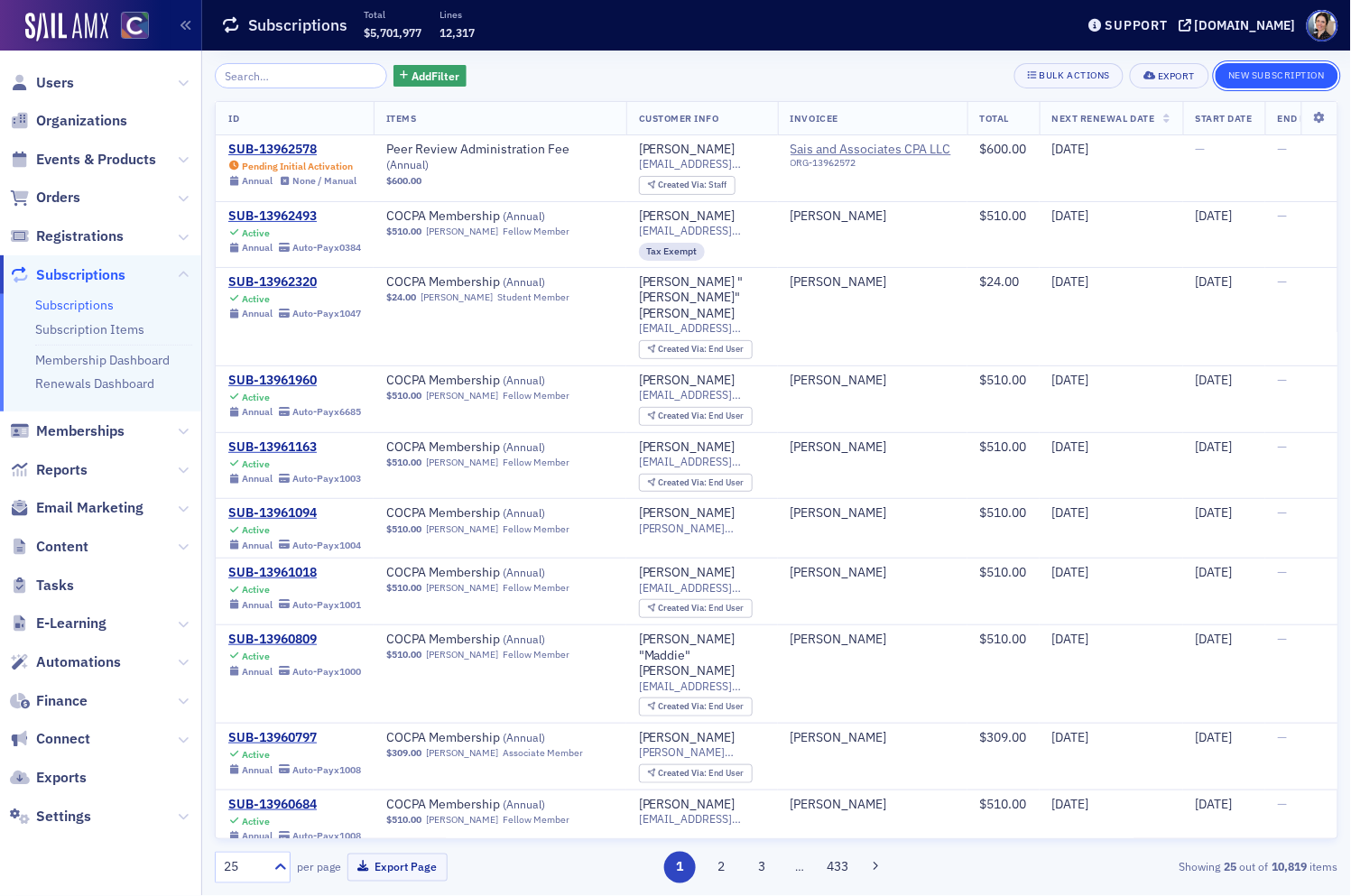 drag, startPoint x: 1286, startPoint y: 74, endPoint x: 1269, endPoint y: 69, distance: 17.720045 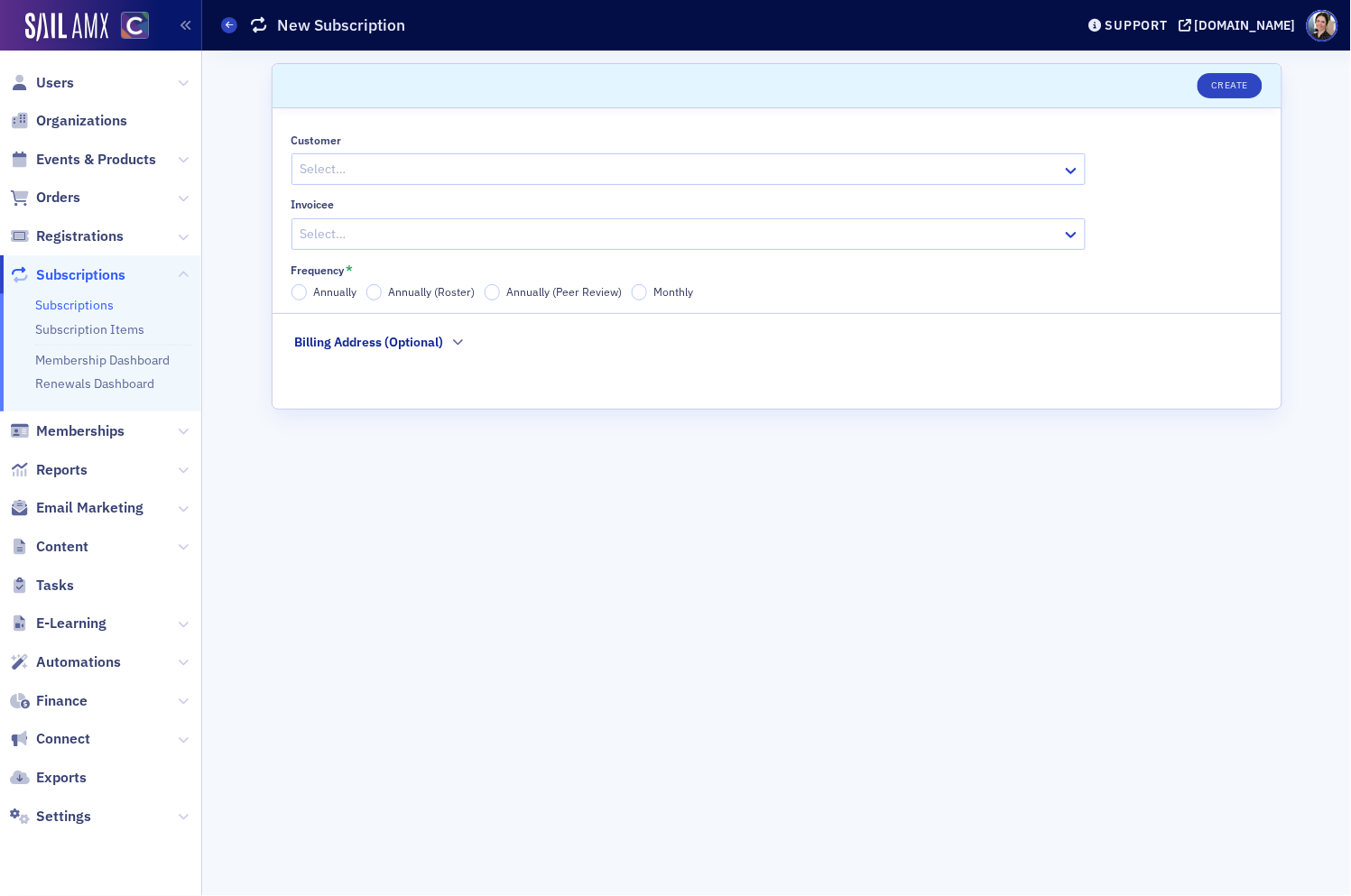 click 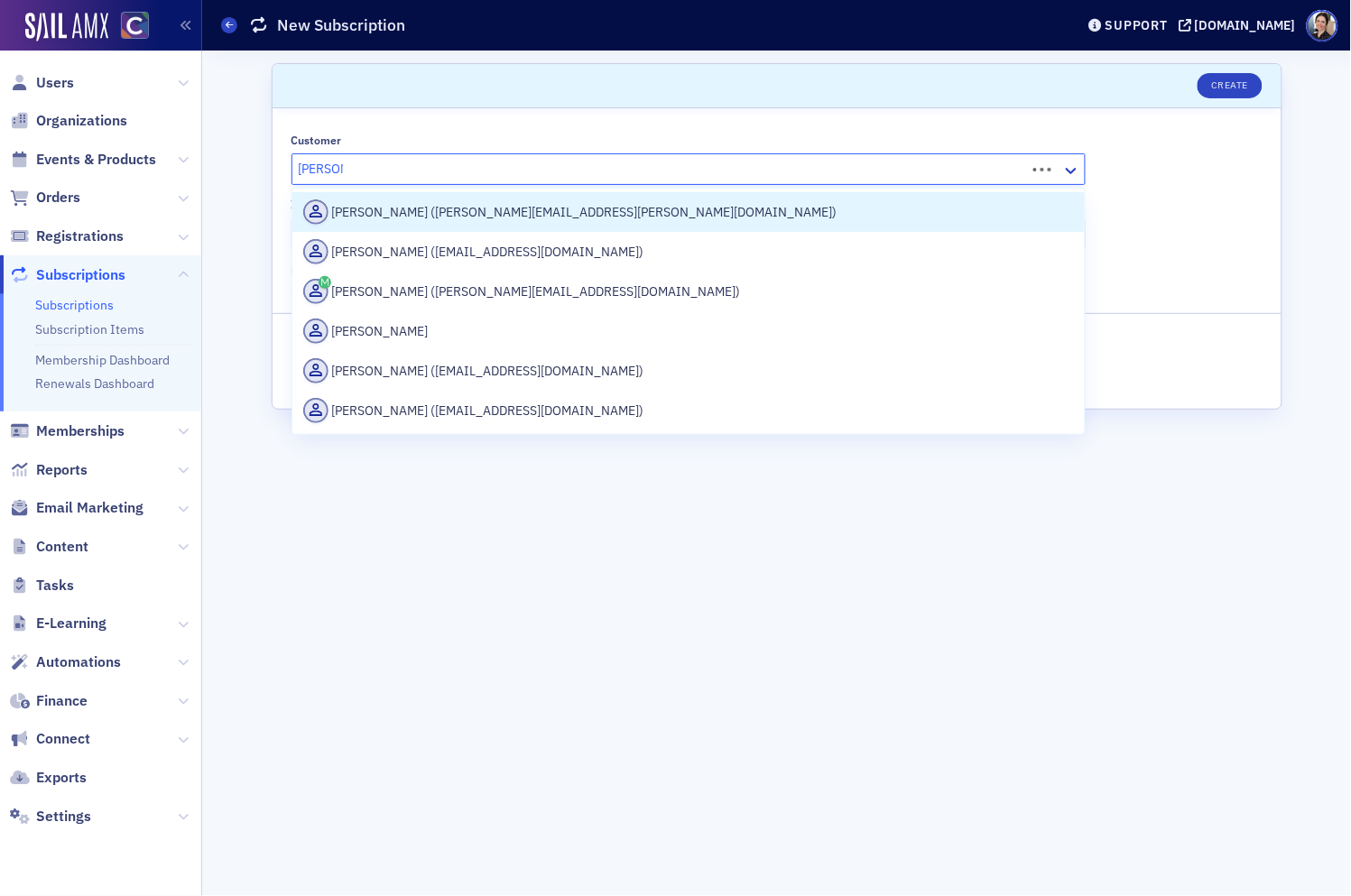 type on "deanna" 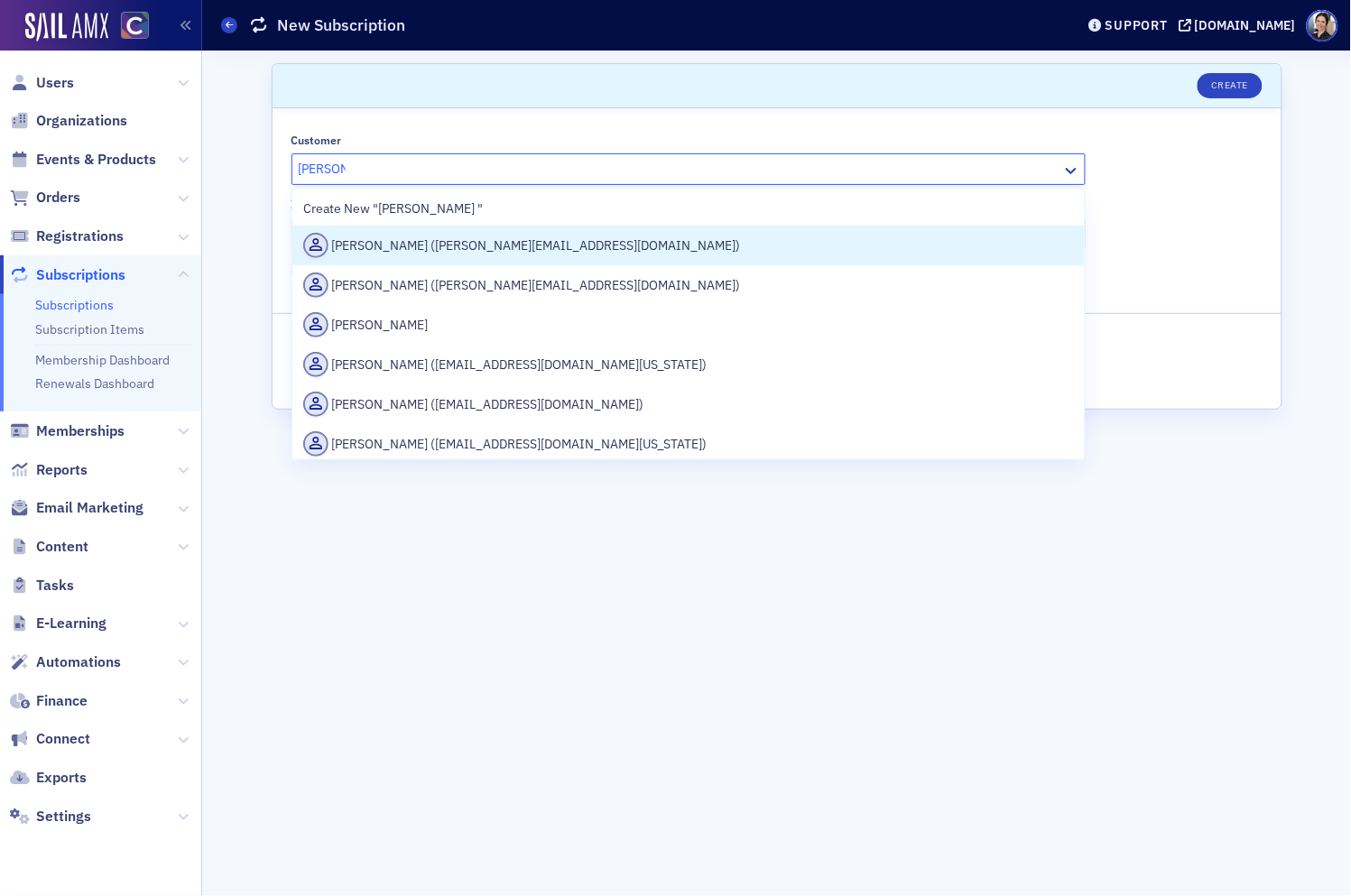 click on "Deanna Thompson (deanna@dthompsoncpa.com)" at bounding box center [689, 245] 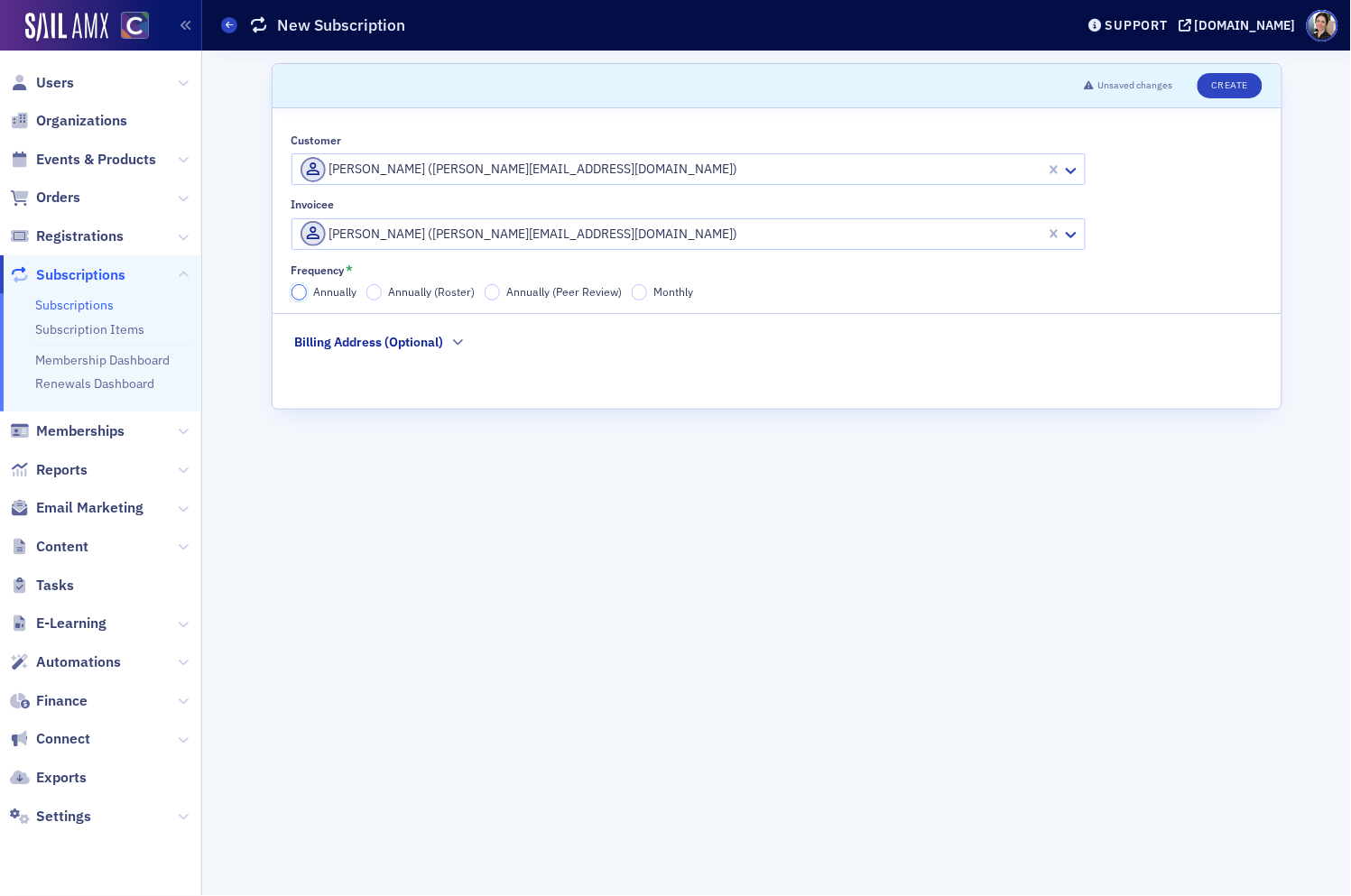 click on "Annually" 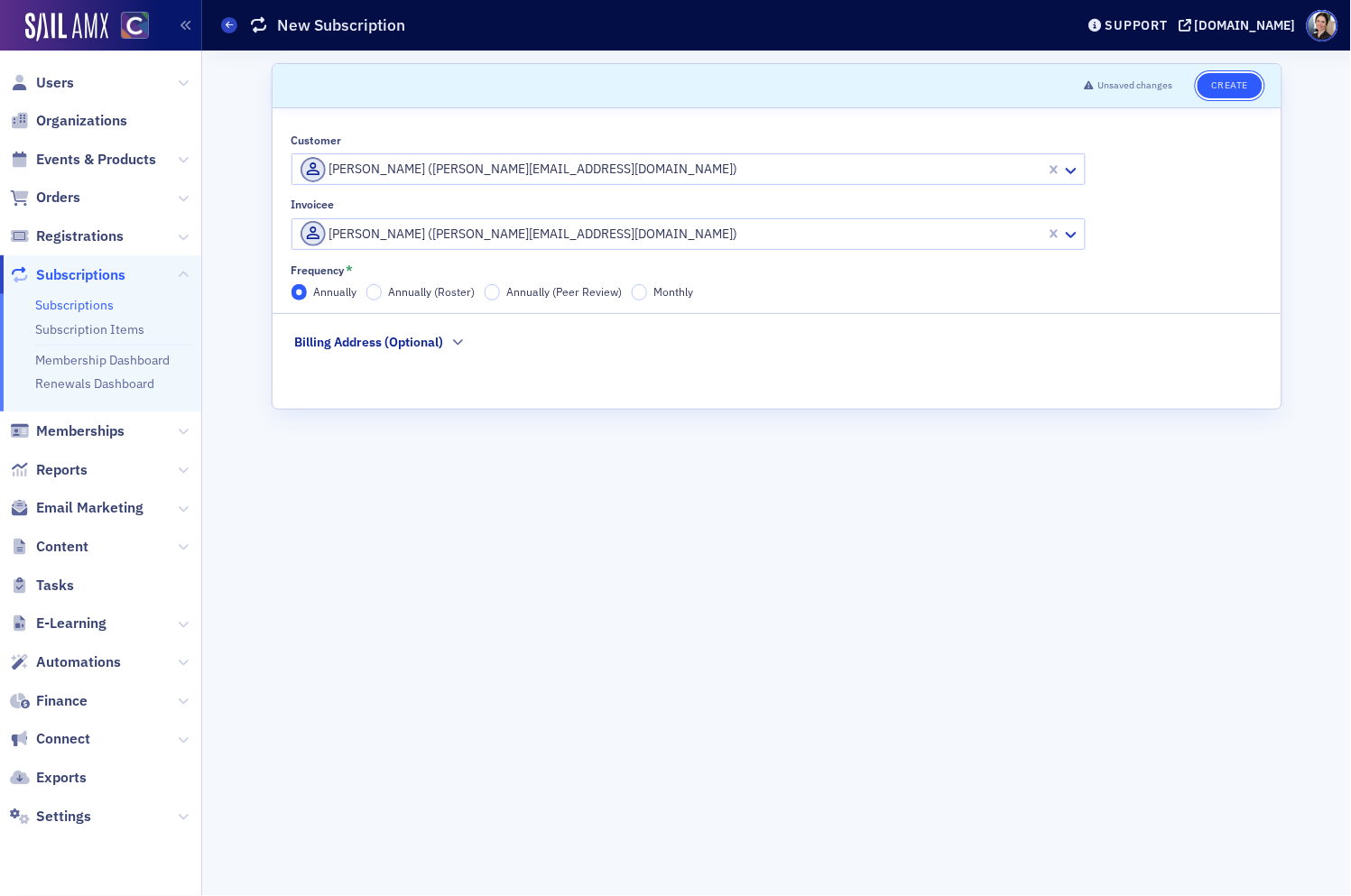 click on "Create" 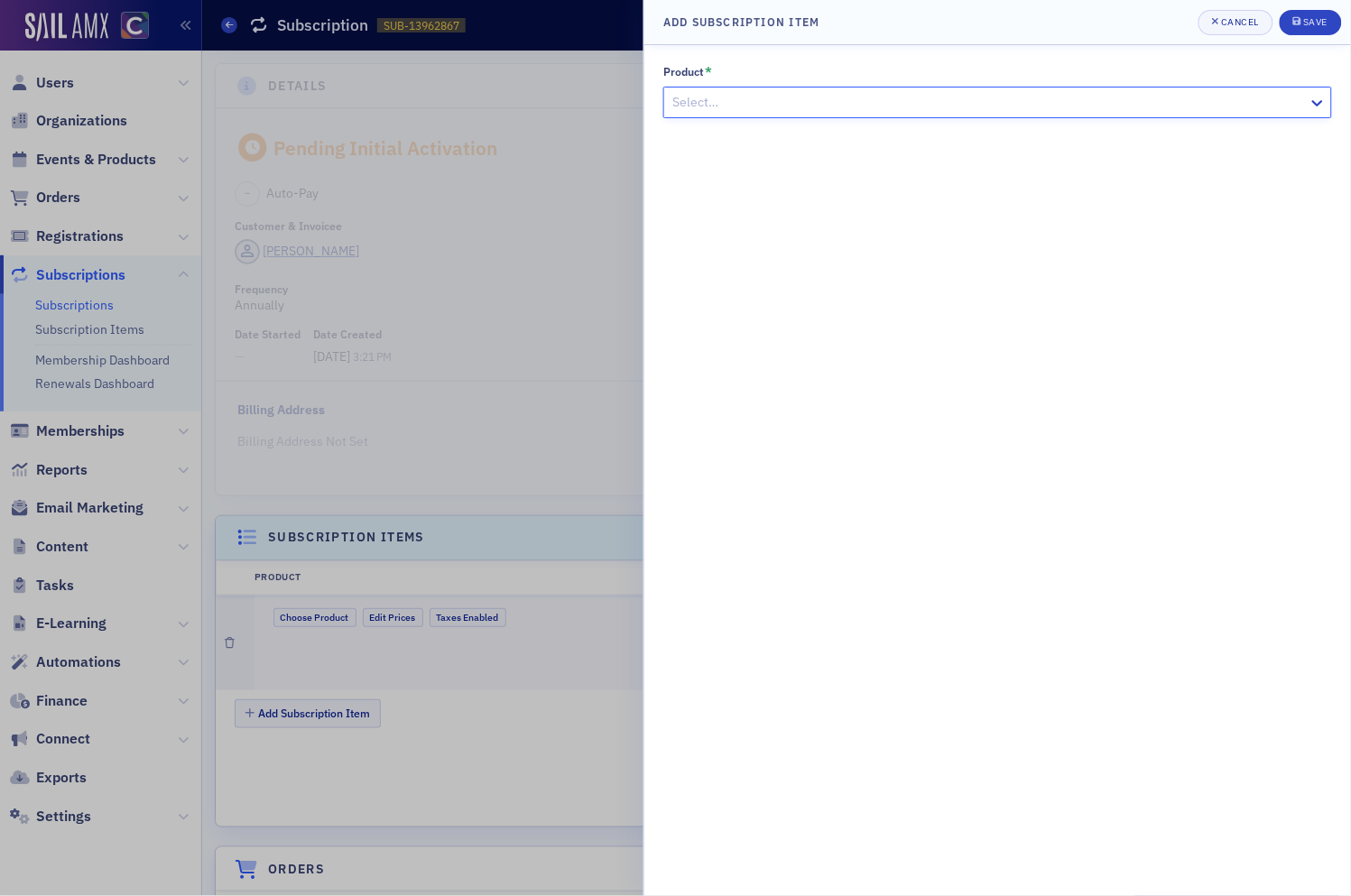 click at bounding box center [988, 102] 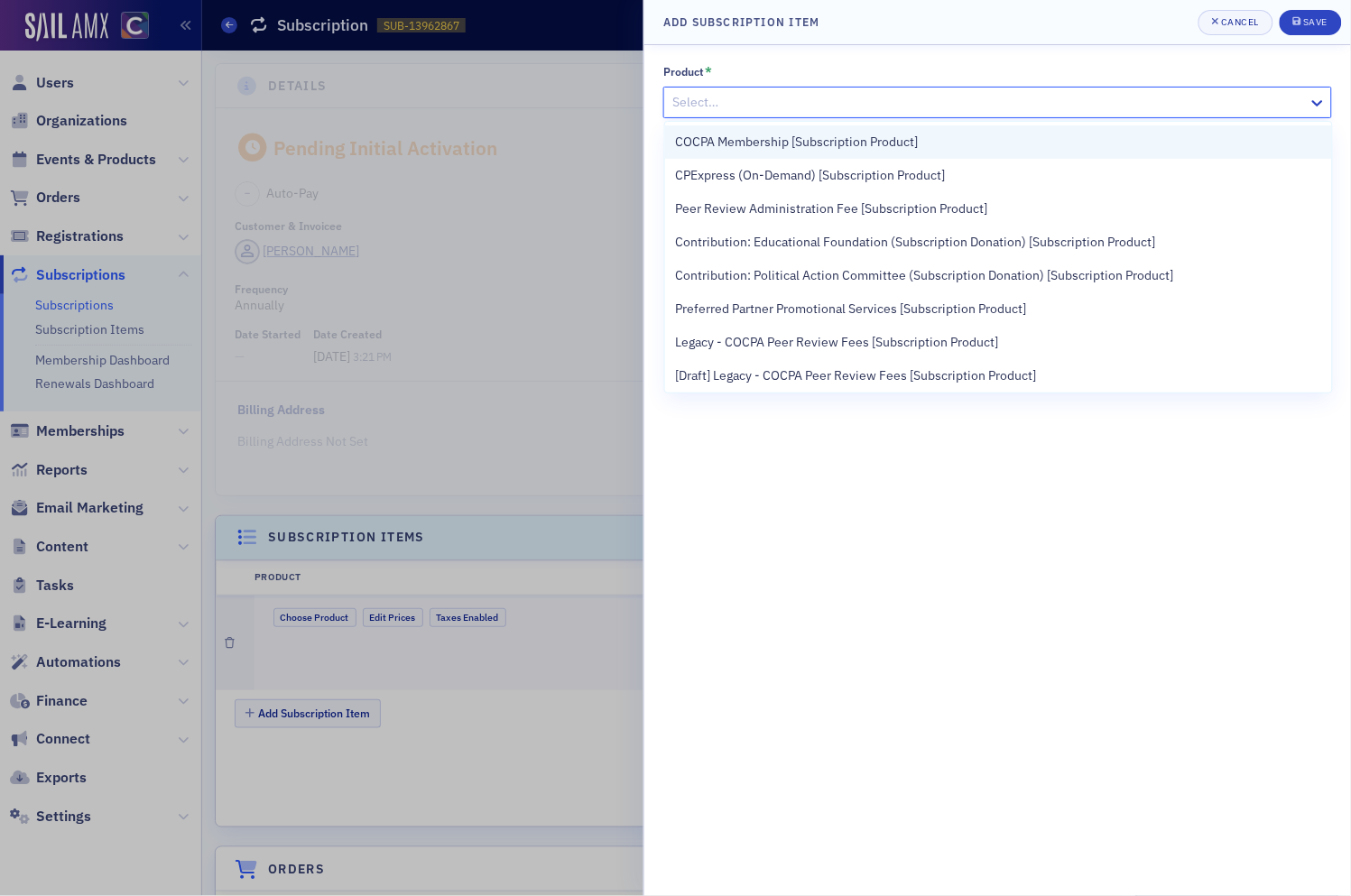 click on "COCPA Membership [Subscription Product]" at bounding box center [797, 142] 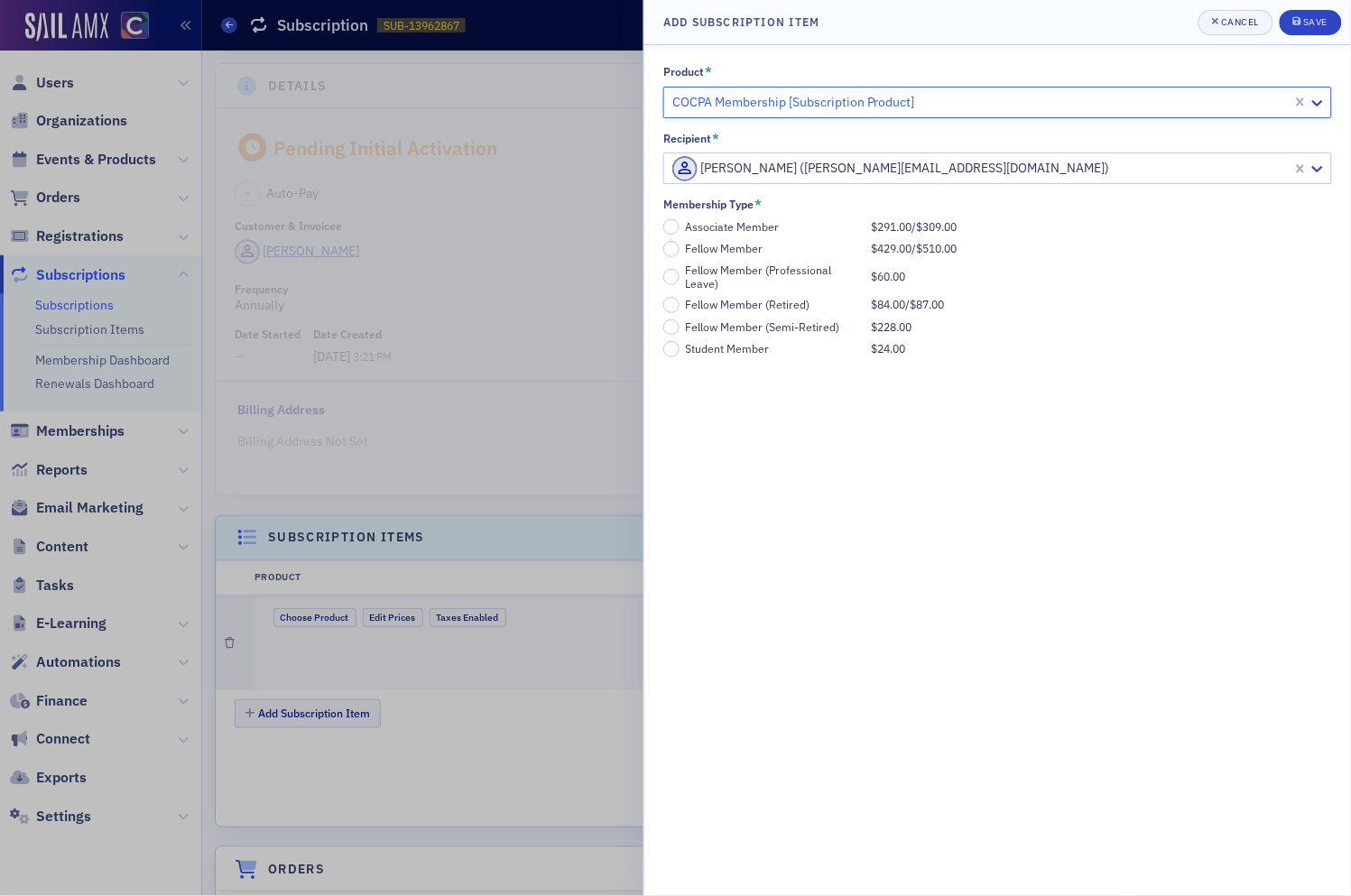 click on "Fellow Member" at bounding box center [774, 248] 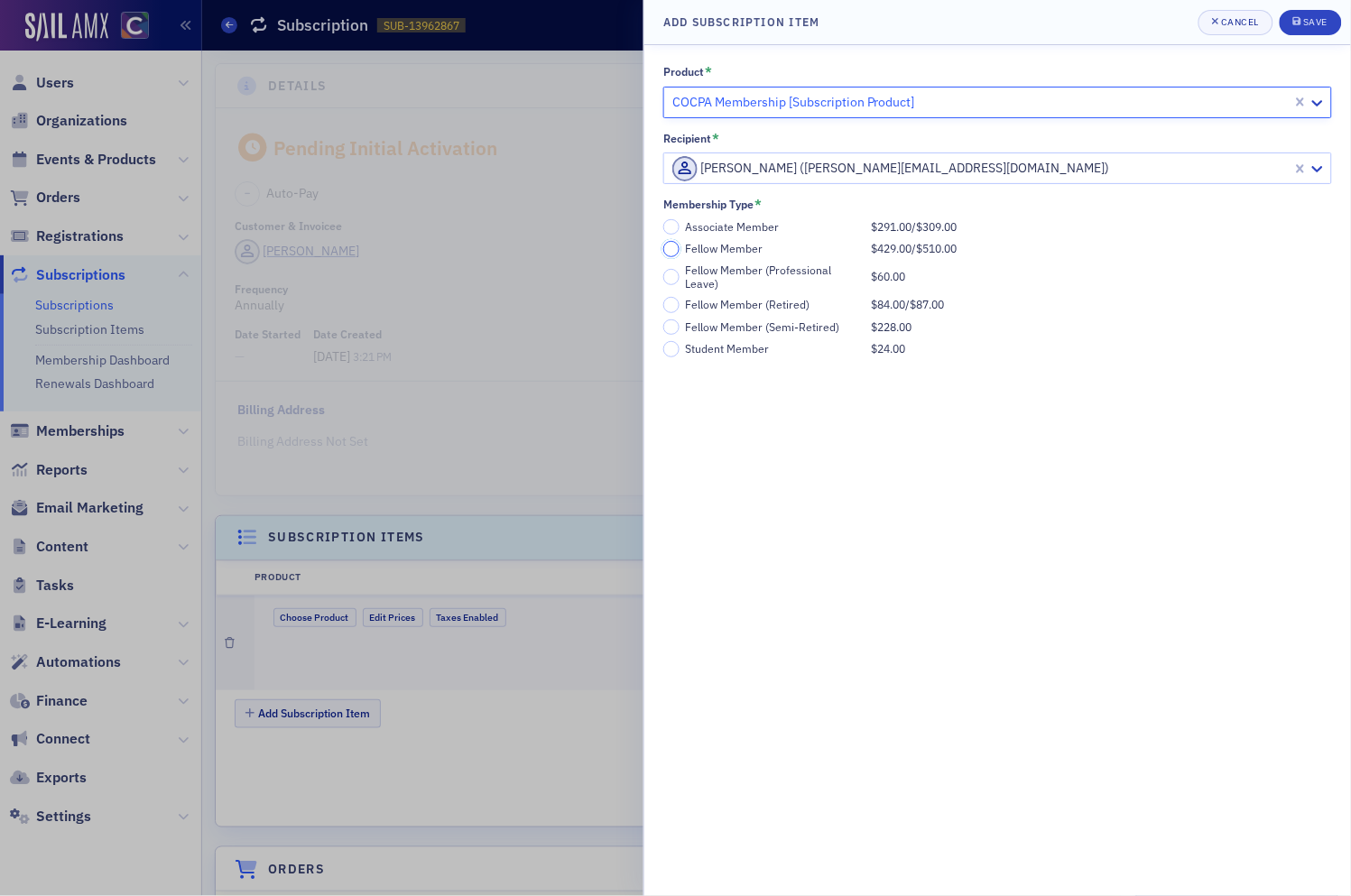 click on "Fellow Member $429.00  /  $510.00" at bounding box center [671, 249] 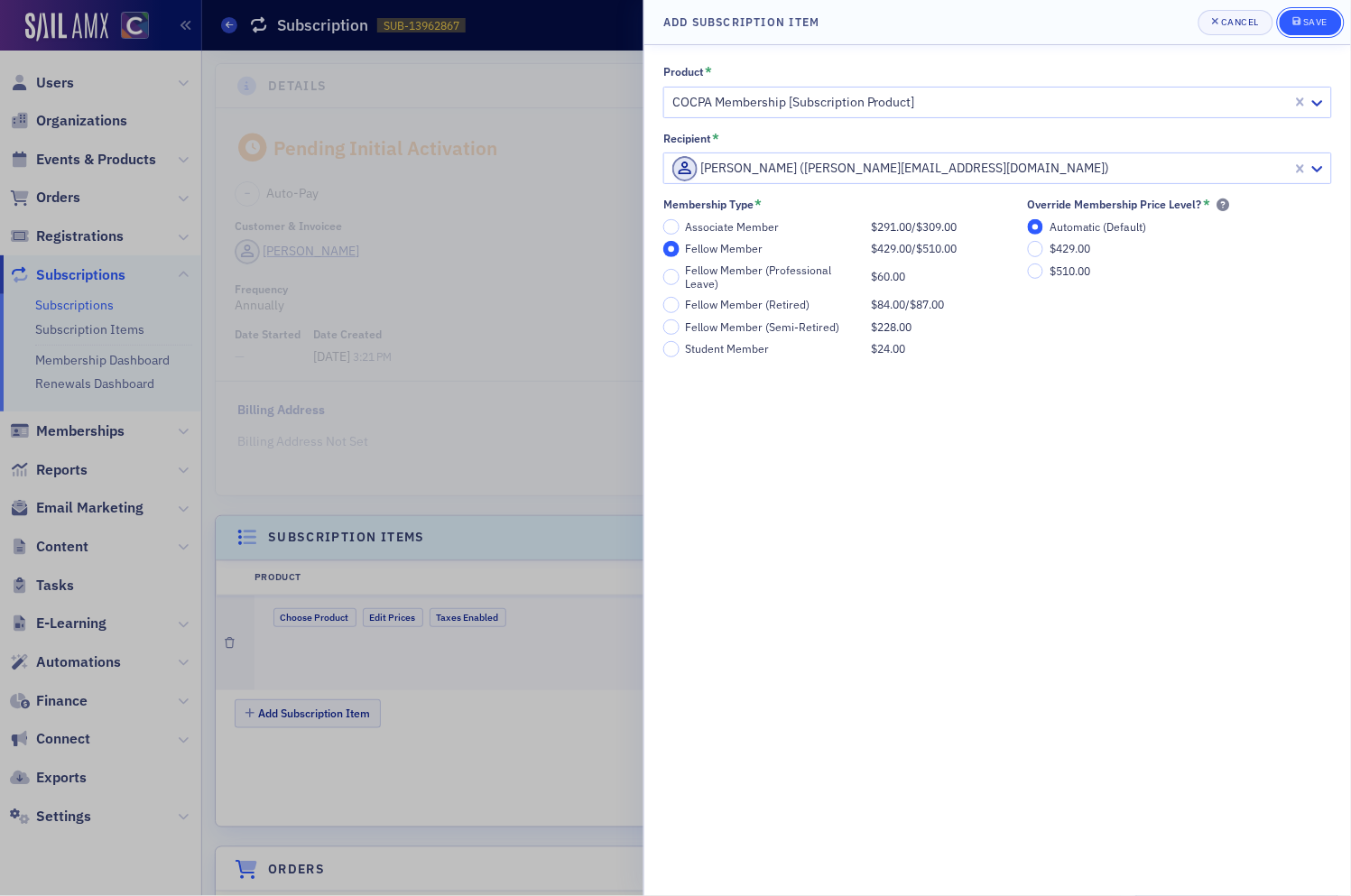 click on "Save" at bounding box center (1310, 23) 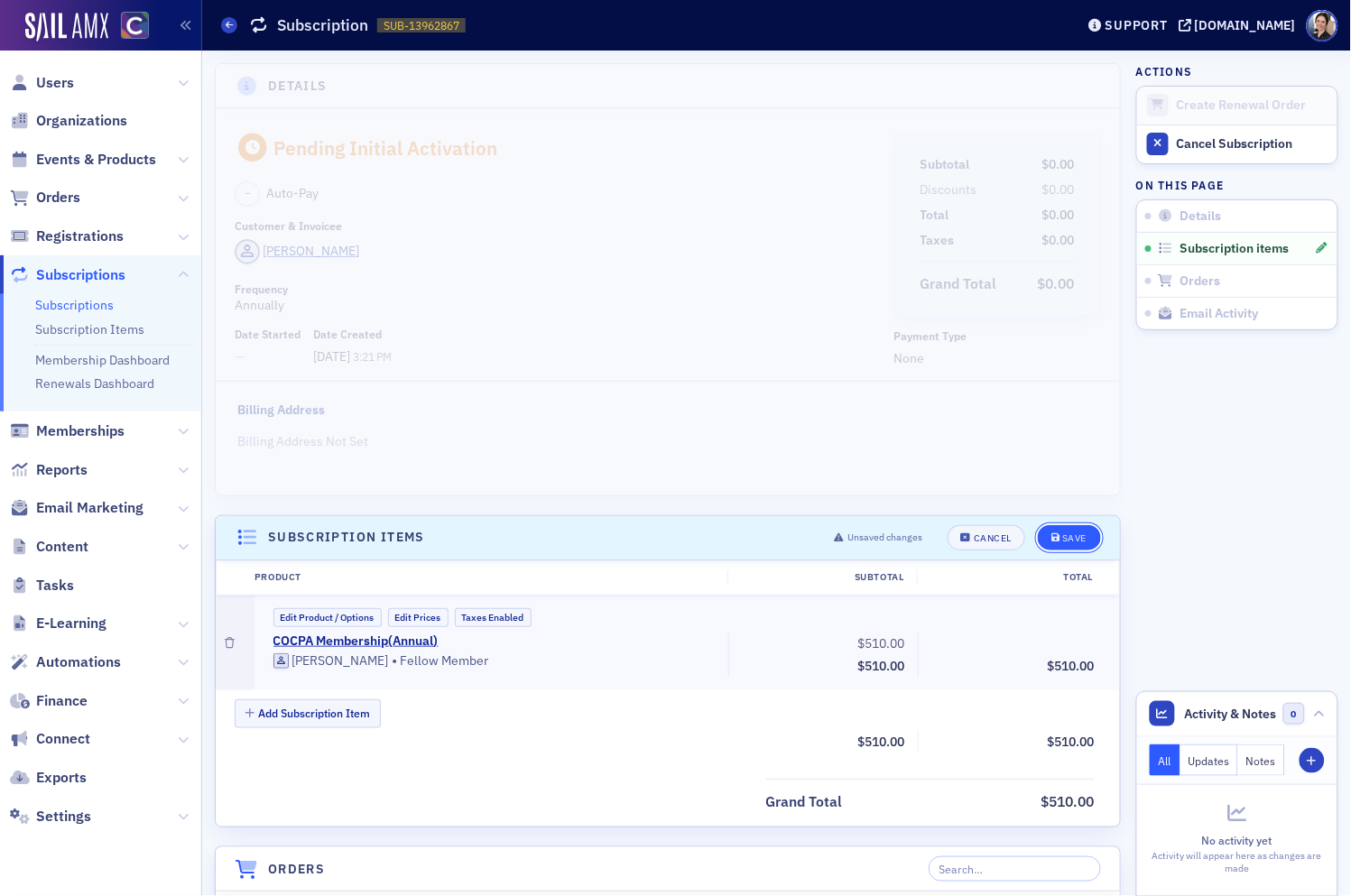 click on "Save" 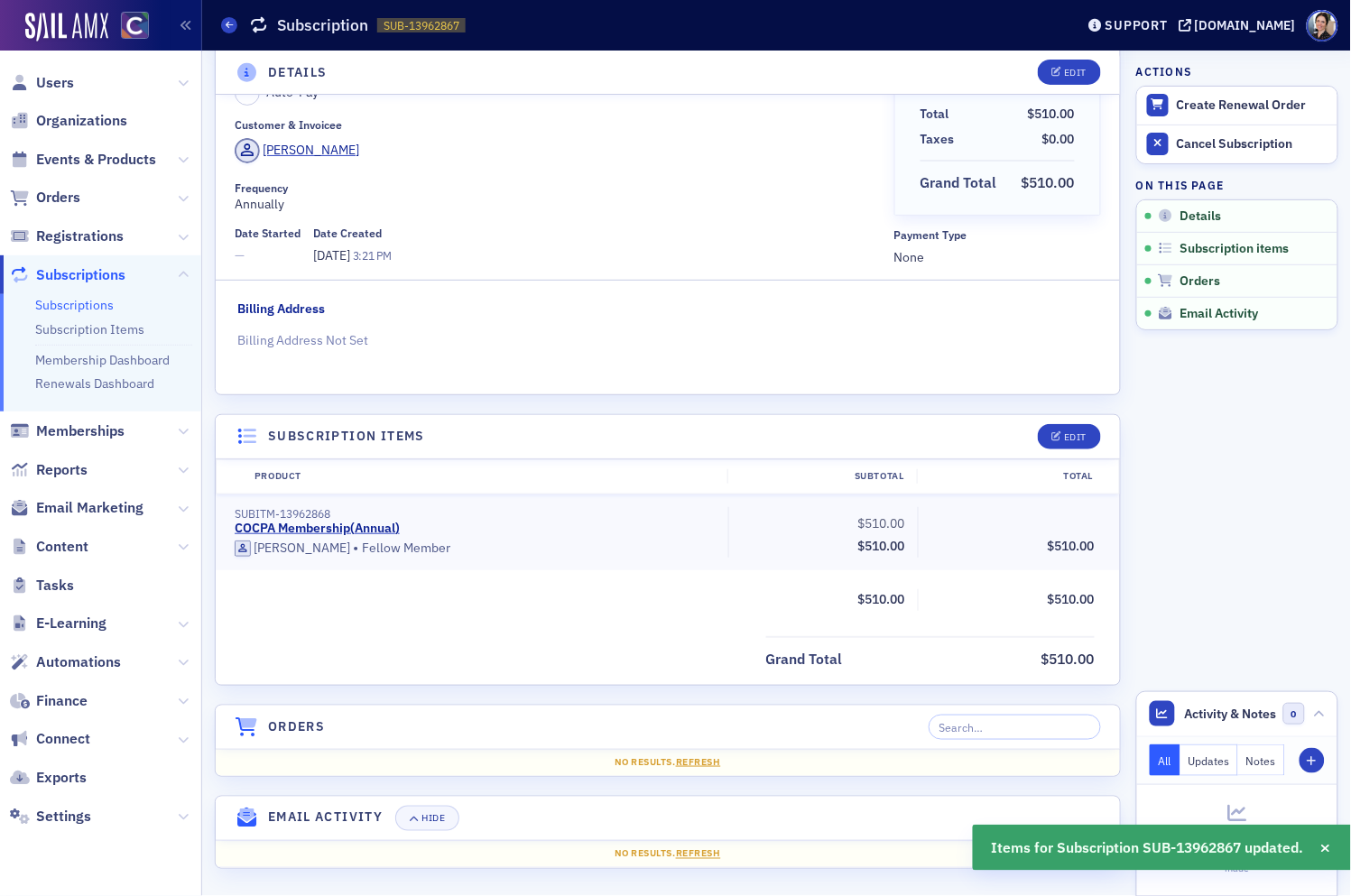 scroll, scrollTop: 104, scrollLeft: 0, axis: vertical 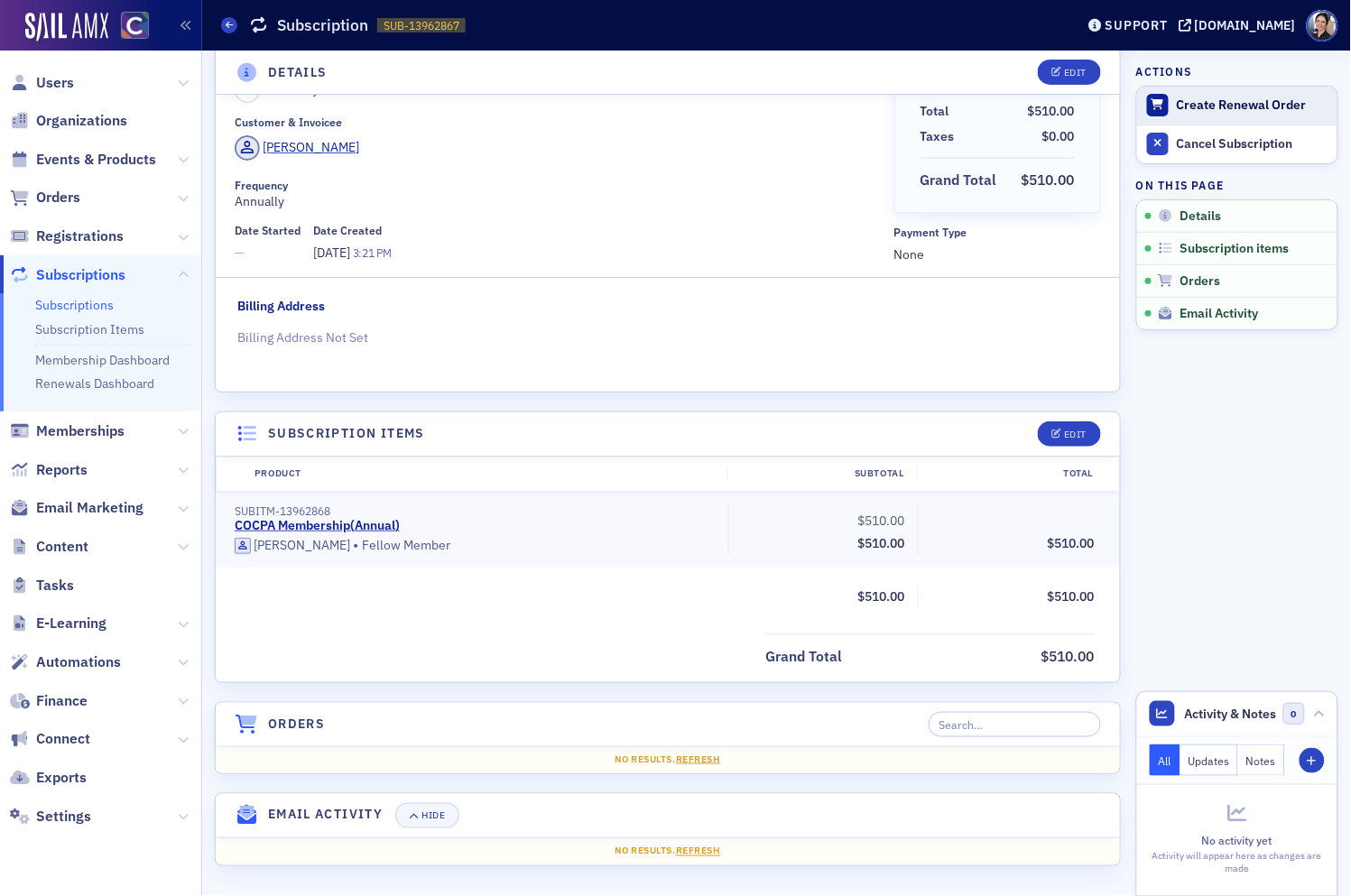 click on "Create Renewal Order" 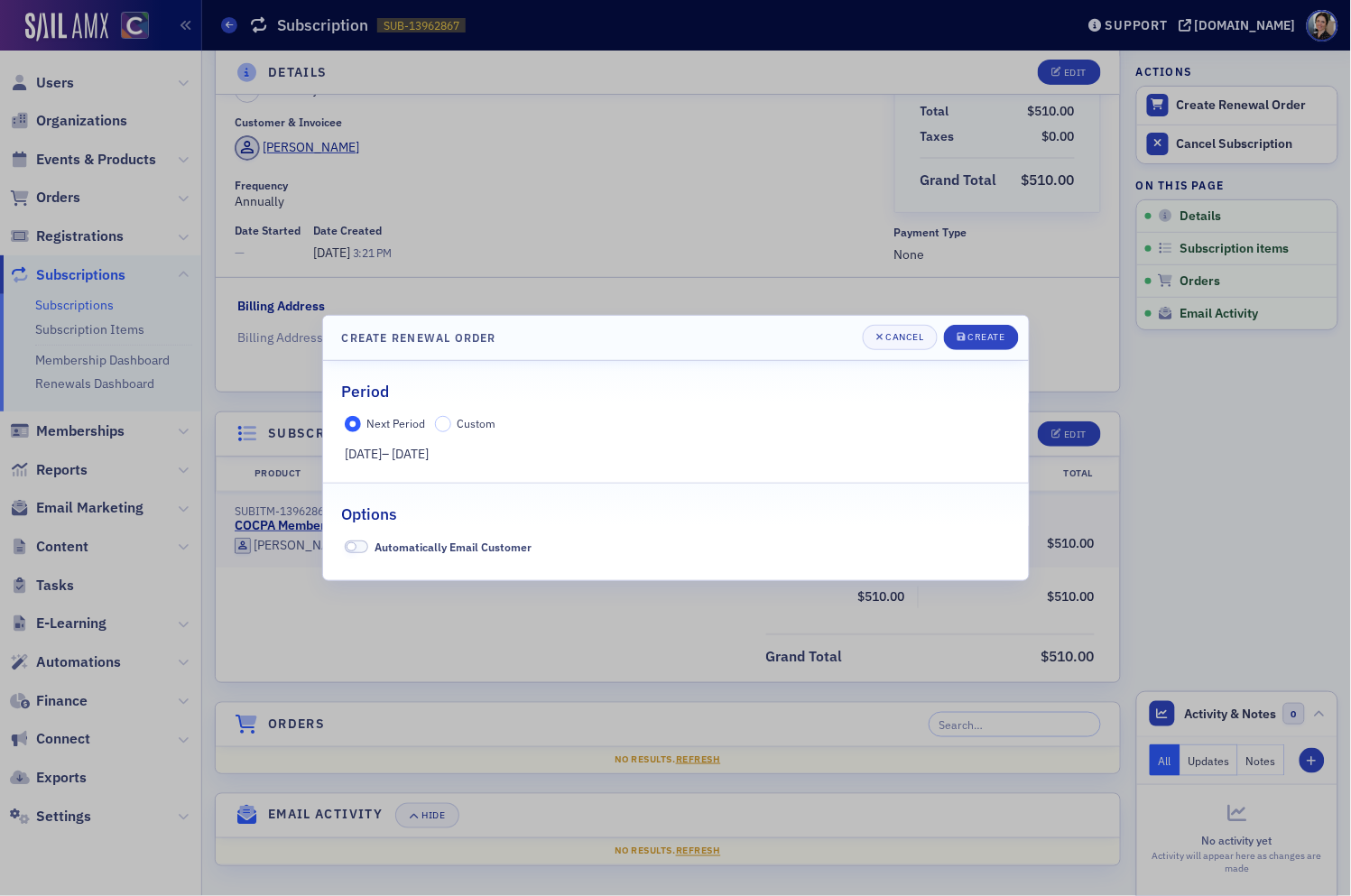 click at bounding box center (356, 547) 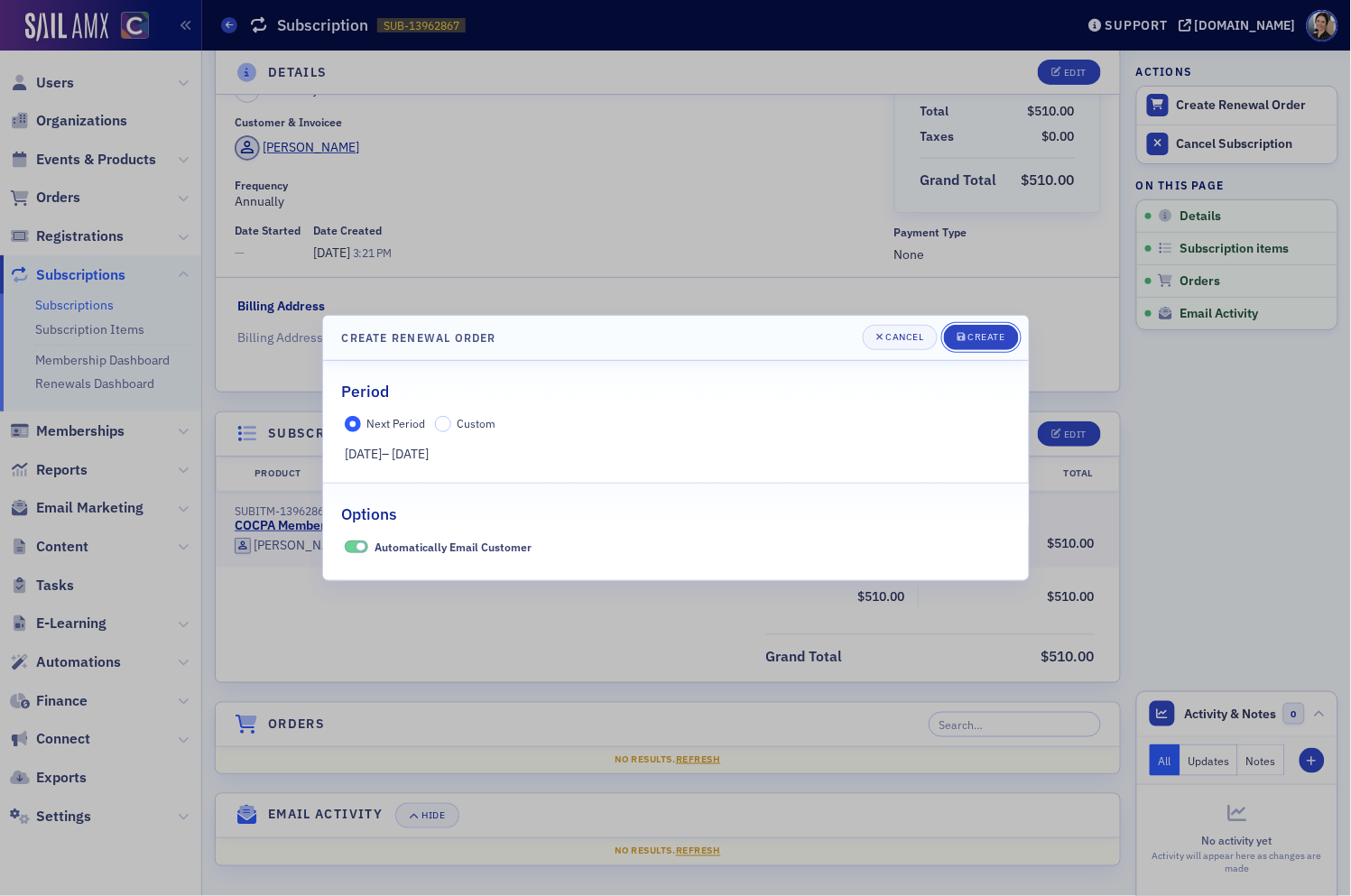 drag, startPoint x: 991, startPoint y: 342, endPoint x: 980, endPoint y: 339, distance: 11.401754 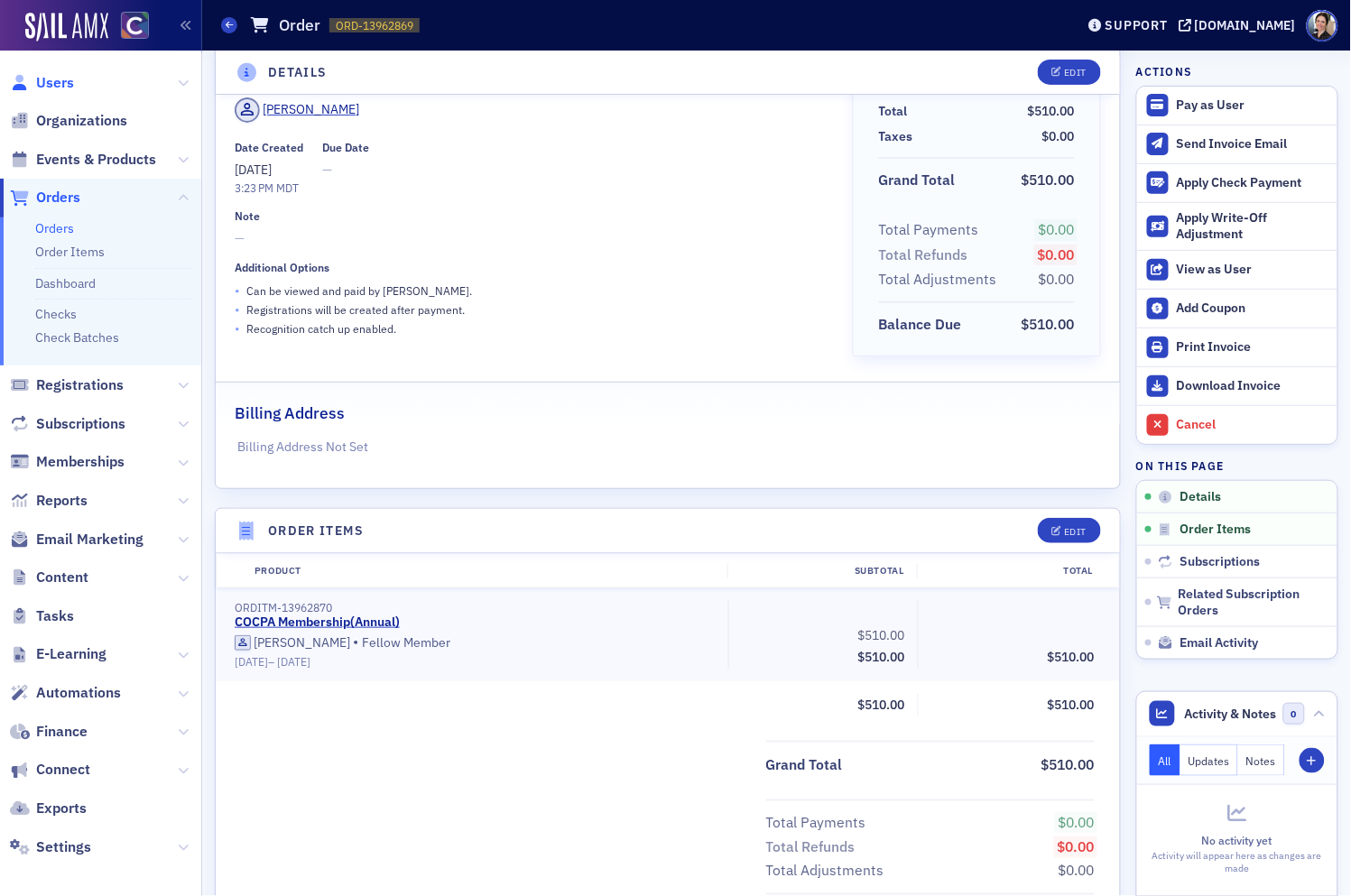 click on "Users" 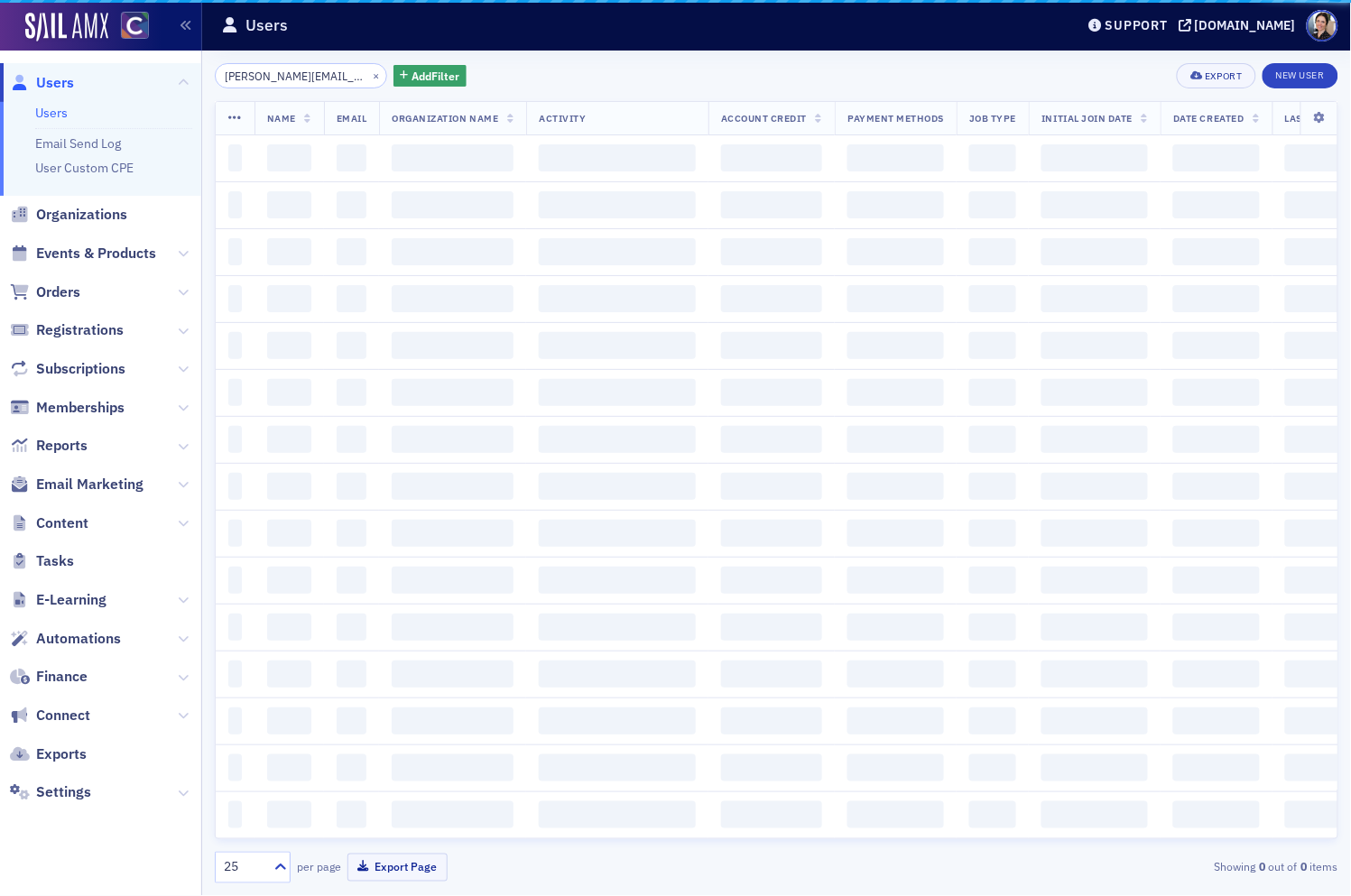 scroll, scrollTop: 0, scrollLeft: 0, axis: both 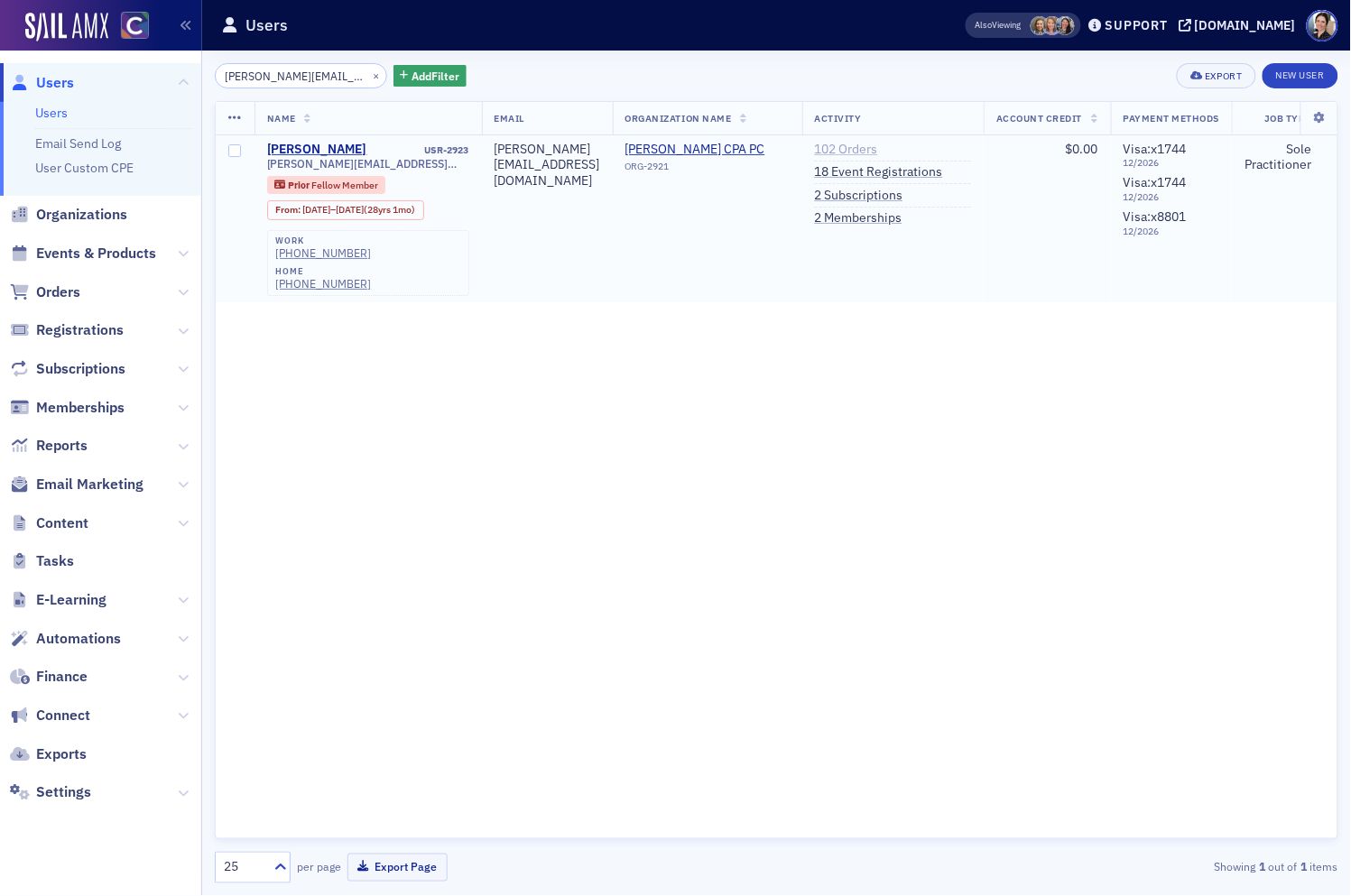 click on "102   Orders" 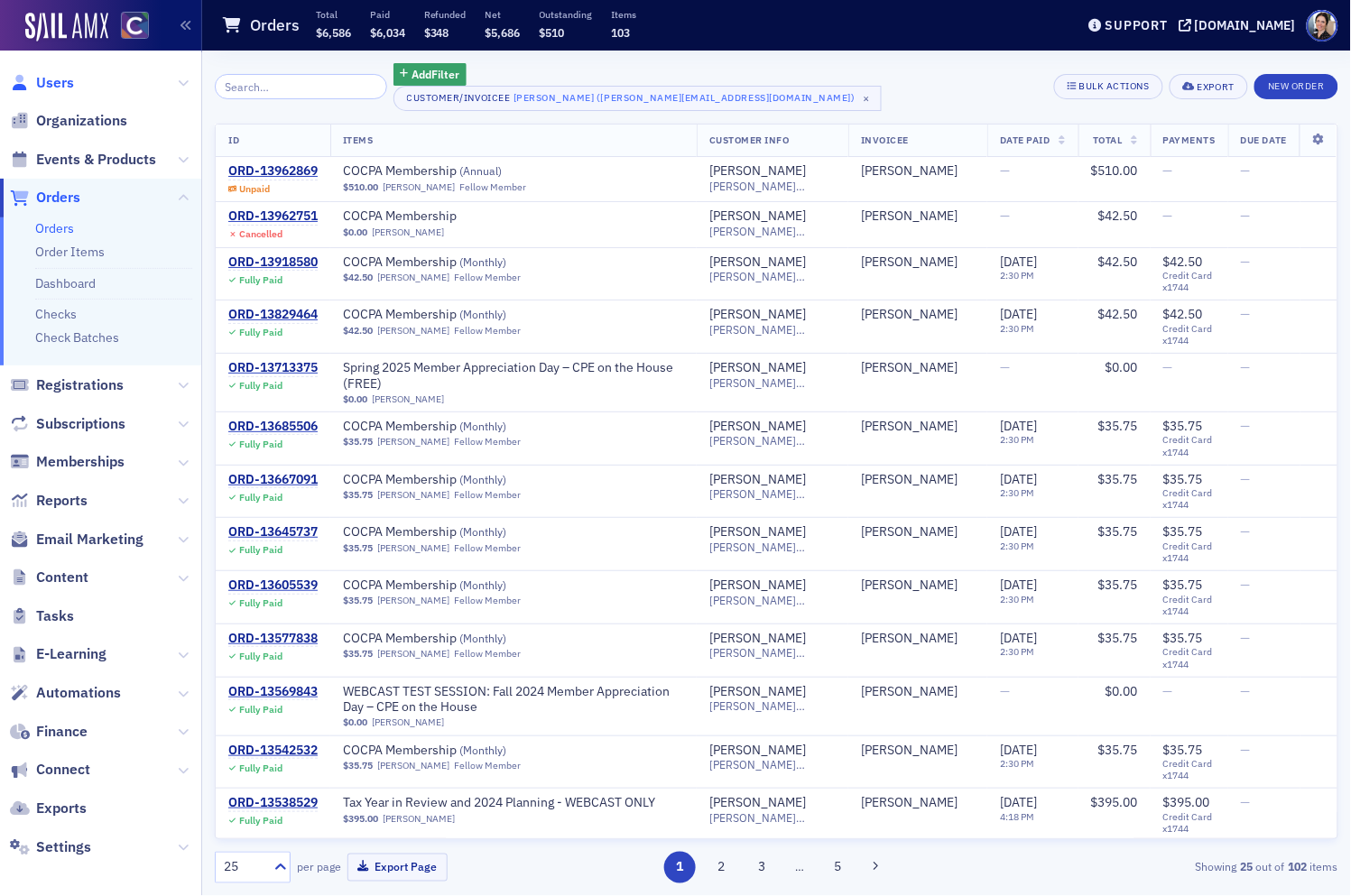 click on "Users" 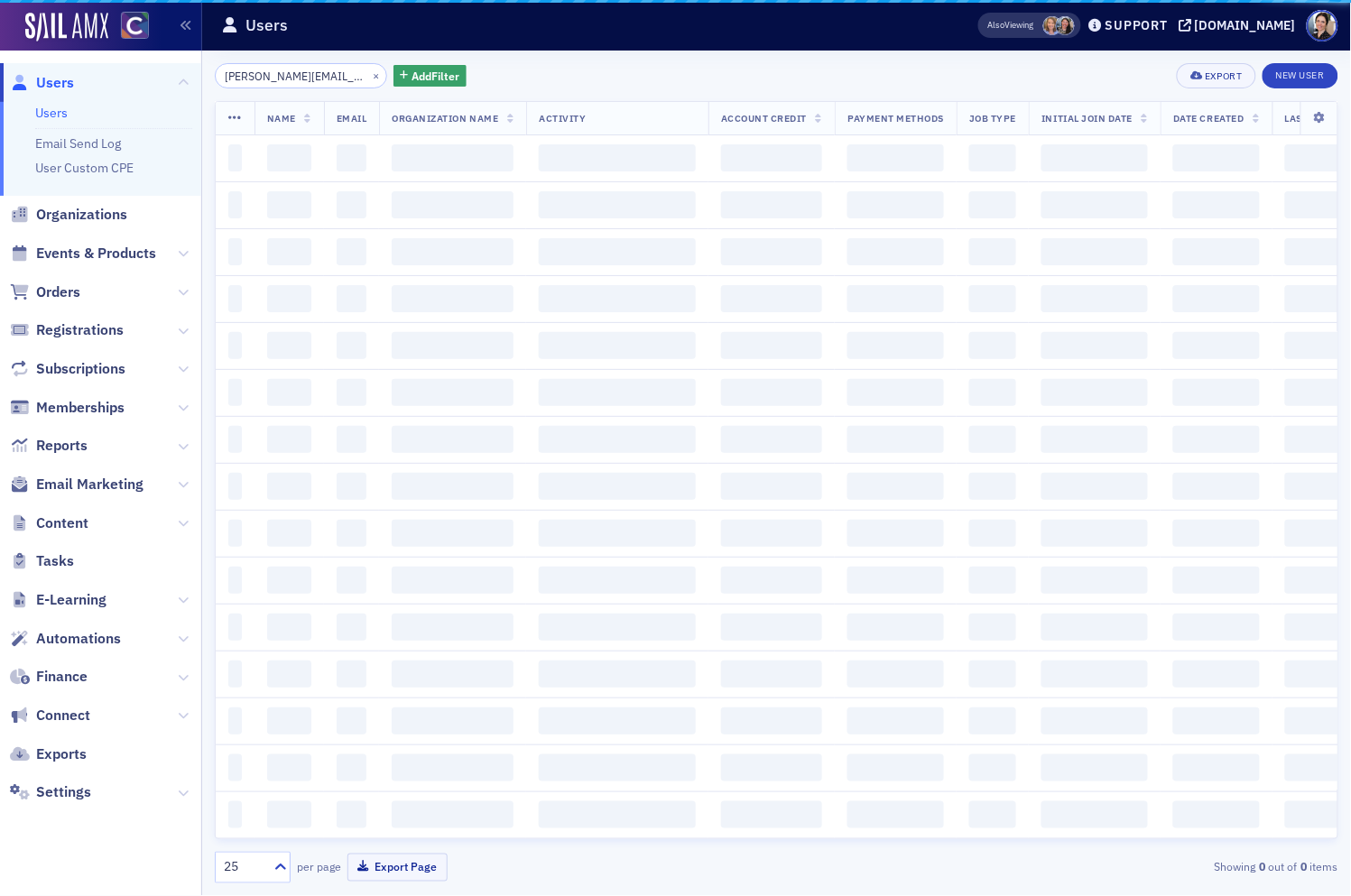 scroll, scrollTop: 0, scrollLeft: 20, axis: horizontal 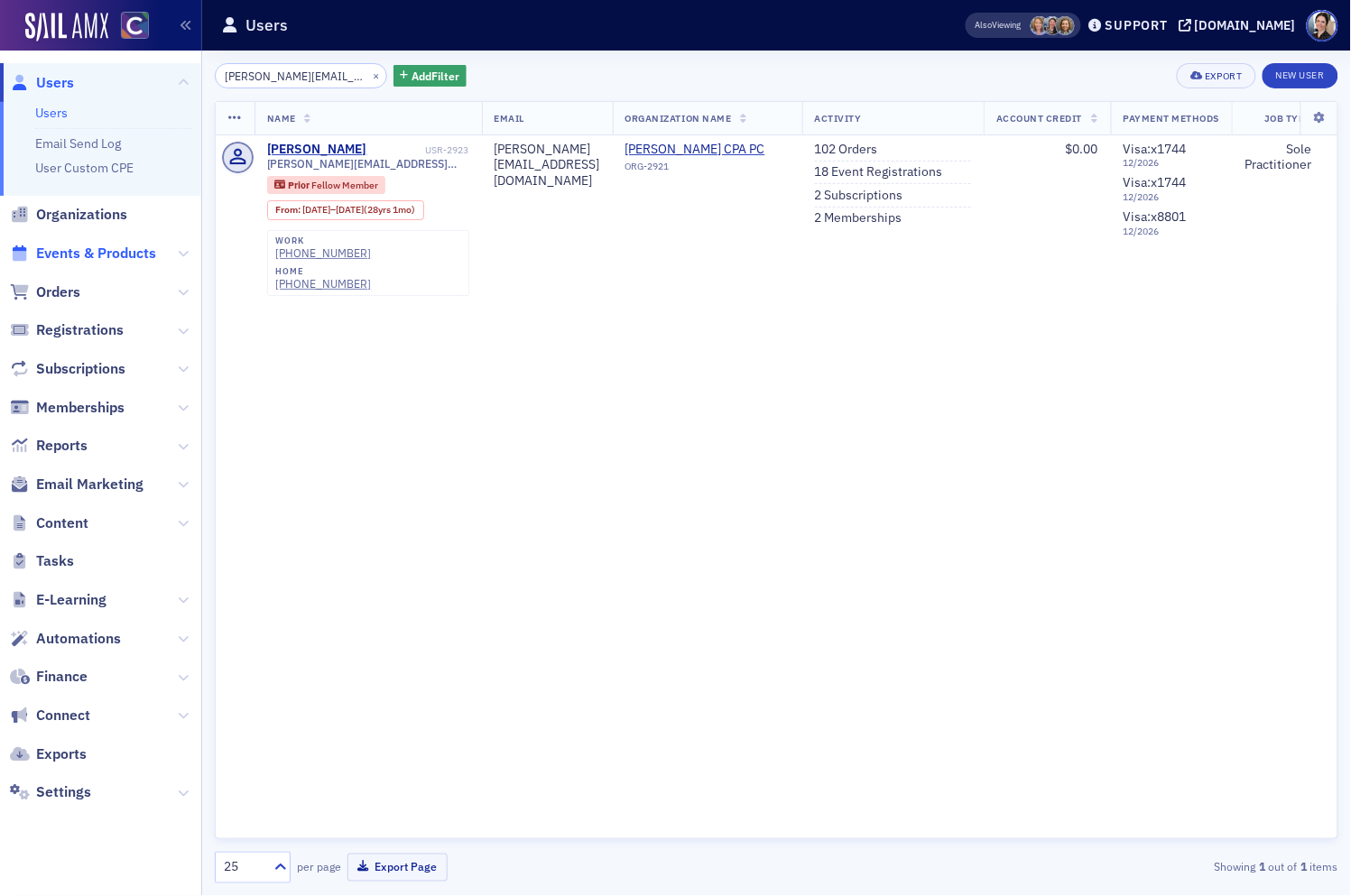 click on "Events & Products" 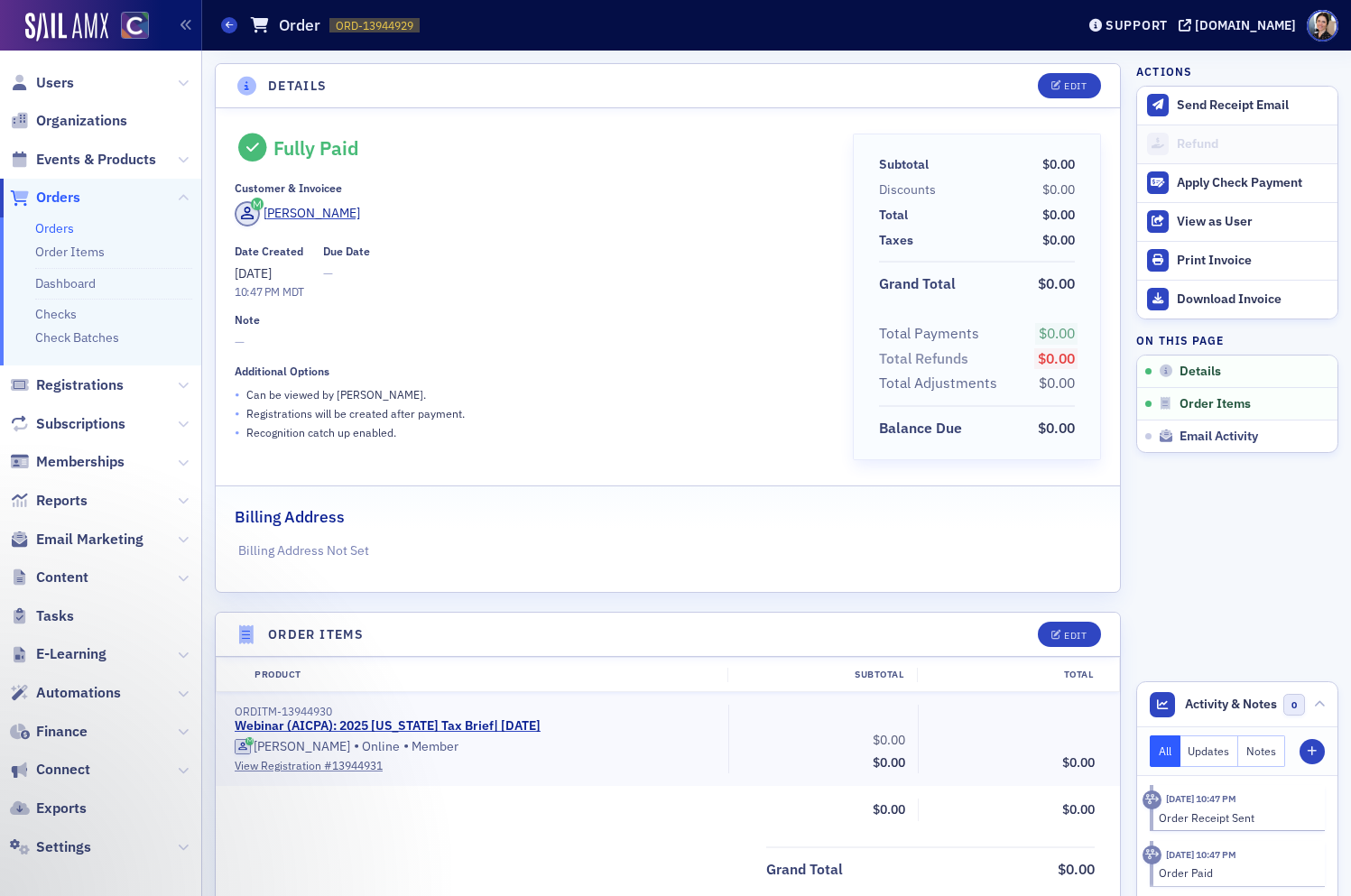 scroll, scrollTop: 0, scrollLeft: 0, axis: both 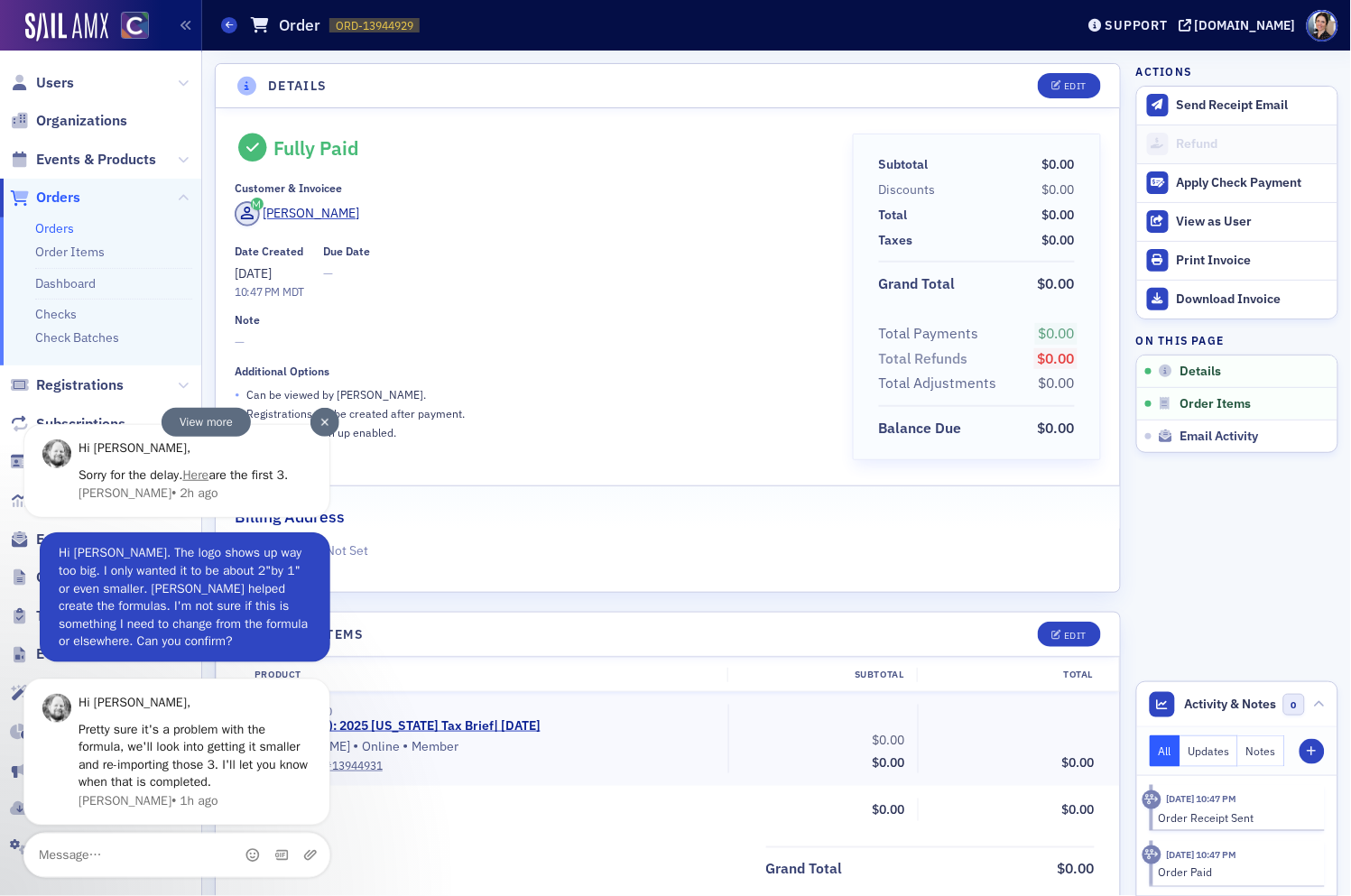 click at bounding box center [324, 421] 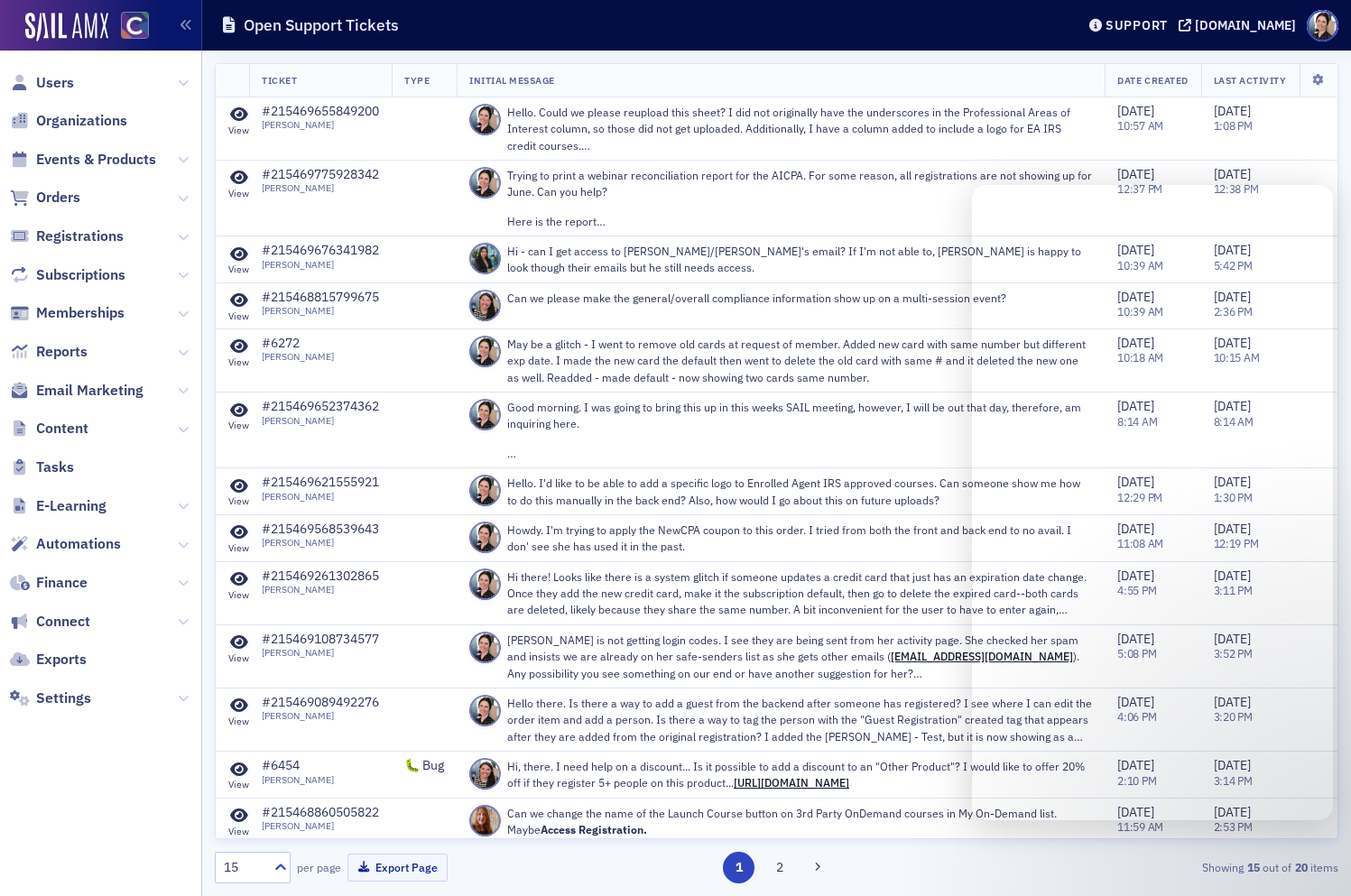 scroll, scrollTop: 0, scrollLeft: 0, axis: both 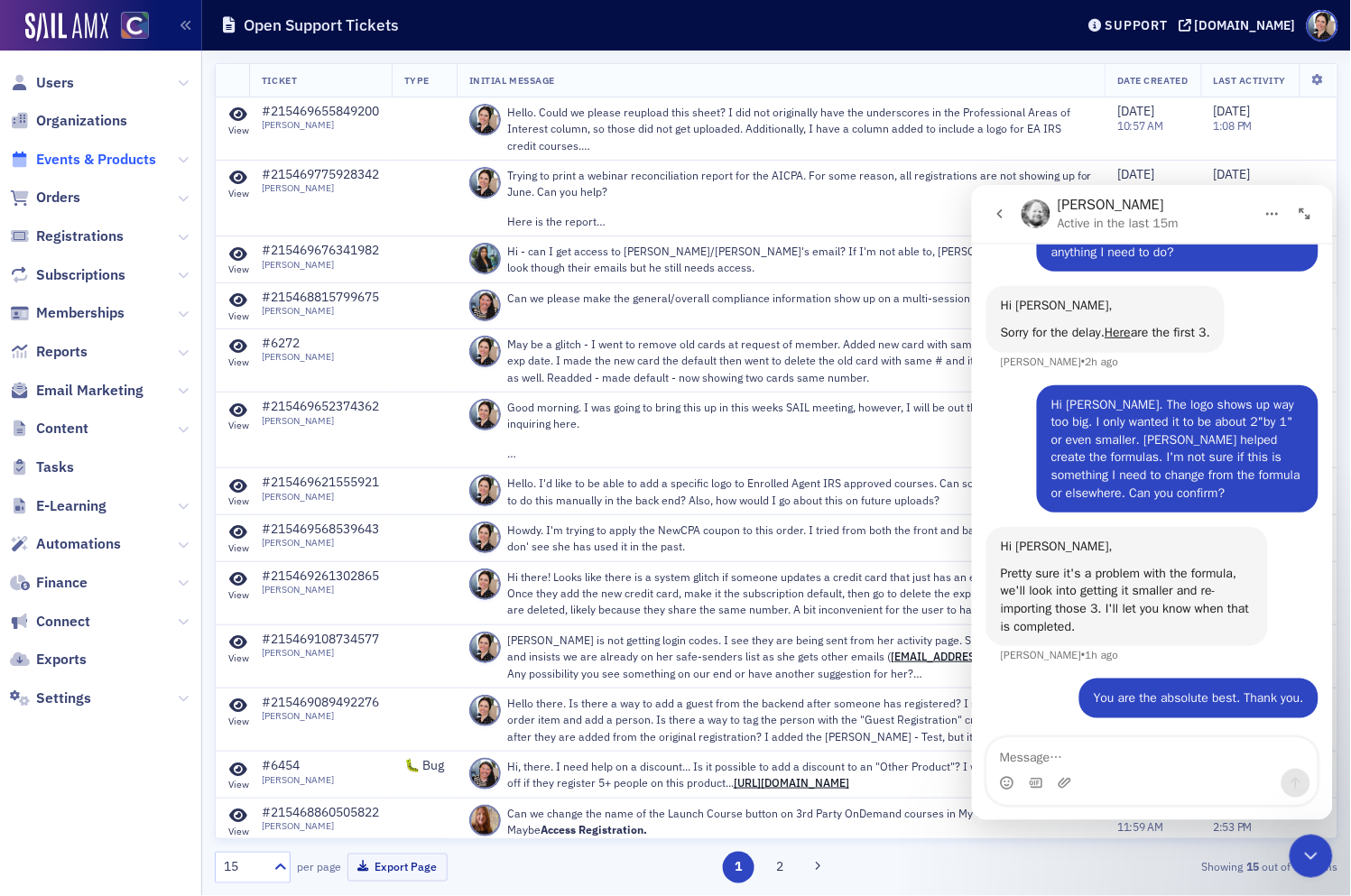 click on "Events & Products" 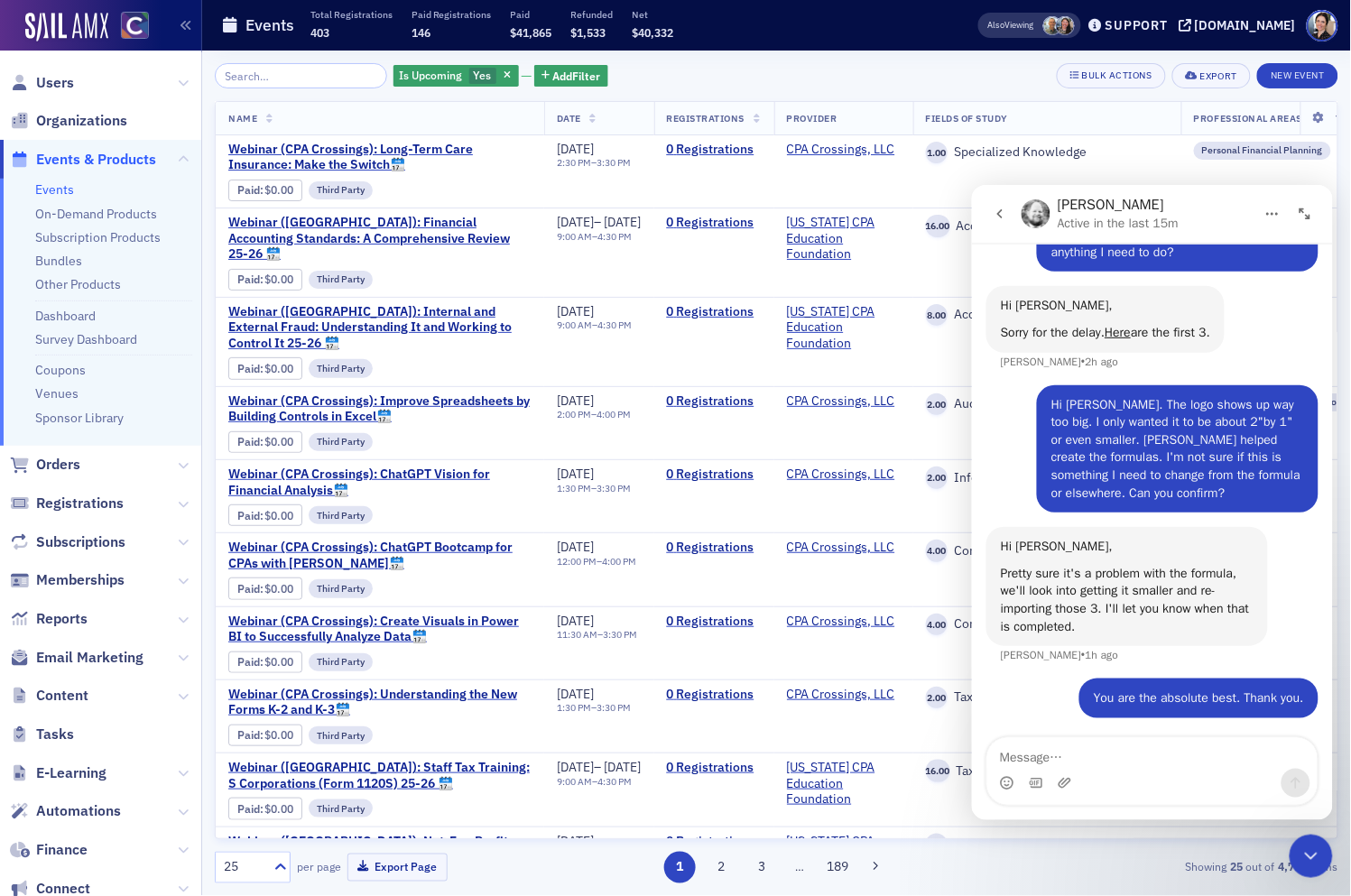 click 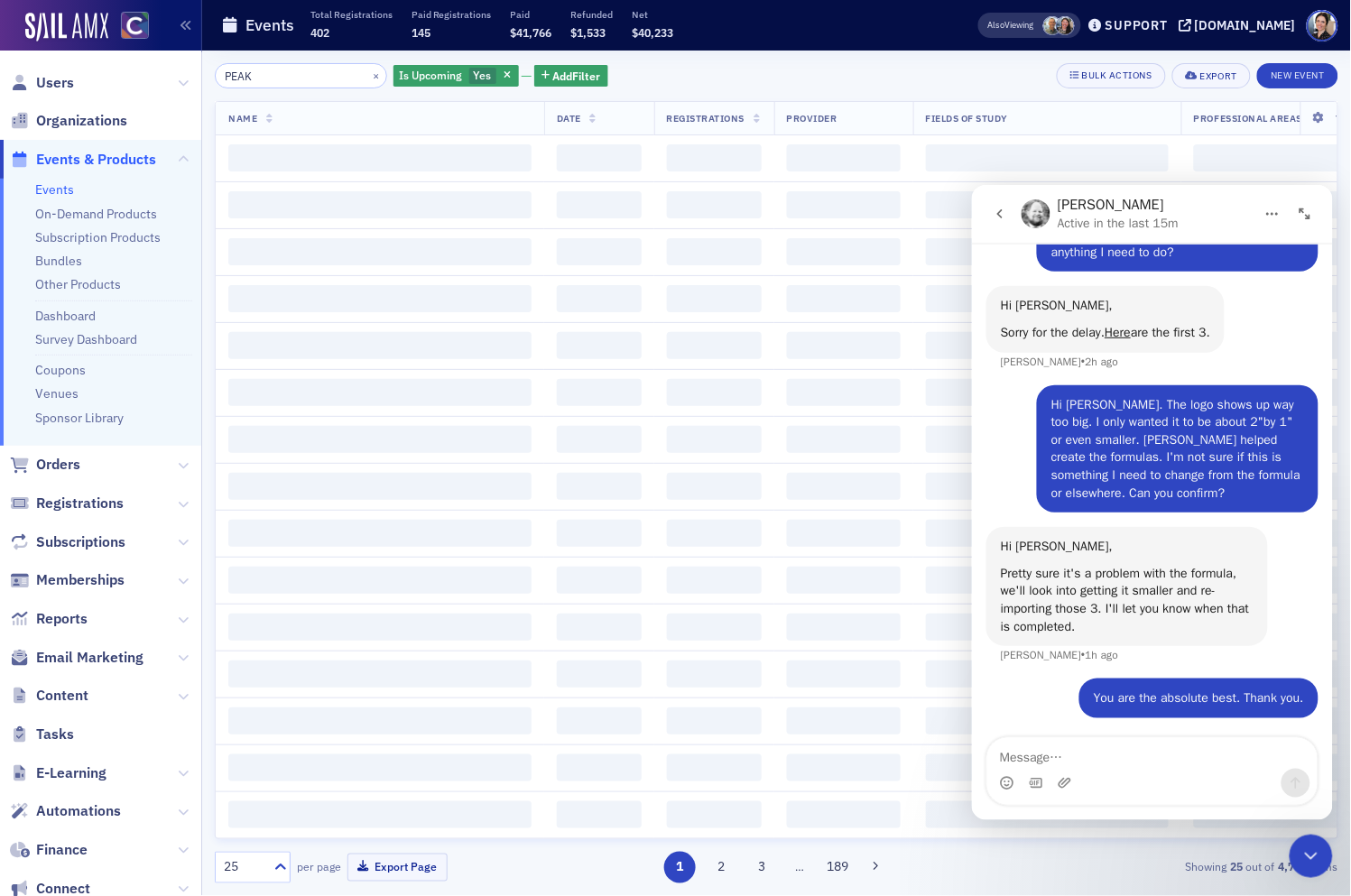 type on "PEAK" 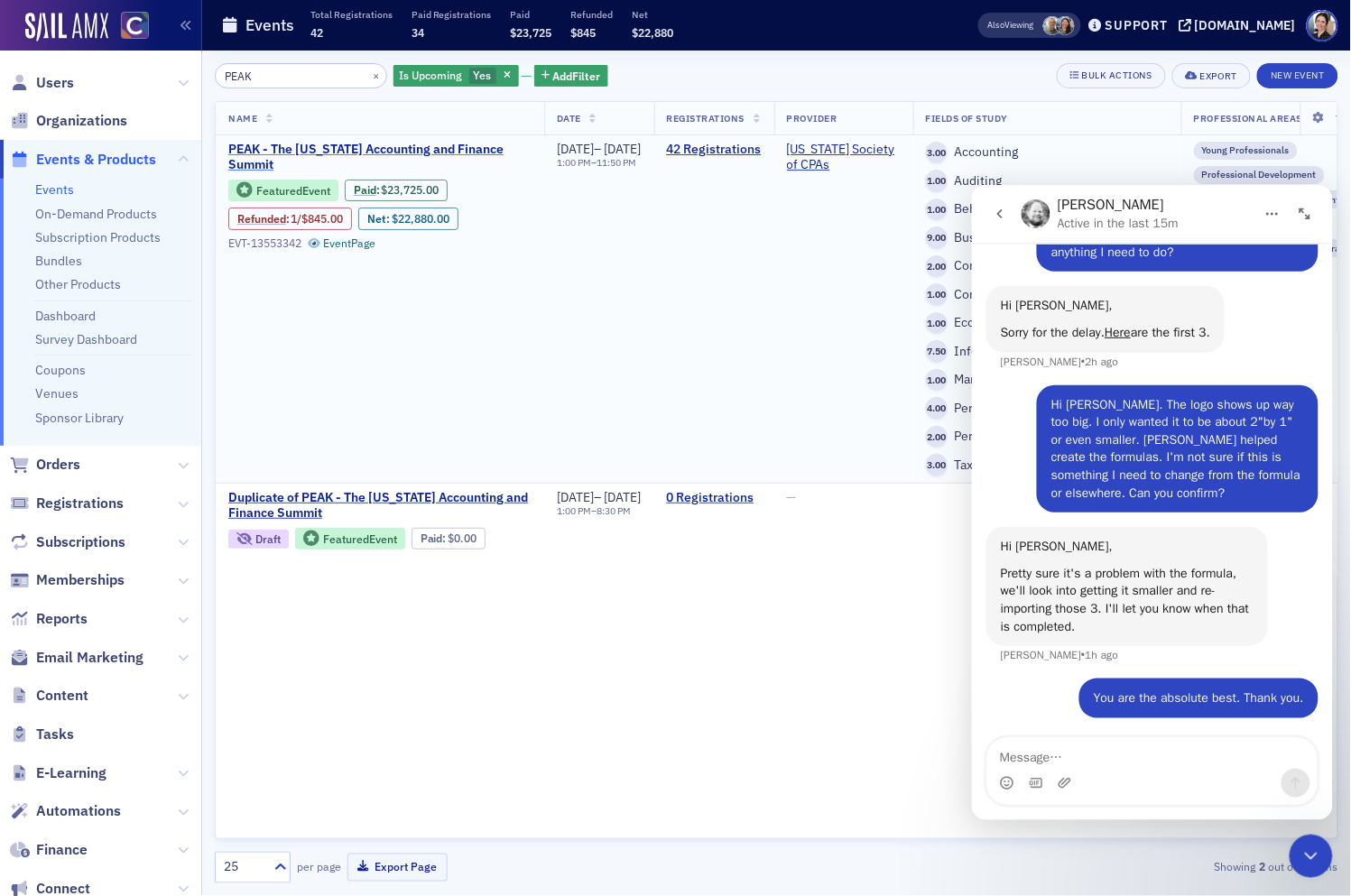 click on "PEAK - The [US_STATE] Accounting and Finance Summit" 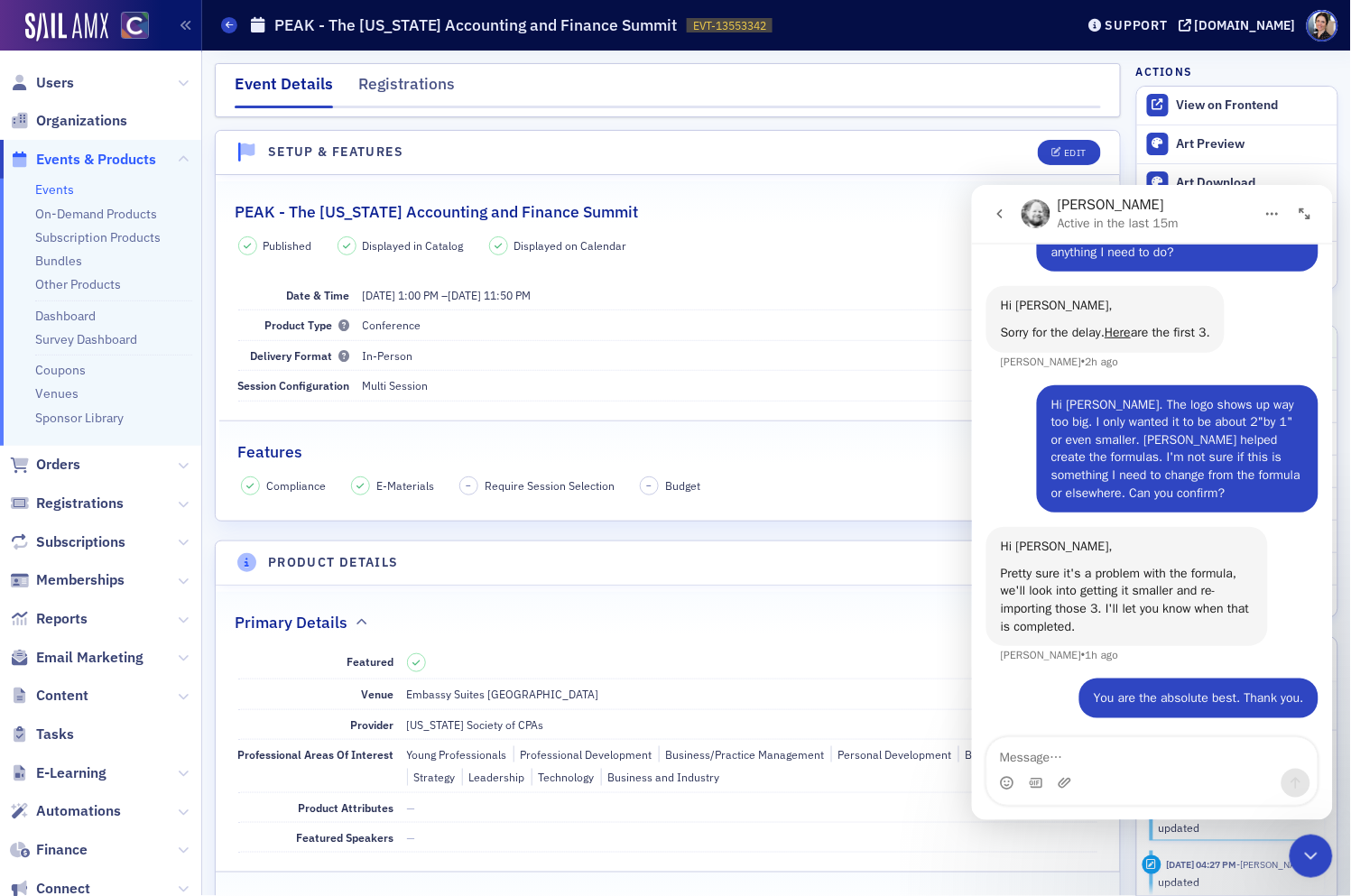drag, startPoint x: 1732, startPoint y: 386, endPoint x: 999, endPoint y: 214, distance: 752.90969 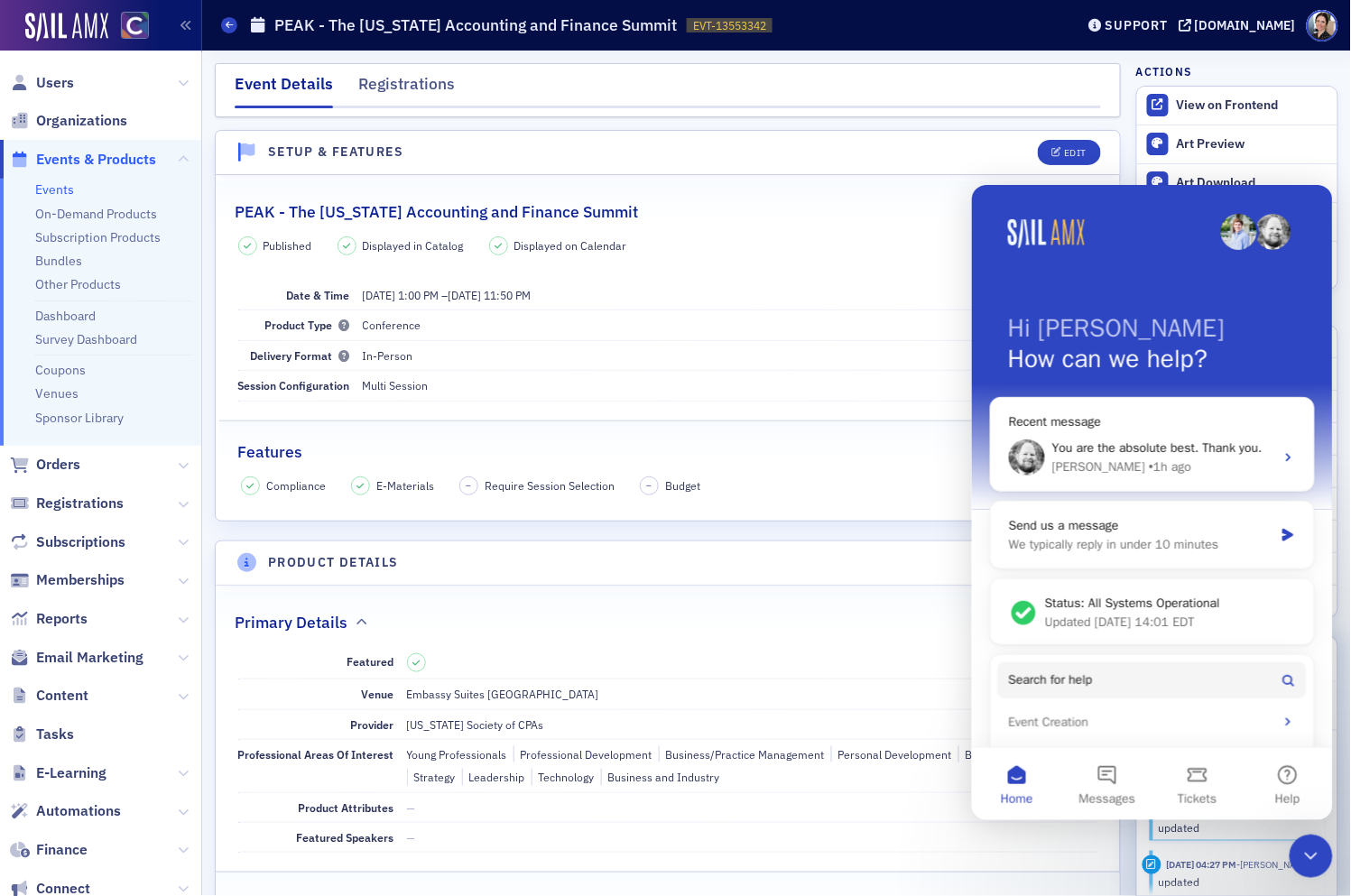 scroll, scrollTop: 0, scrollLeft: 0, axis: both 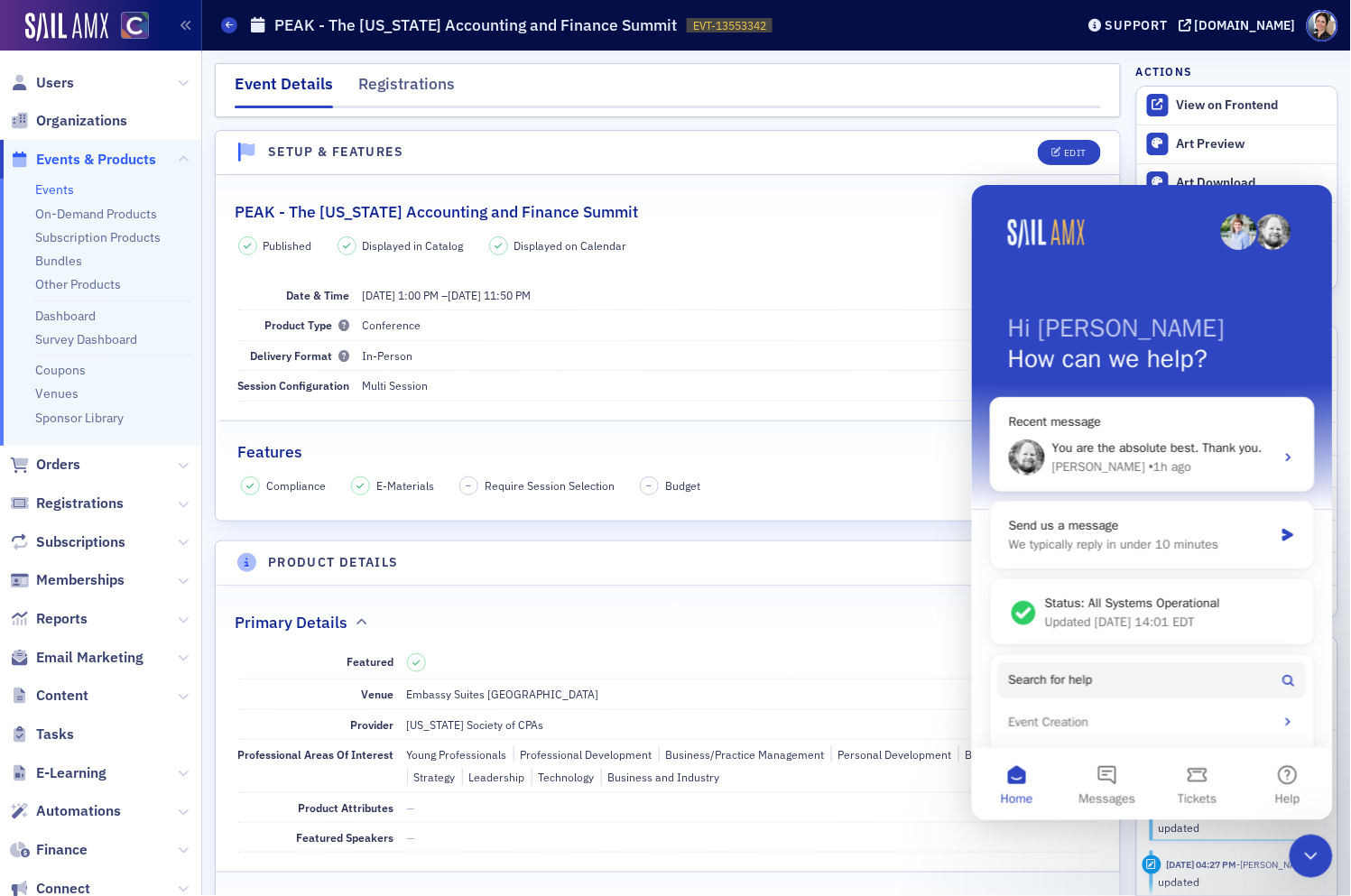 drag, startPoint x: 1305, startPoint y: 854, endPoint x: 1294, endPoint y: 849, distance: 12 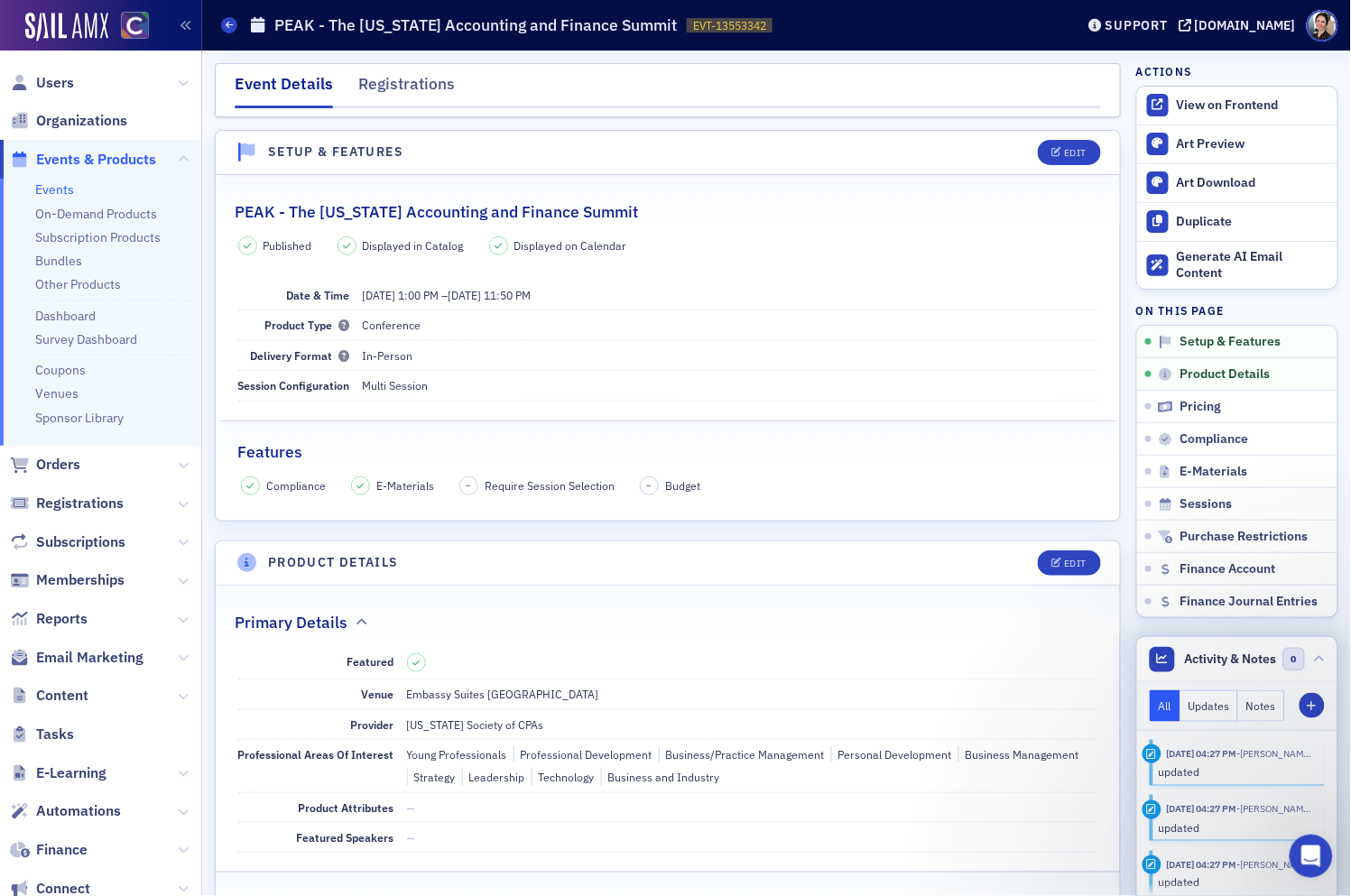 scroll, scrollTop: 0, scrollLeft: 0, axis: both 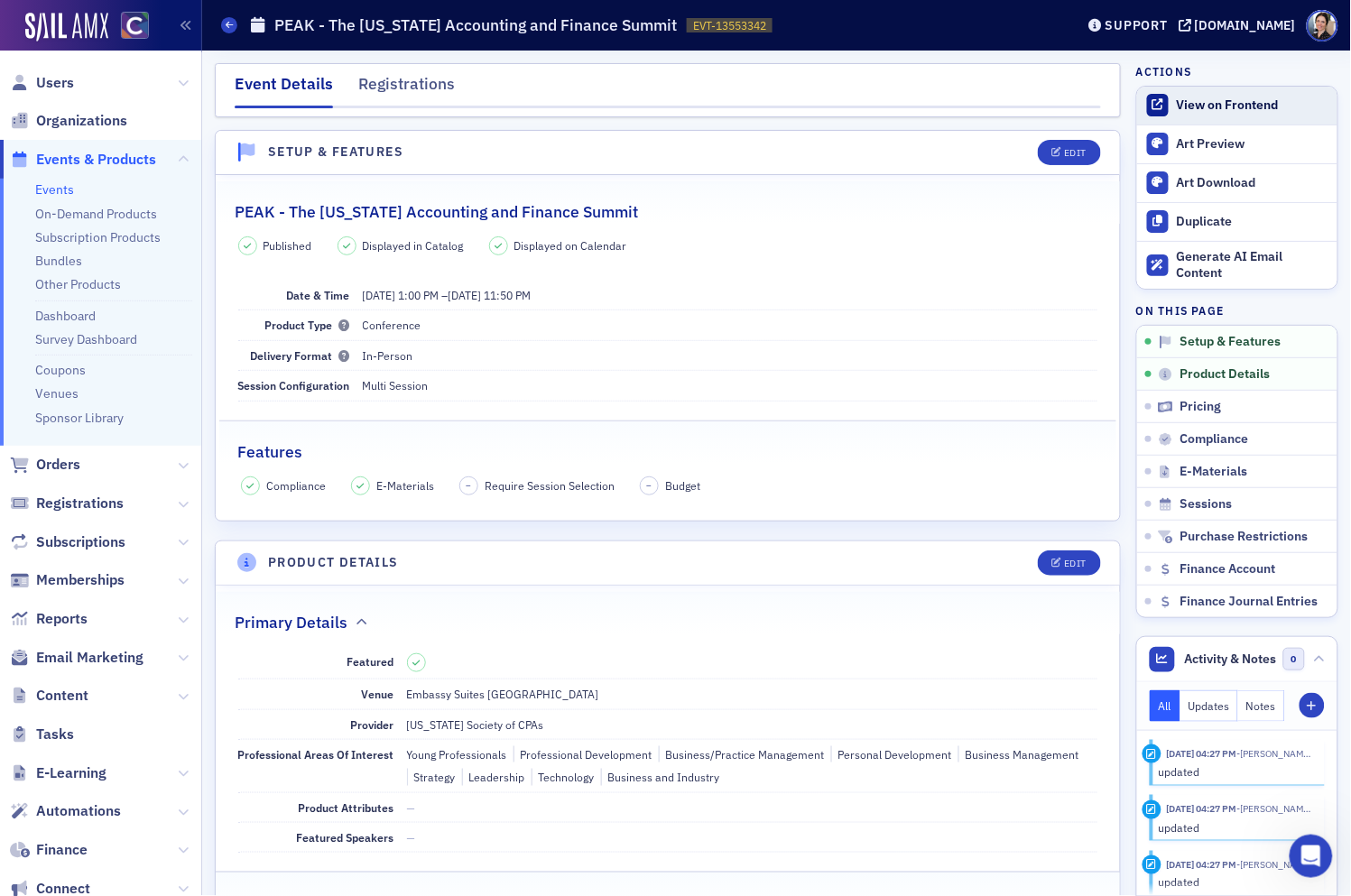 click on "View on Frontend" 